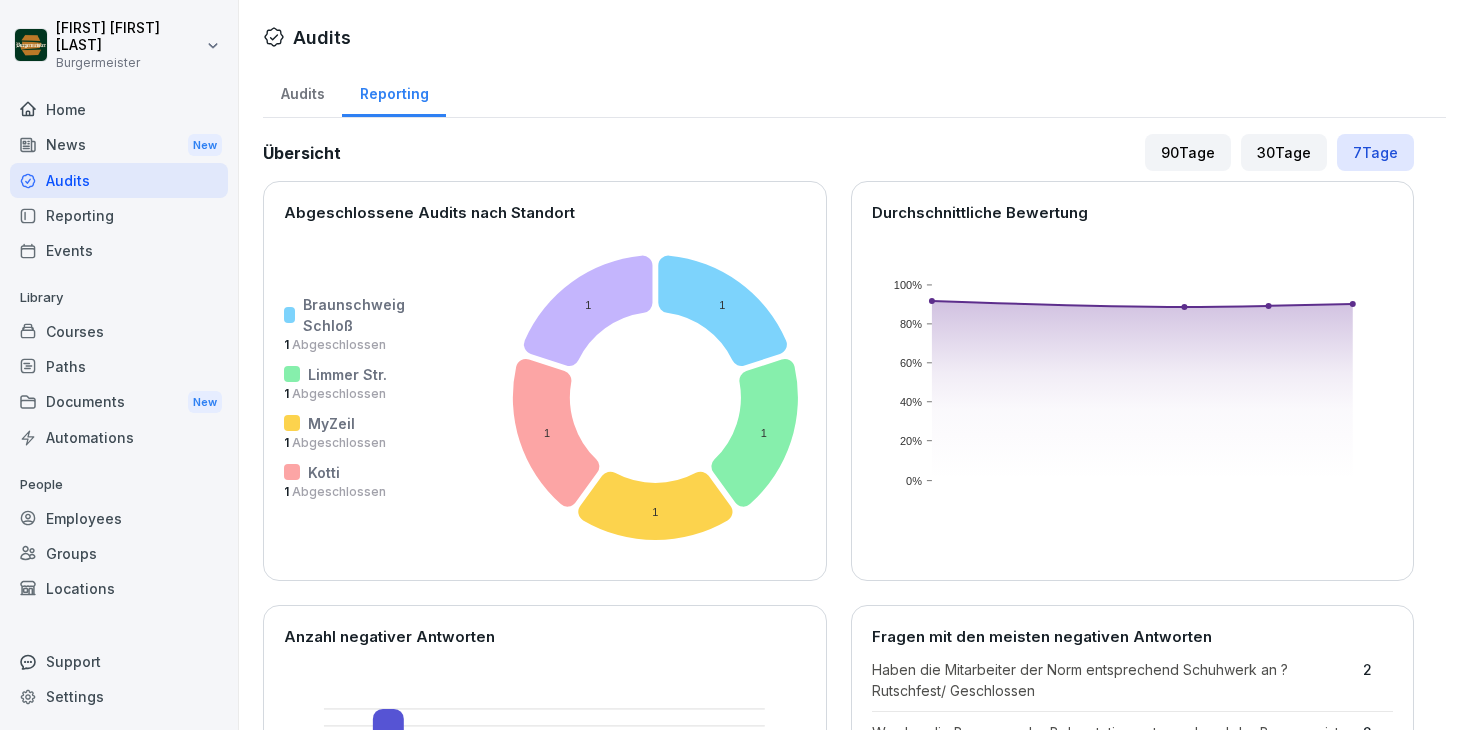 scroll, scrollTop: 0, scrollLeft: 0, axis: both 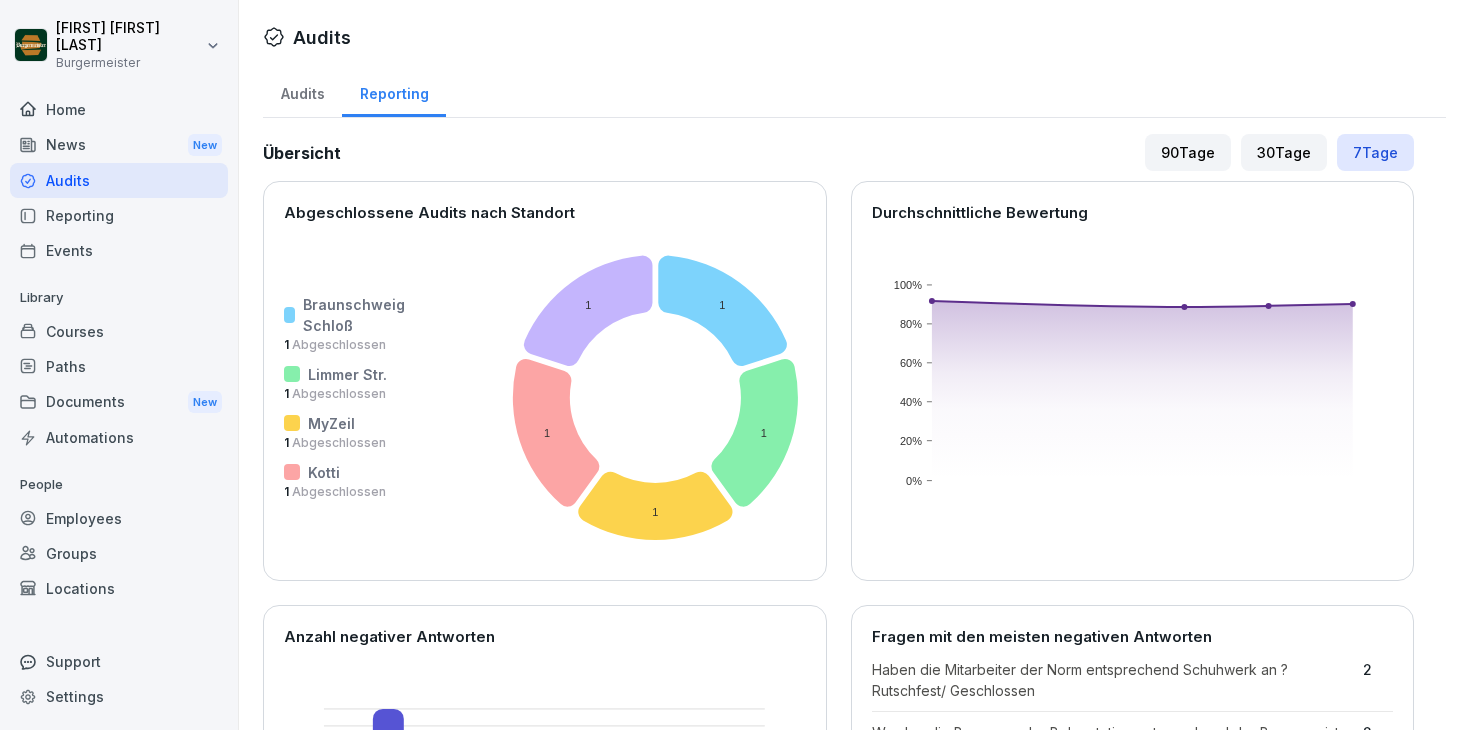click on "Documents New" at bounding box center (119, 402) 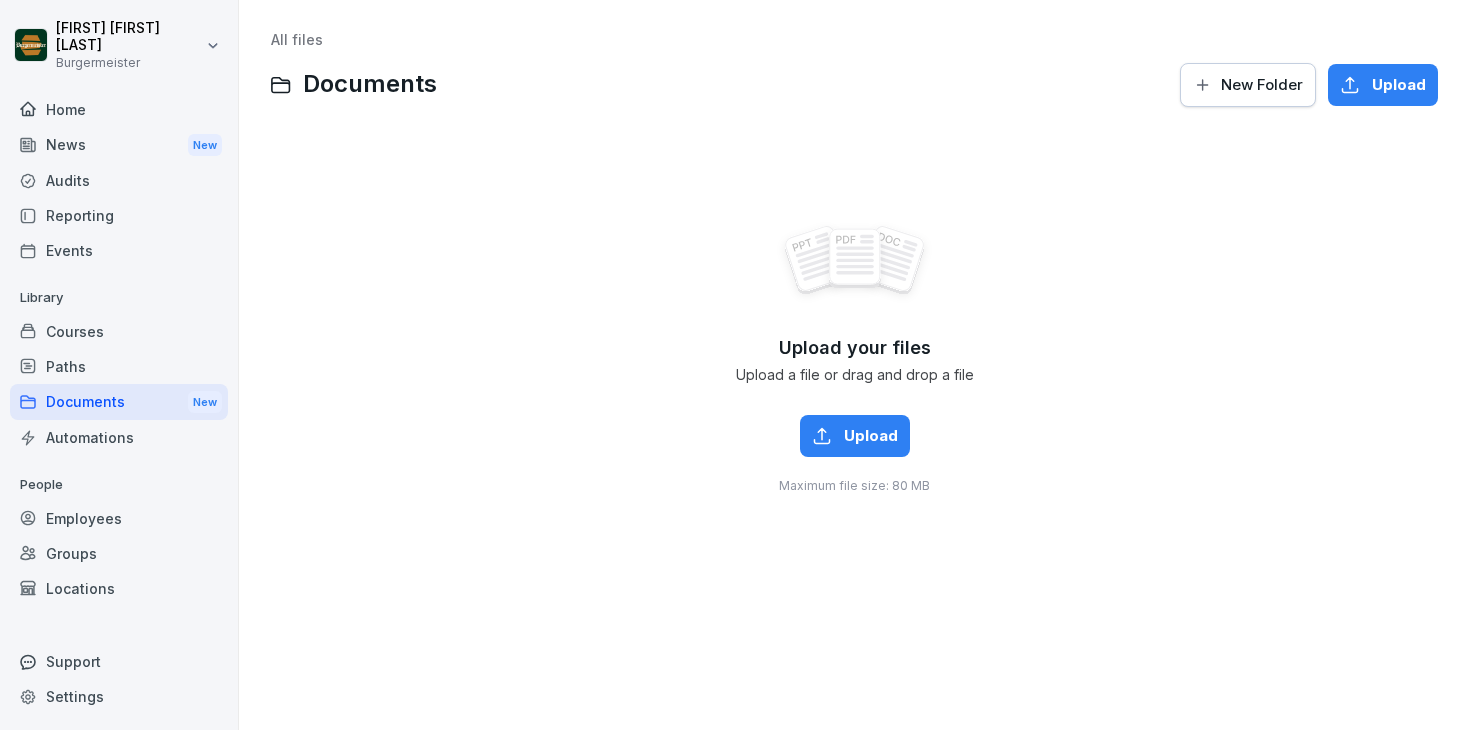 click on "Paths" at bounding box center [119, 366] 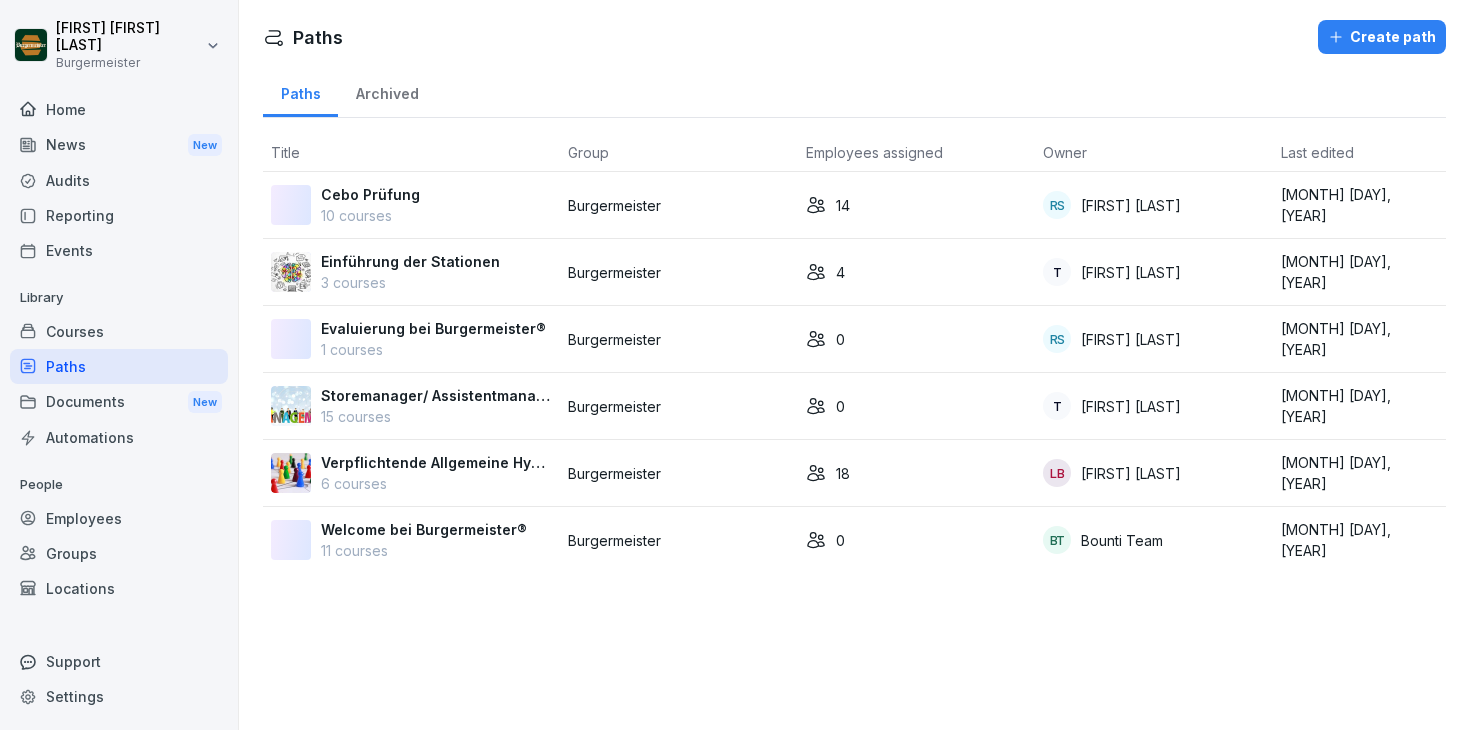 click on "Courses" at bounding box center [119, 331] 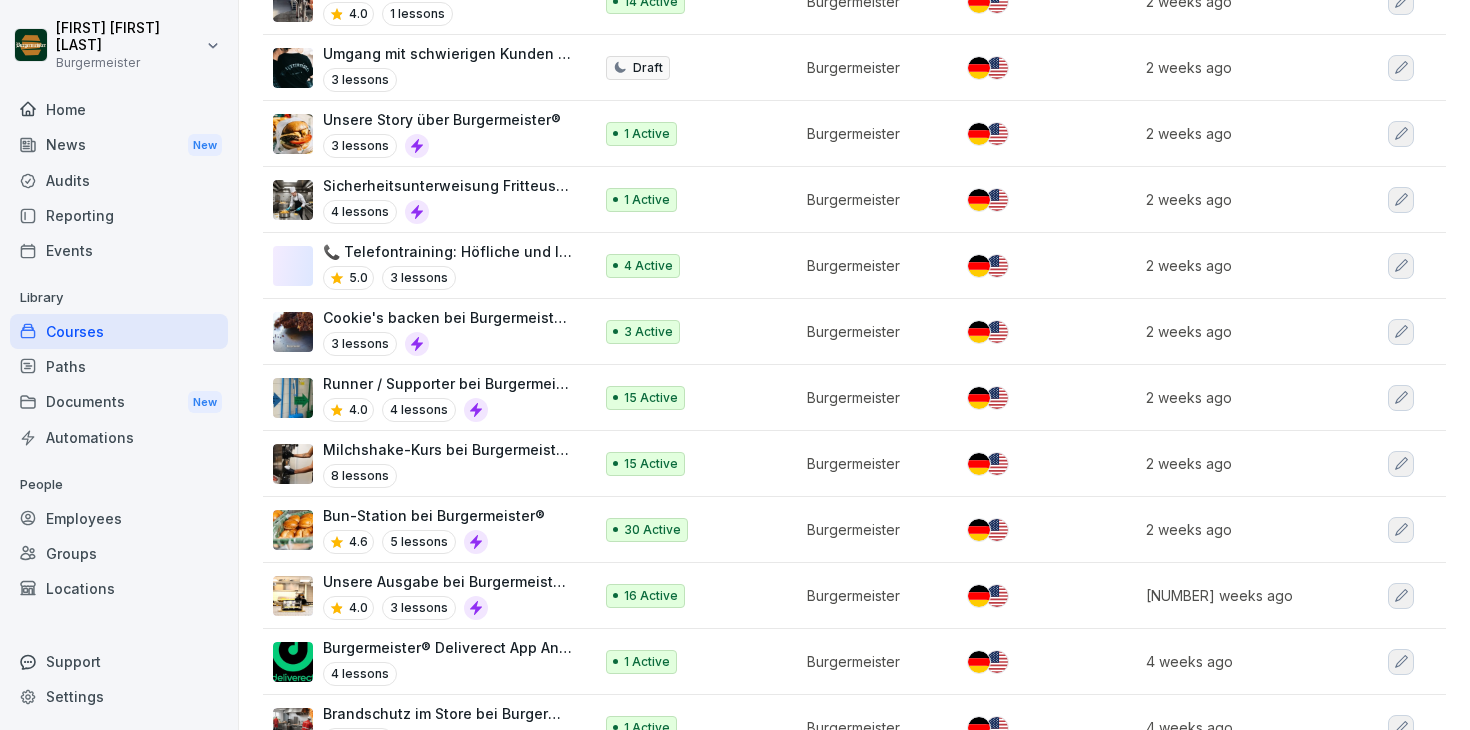scroll, scrollTop: 0, scrollLeft: 0, axis: both 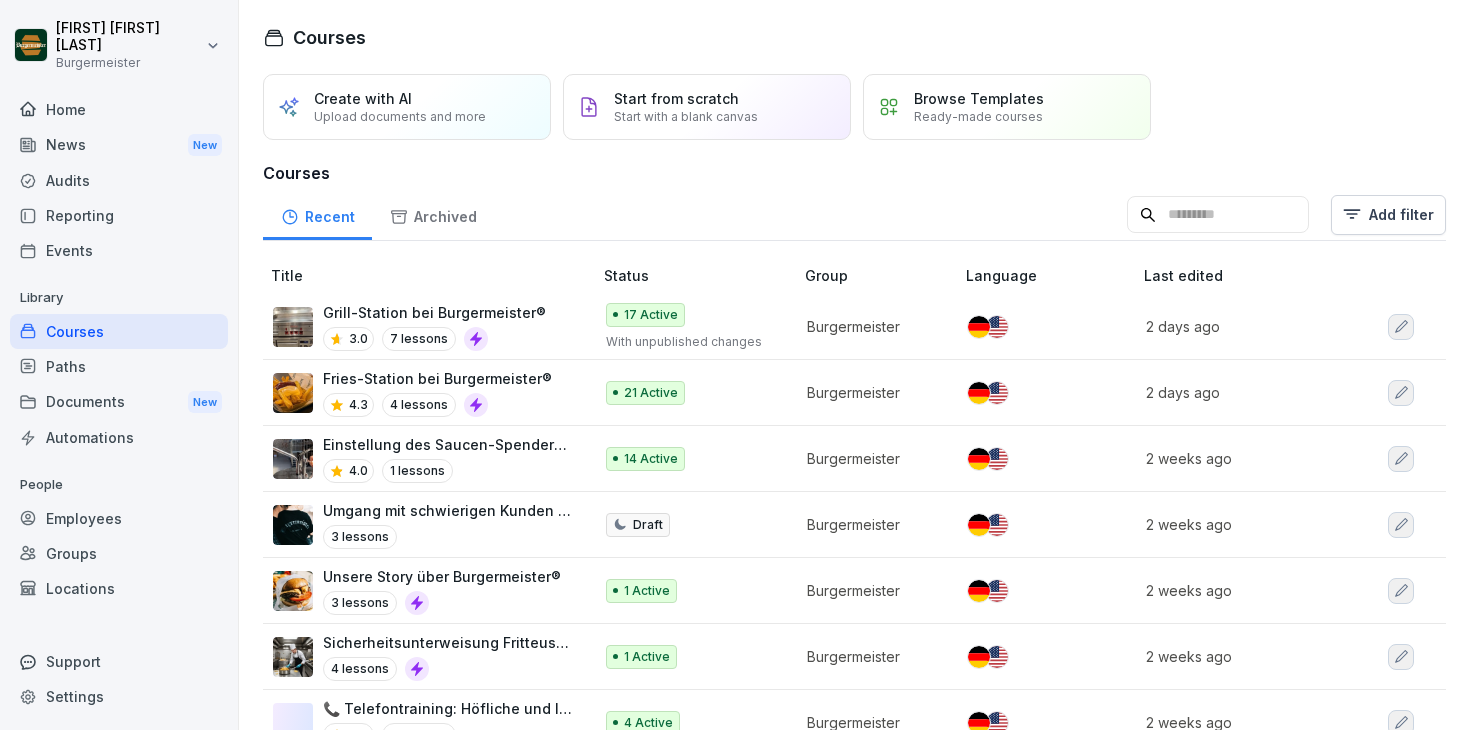 click on "Audits" at bounding box center [119, 180] 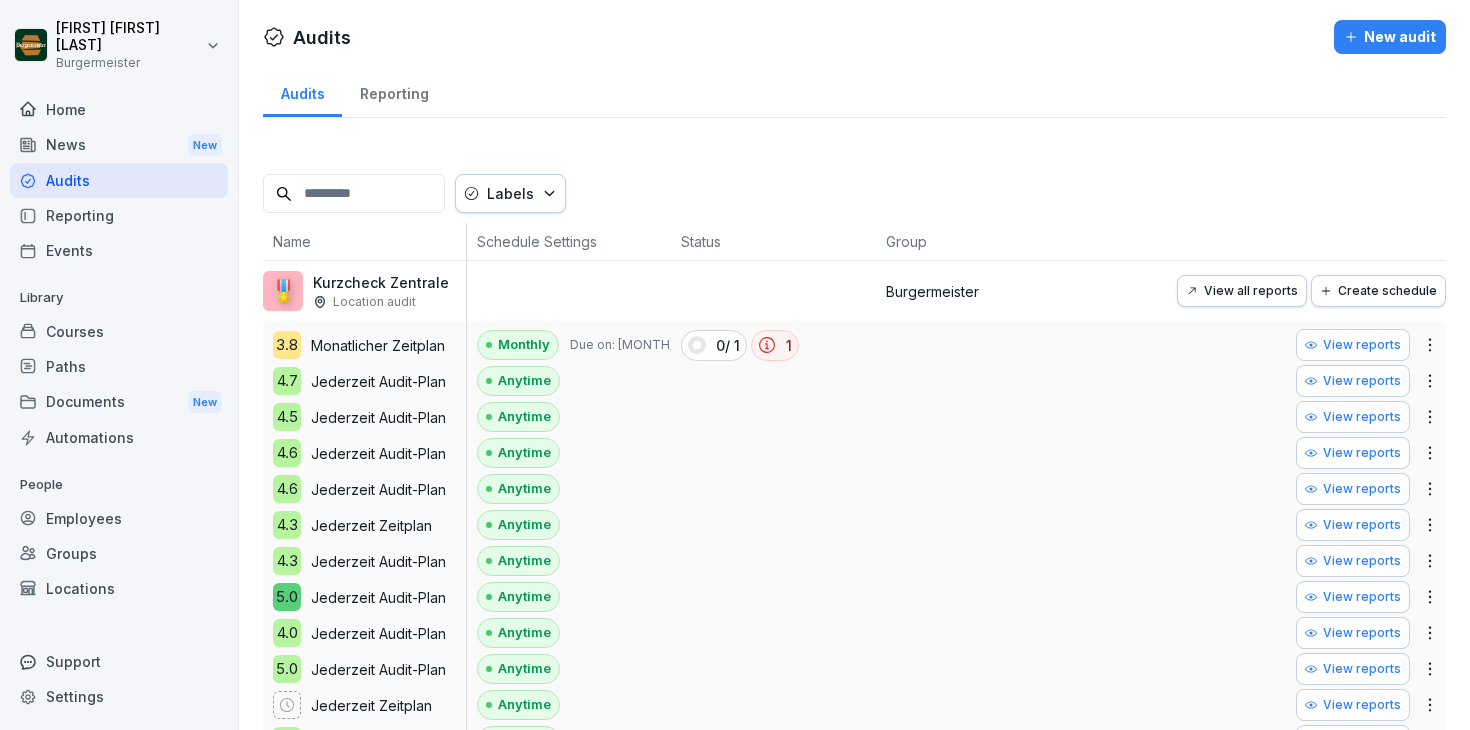 click on "Reporting" at bounding box center (394, 91) 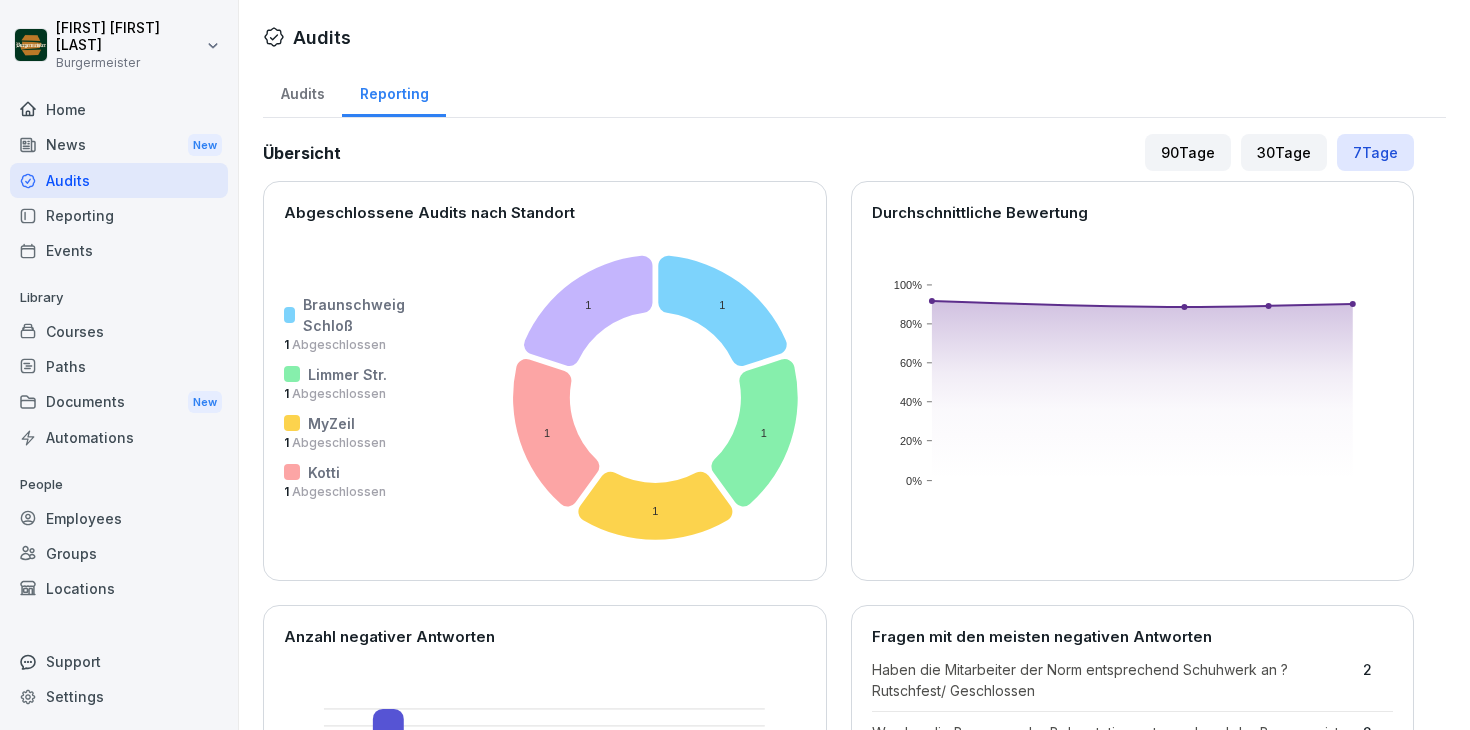 click on "Audits" at bounding box center [302, 91] 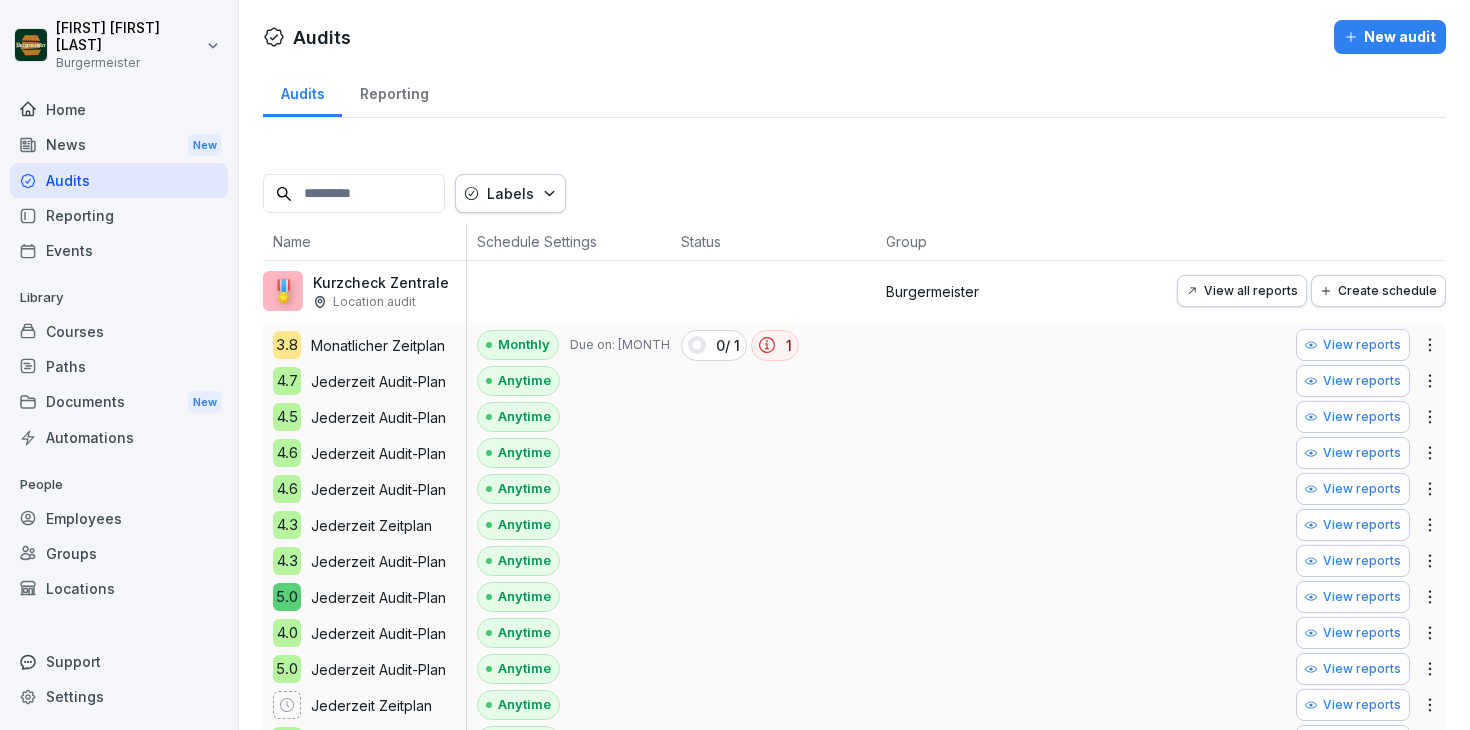 click on "View all reports" at bounding box center (1242, 291) 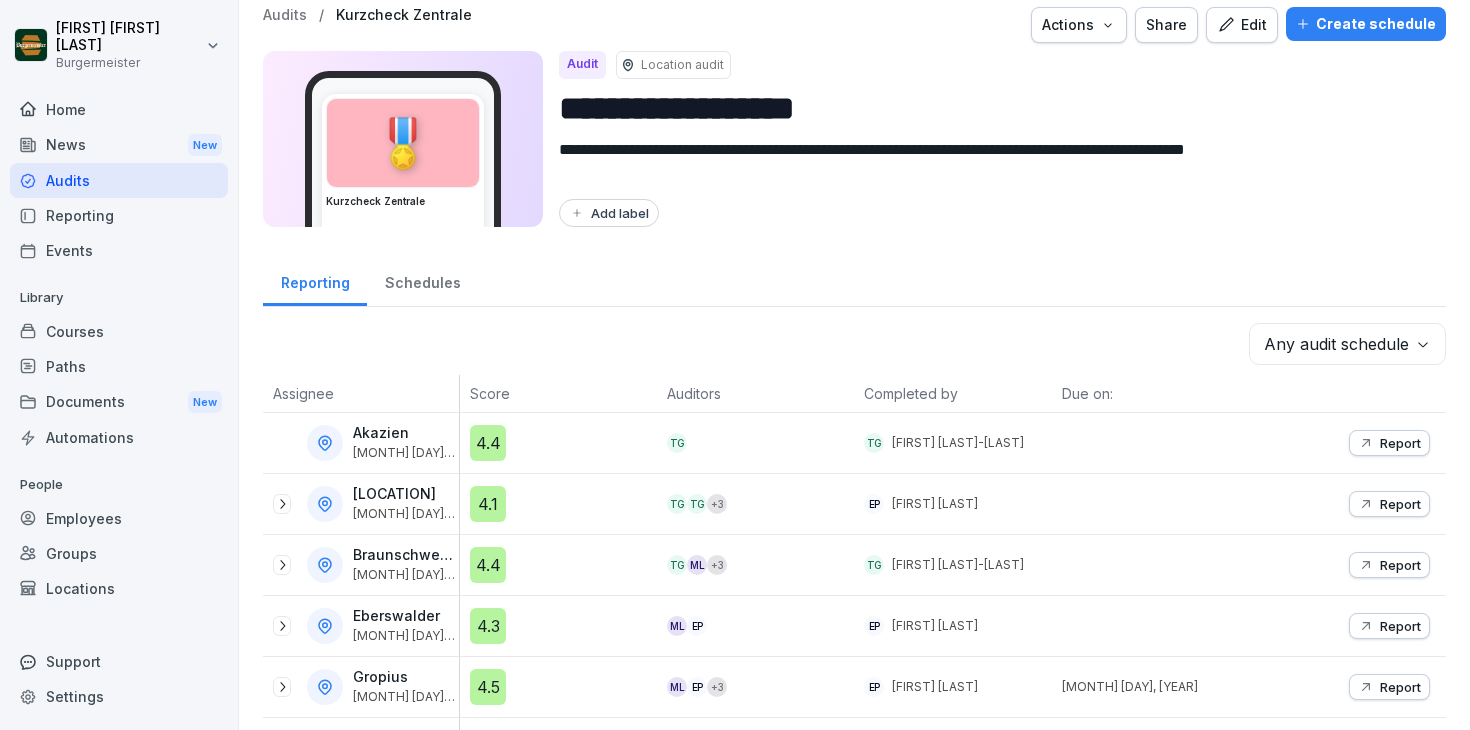 scroll, scrollTop: 0, scrollLeft: 0, axis: both 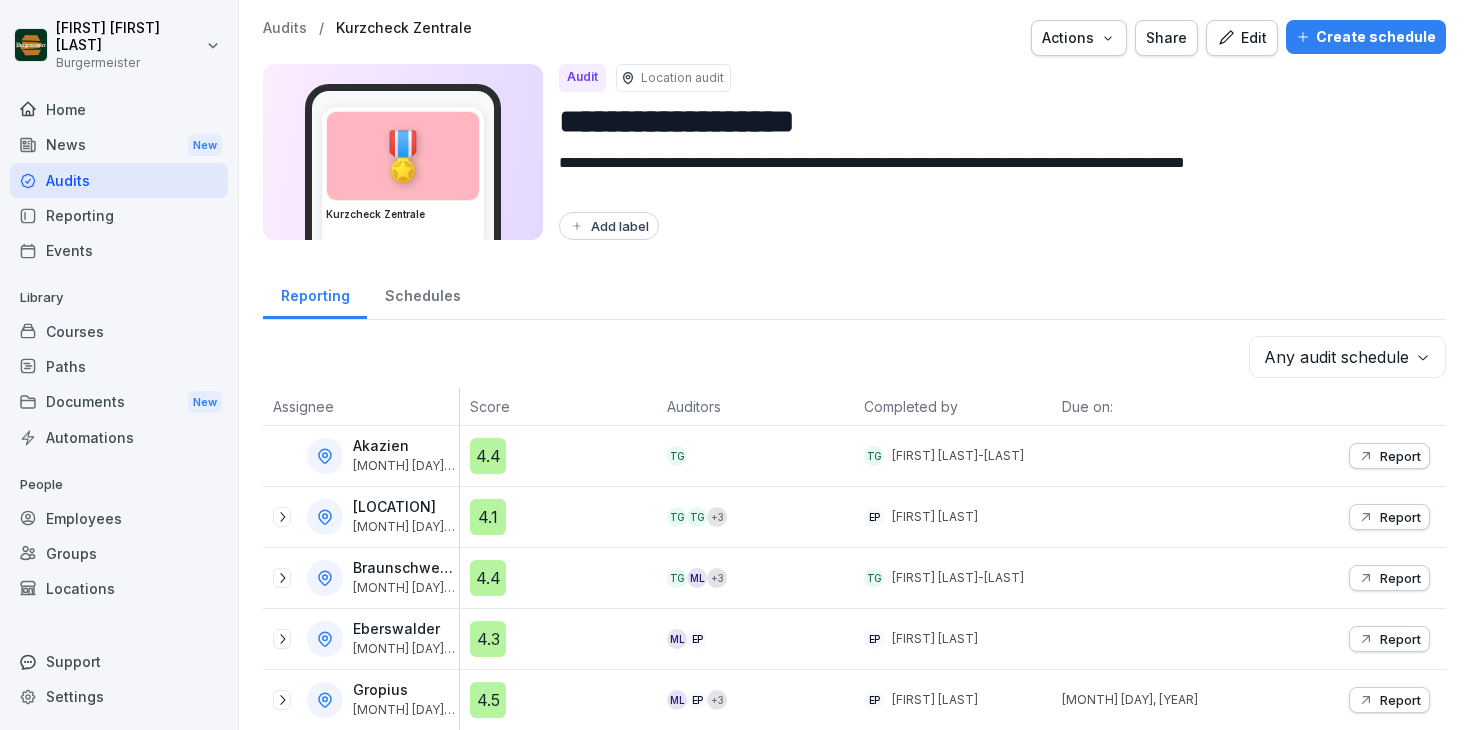 click on "Edit" at bounding box center [1242, 38] 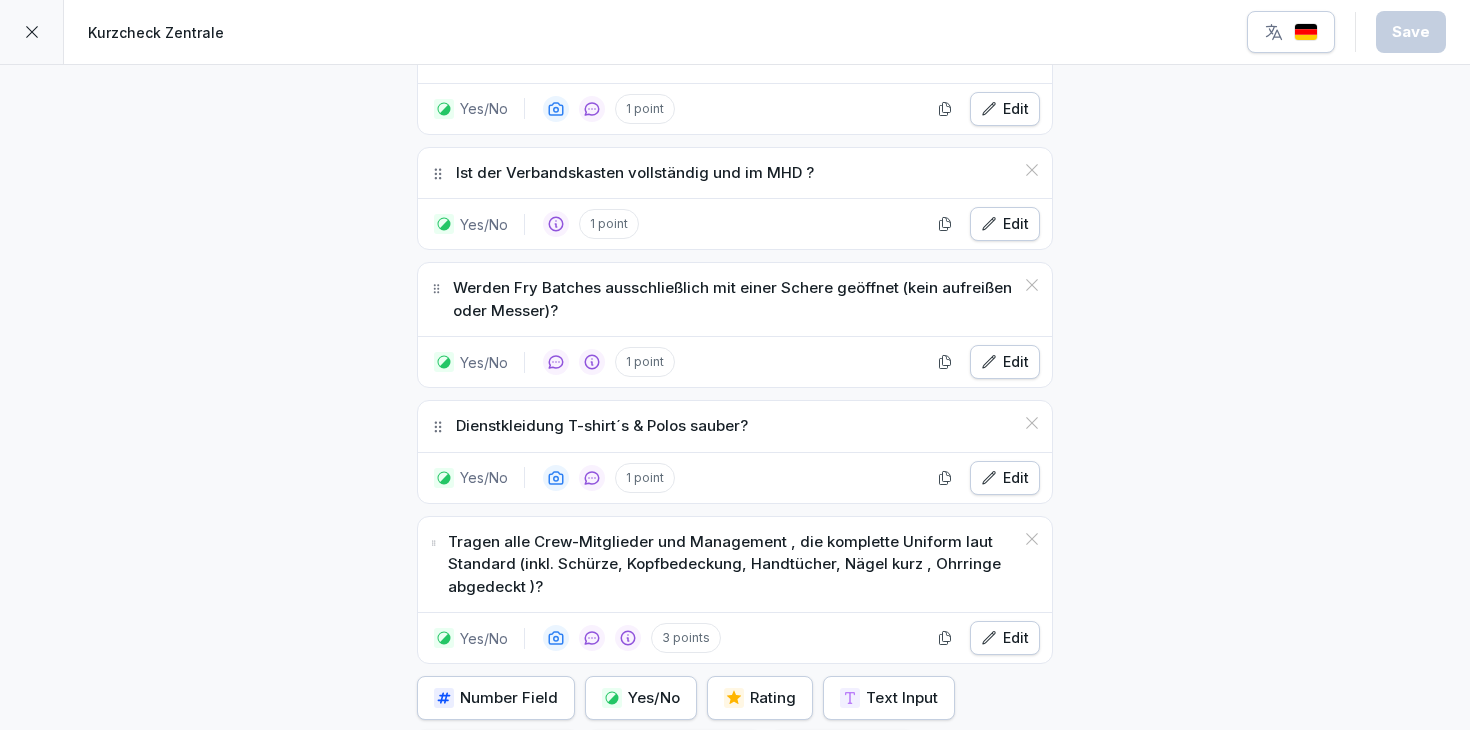 scroll, scrollTop: 8196, scrollLeft: 0, axis: vertical 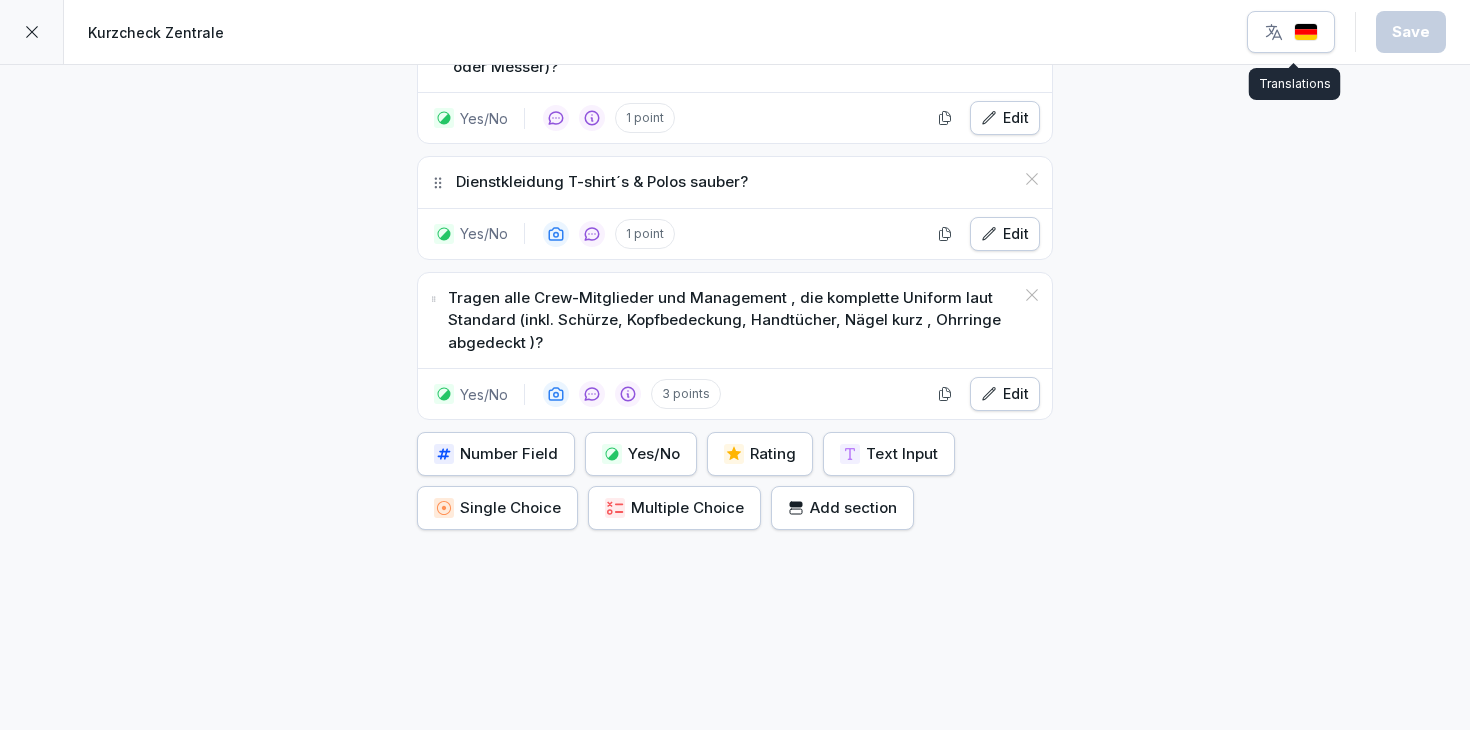 click at bounding box center [1306, 32] 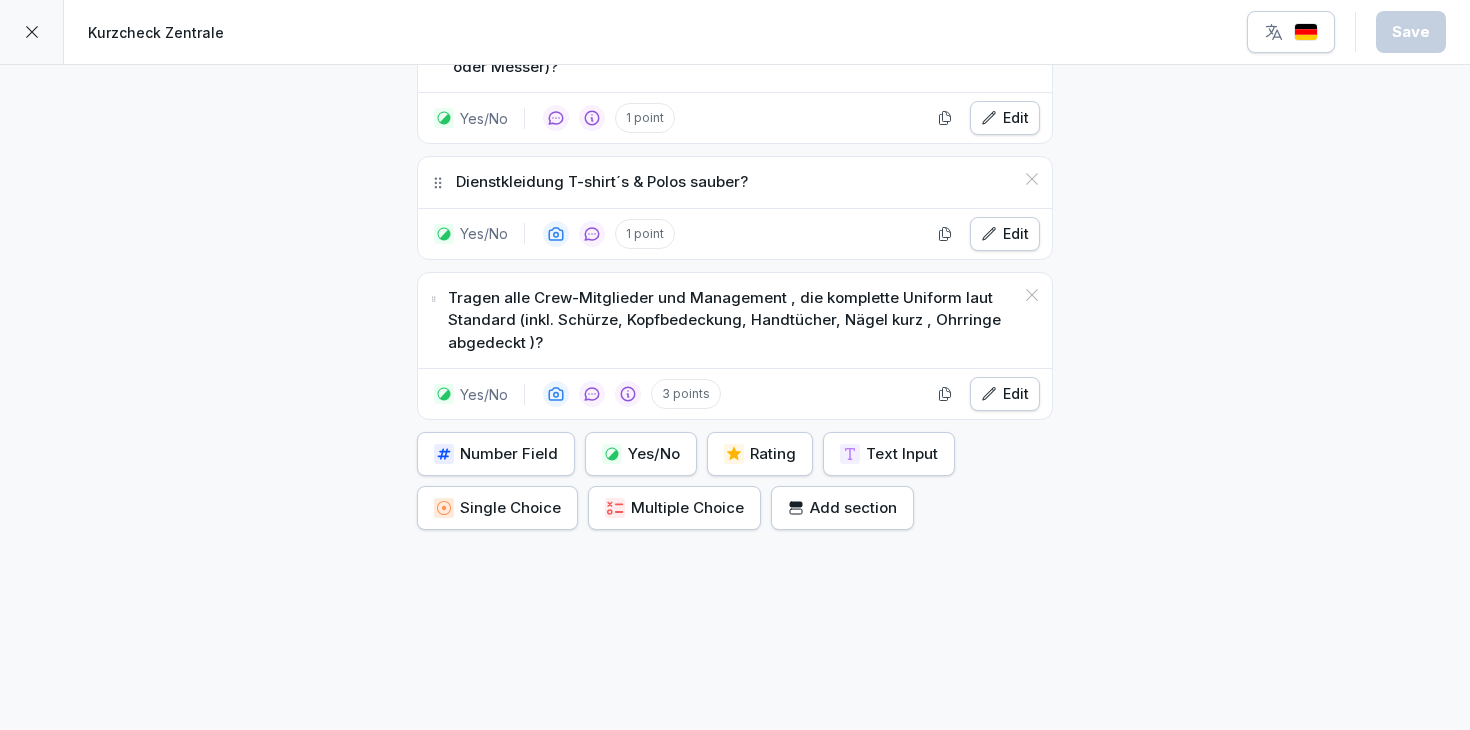 click 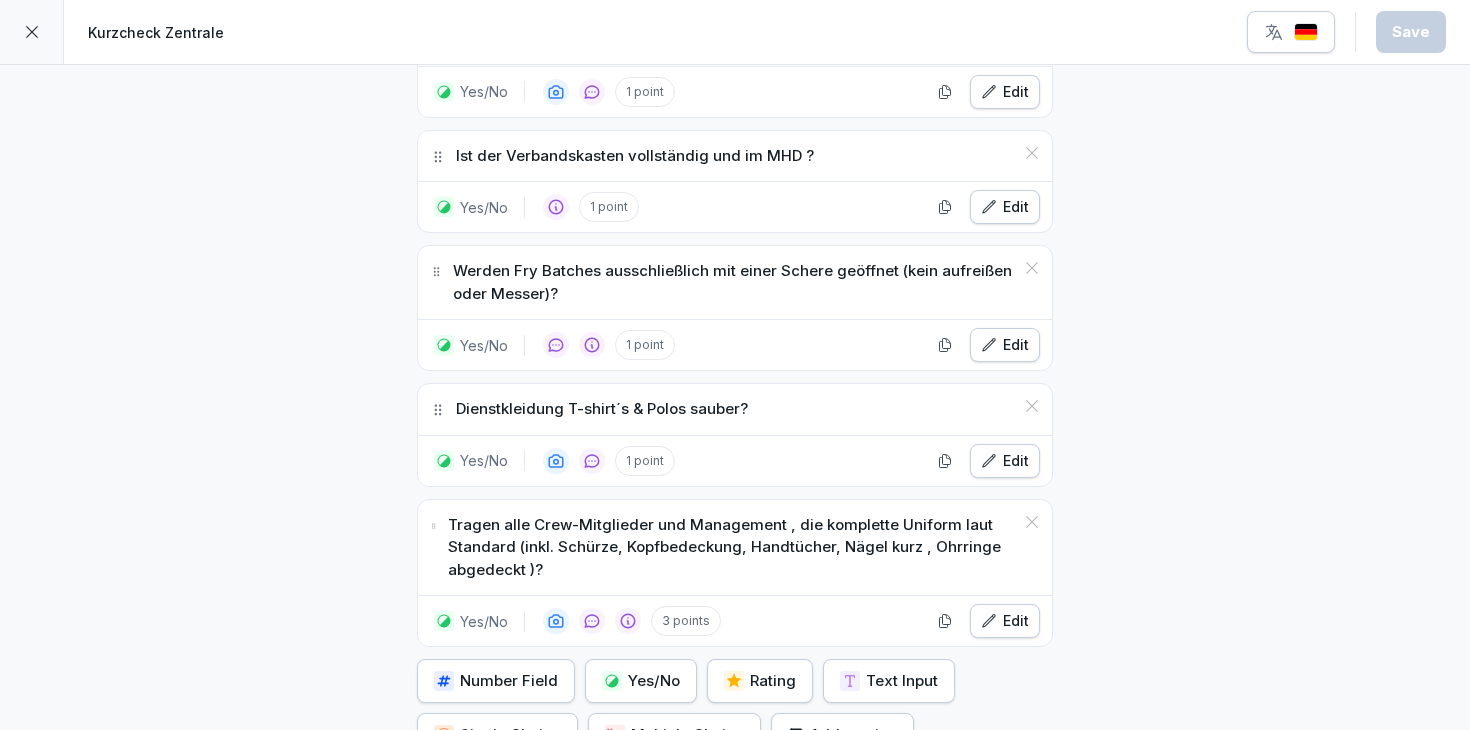scroll, scrollTop: 0, scrollLeft: 0, axis: both 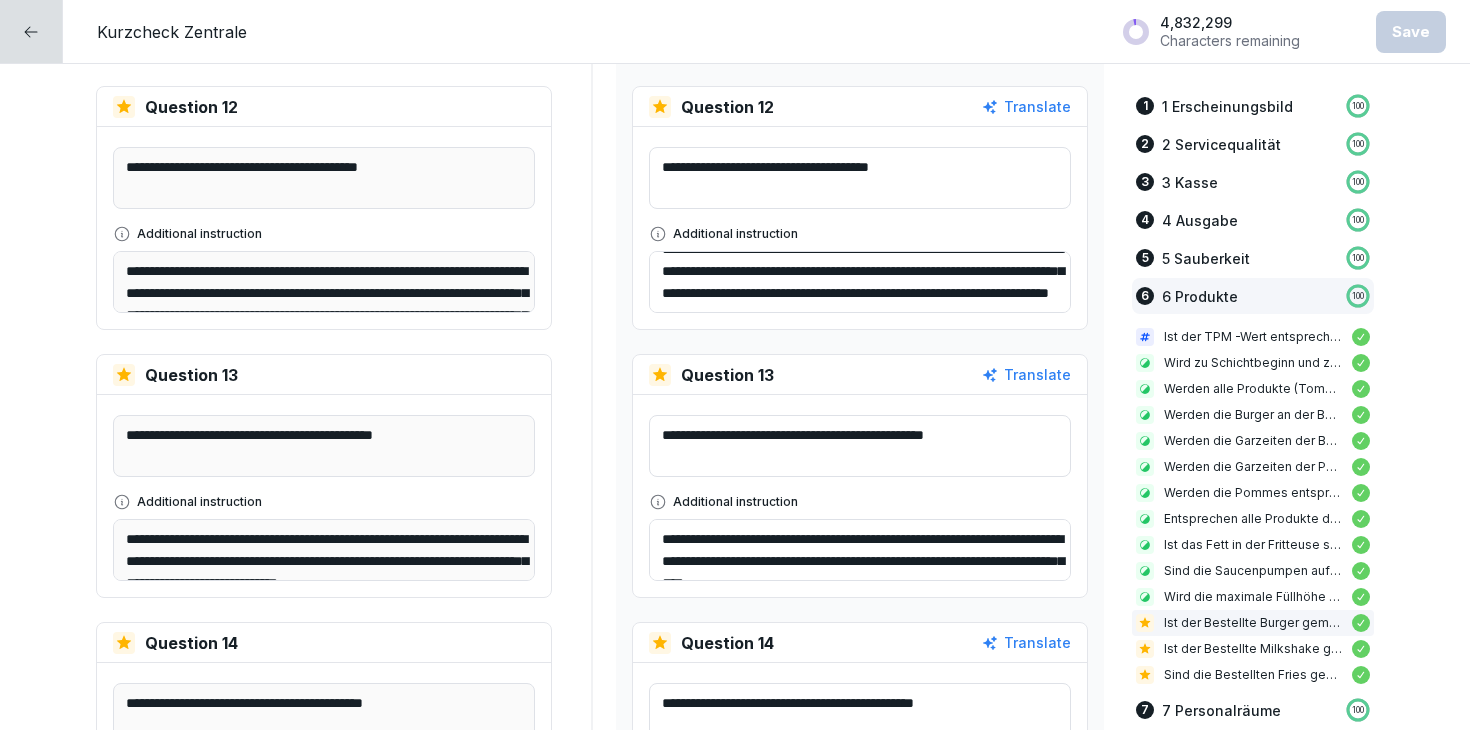 click on "Question 13" at bounding box center (324, 375) 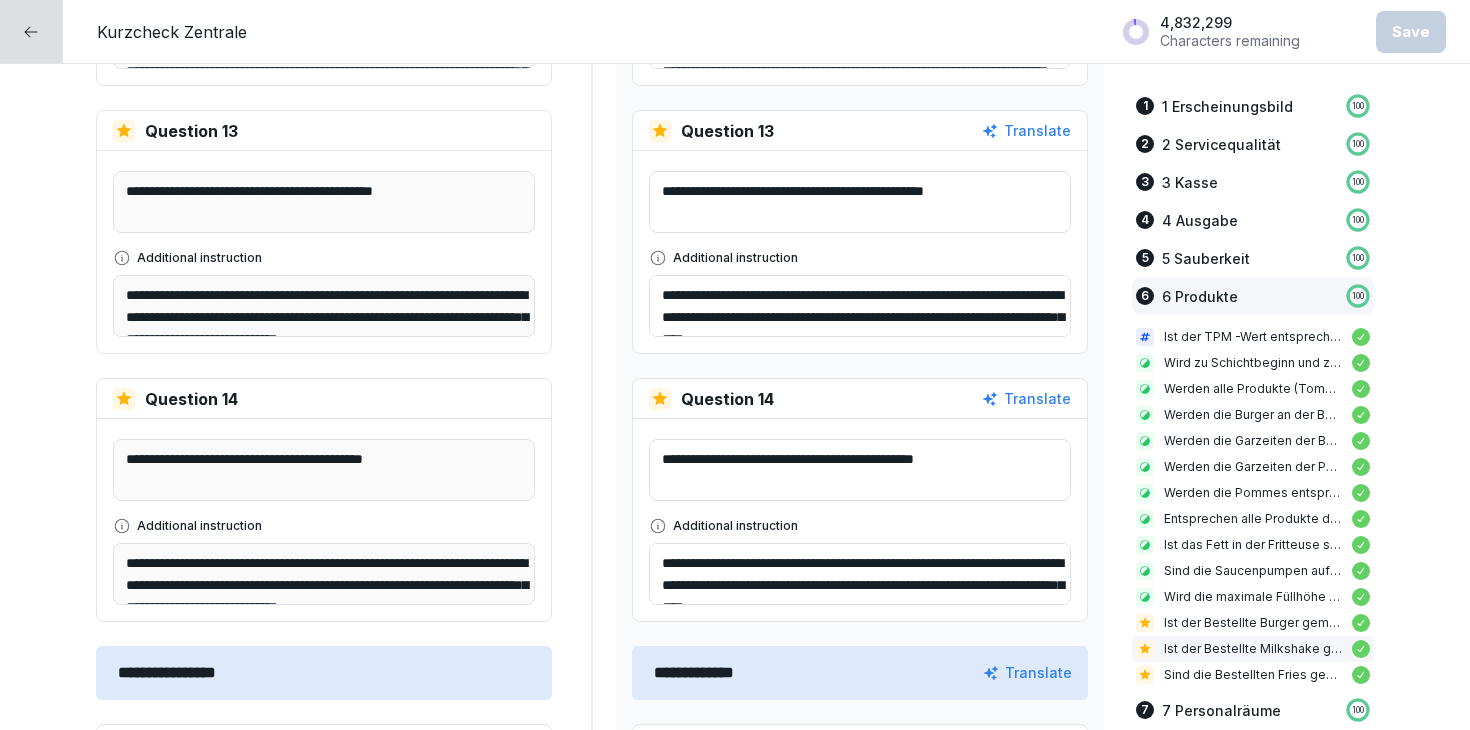 scroll, scrollTop: 12364, scrollLeft: 0, axis: vertical 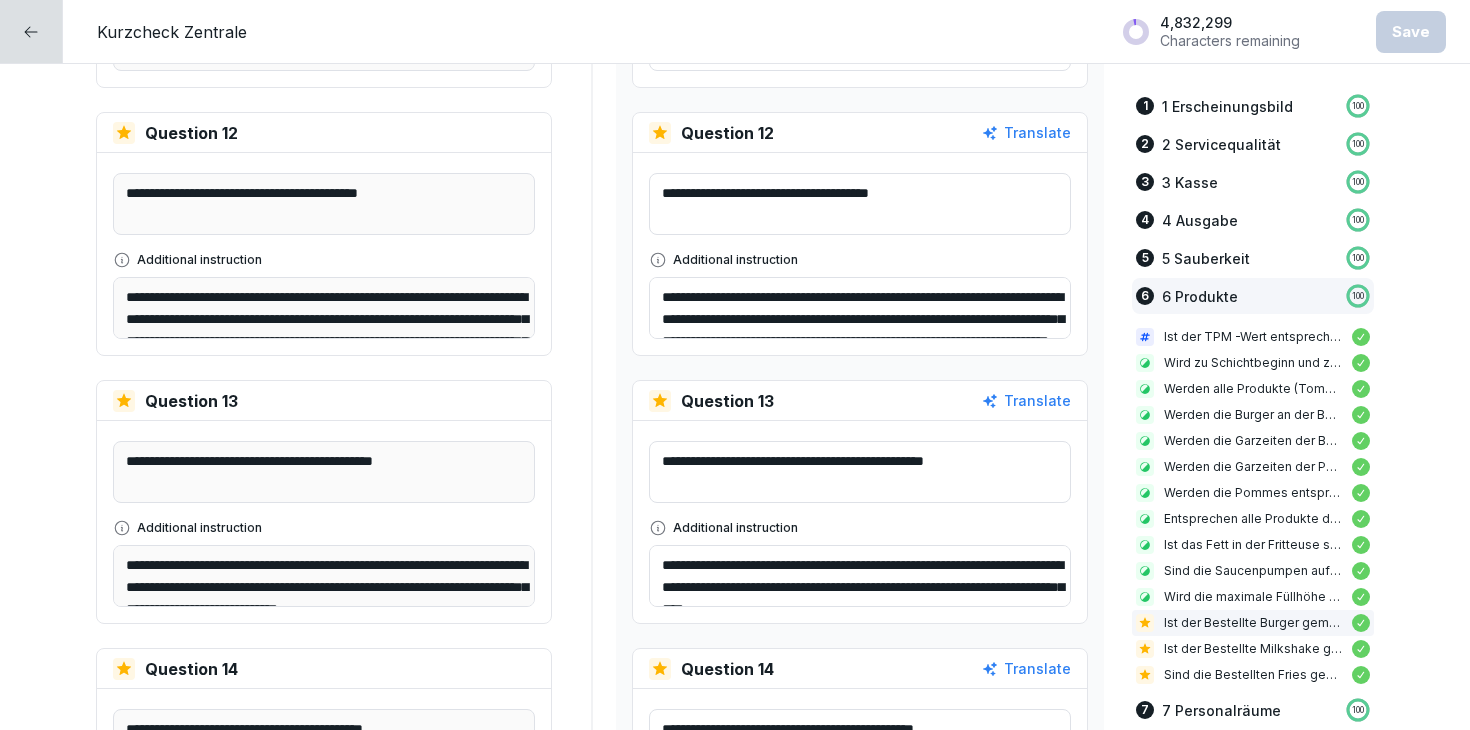 click at bounding box center (31, 31) 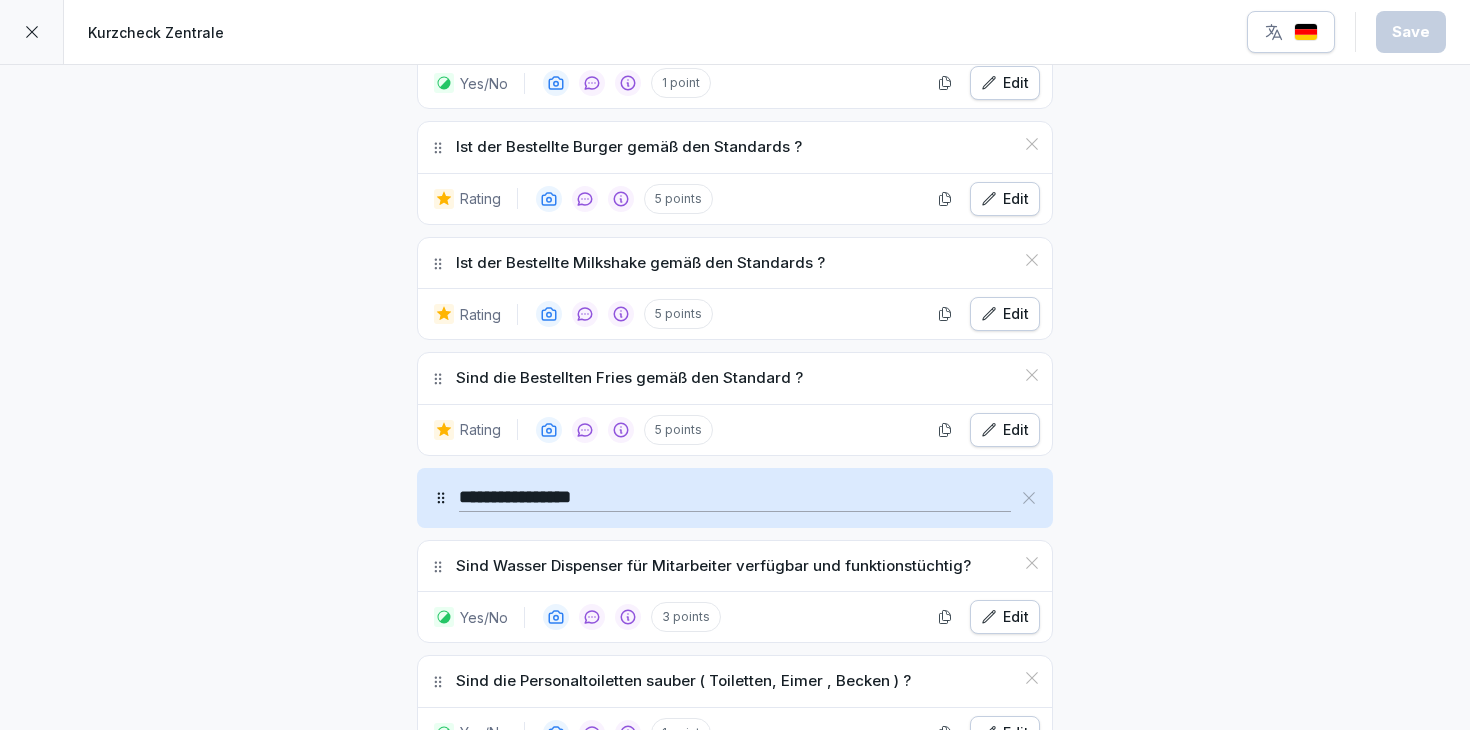 scroll, scrollTop: 6356, scrollLeft: 0, axis: vertical 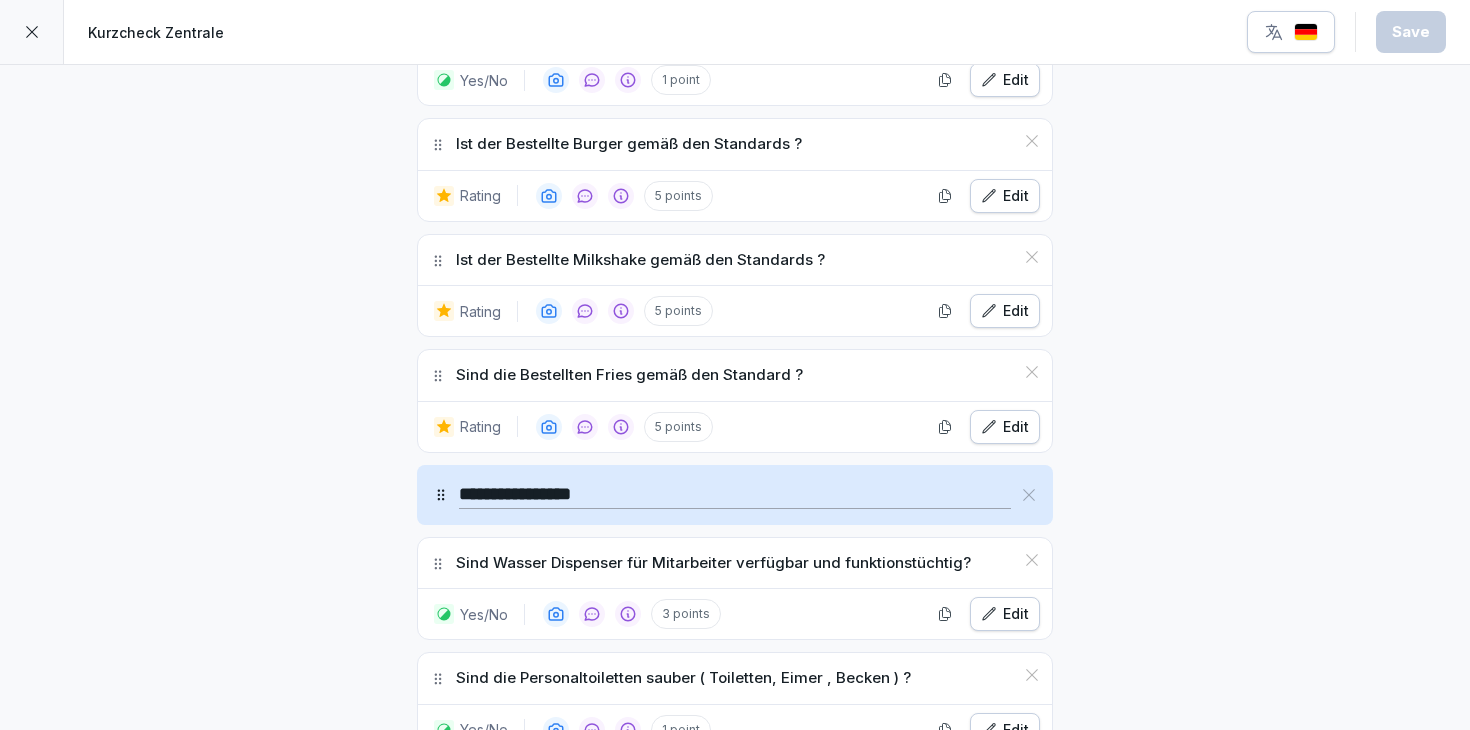 click on "Edit" at bounding box center (1005, 311) 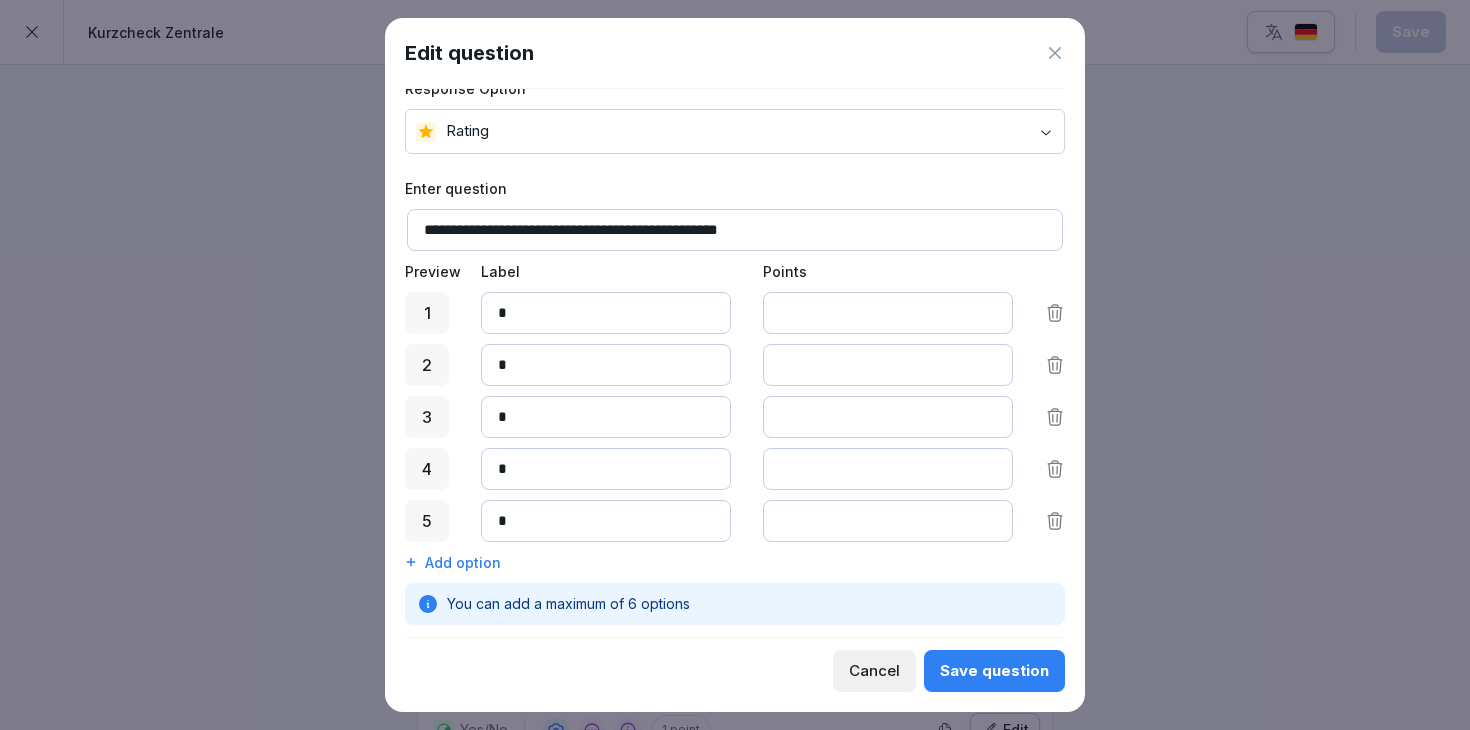 scroll, scrollTop: 39, scrollLeft: 0, axis: vertical 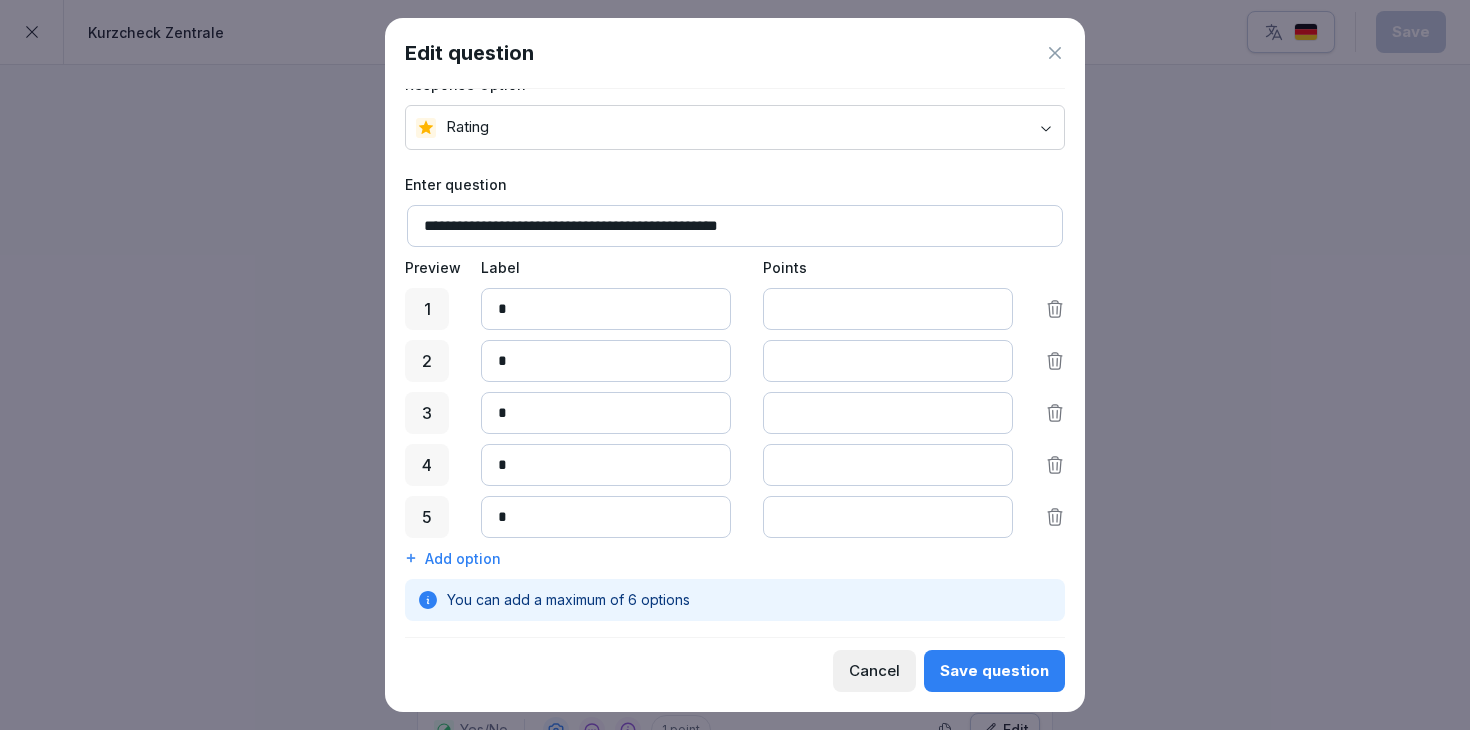 click on "**********" at bounding box center (735, 365) 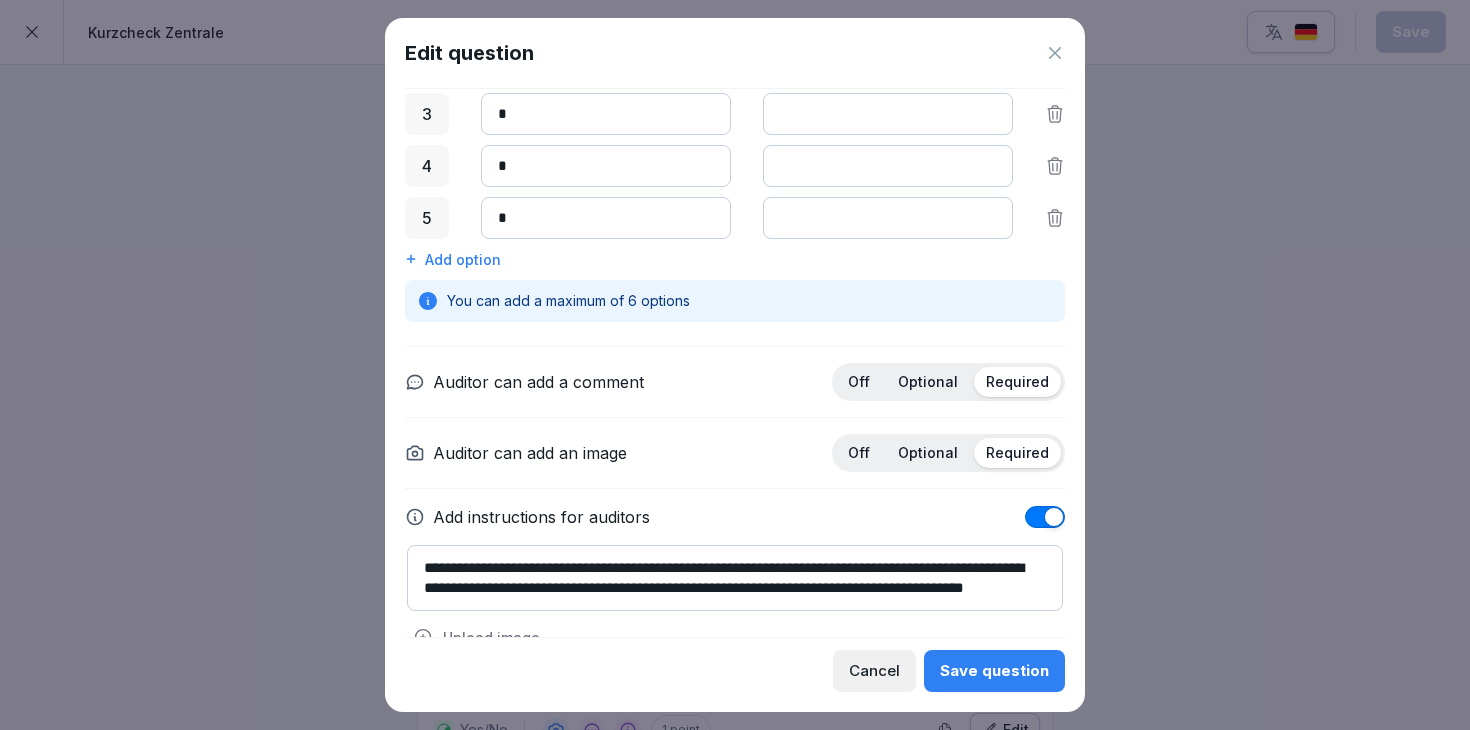 scroll, scrollTop: 379, scrollLeft: 0, axis: vertical 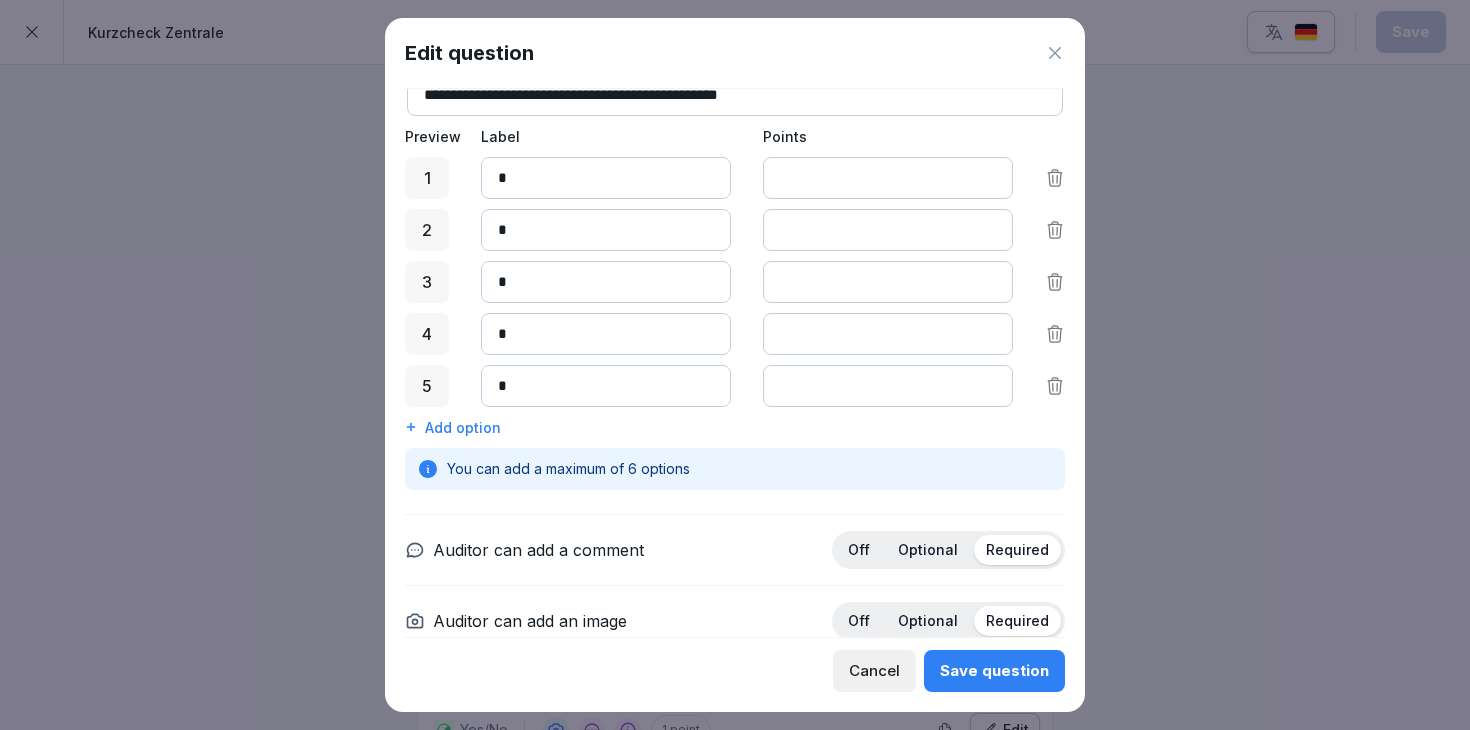 click on "Add option" at bounding box center [735, 427] 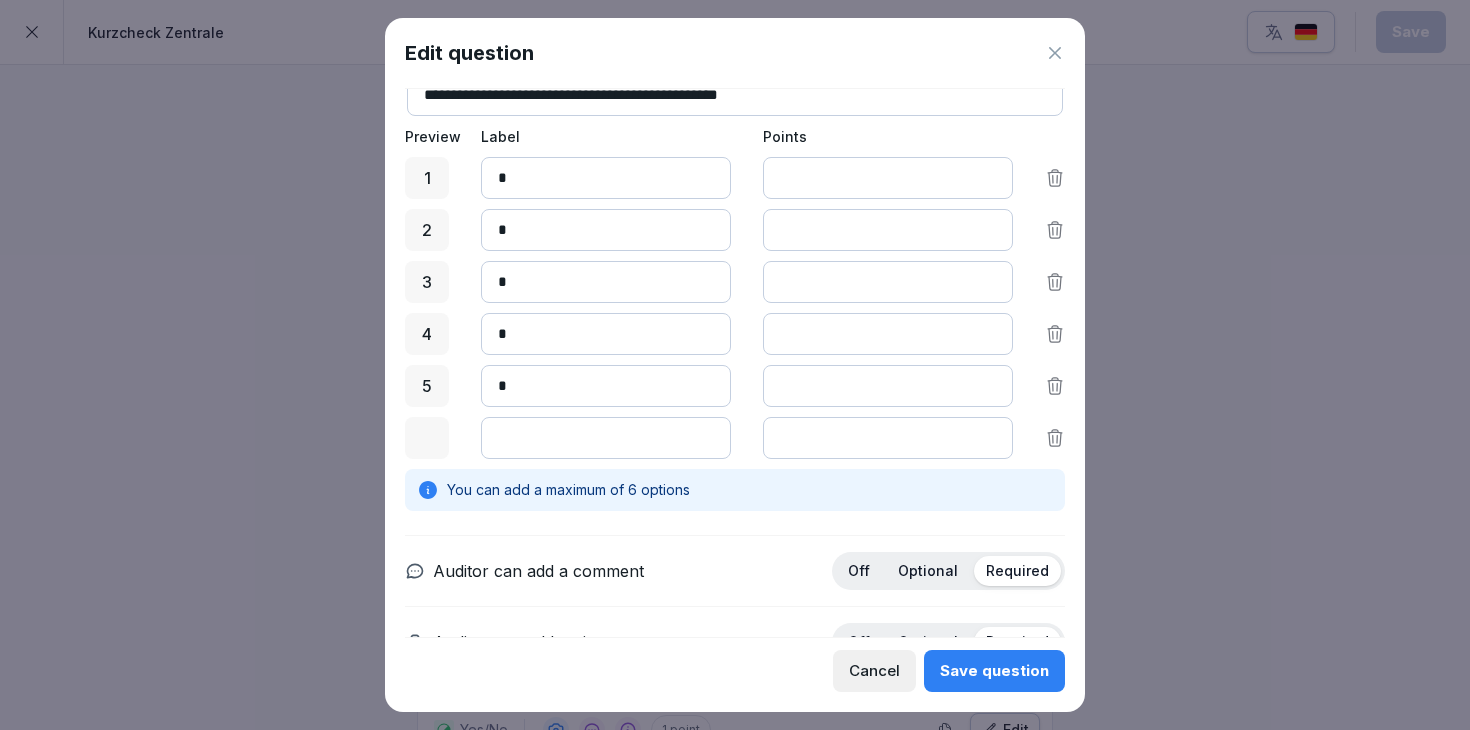 click at bounding box center [606, 438] 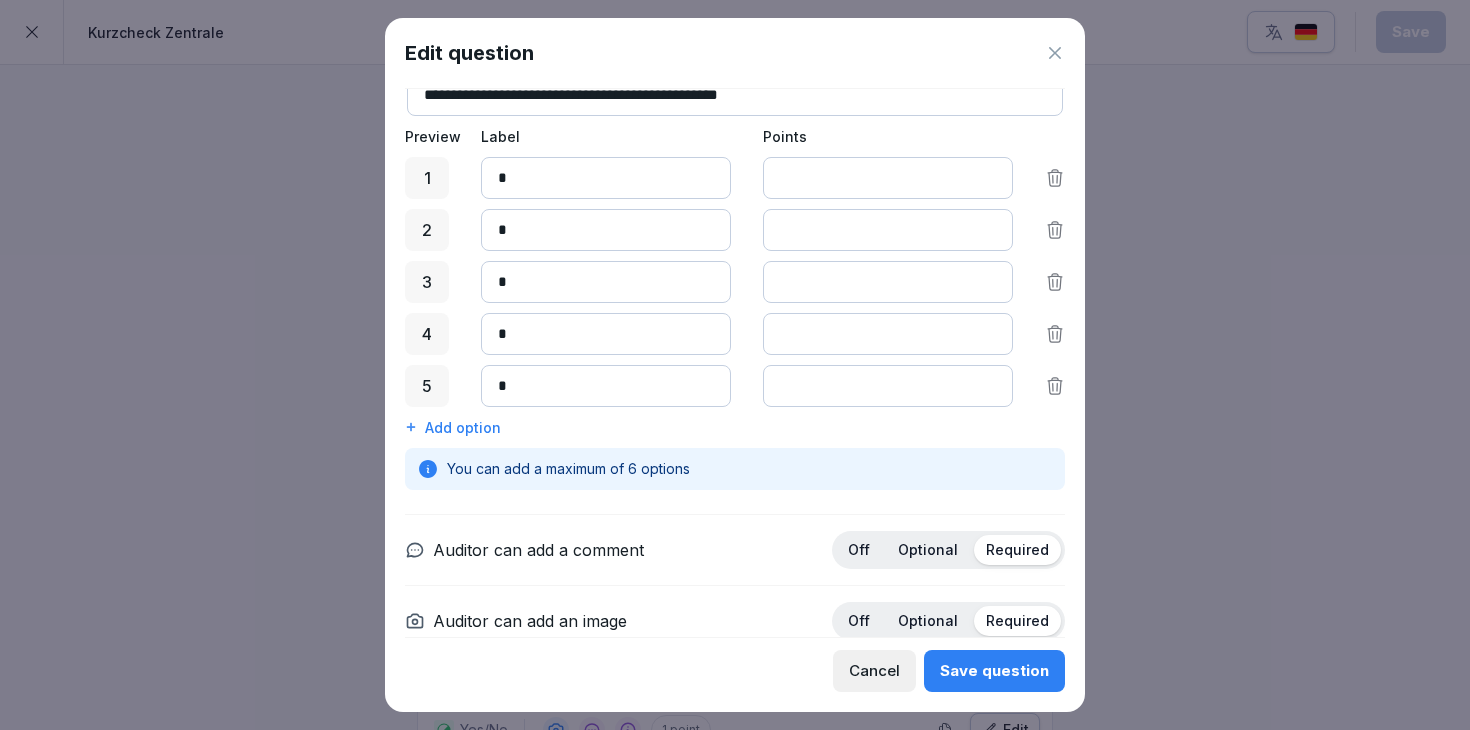 scroll, scrollTop: 0, scrollLeft: 0, axis: both 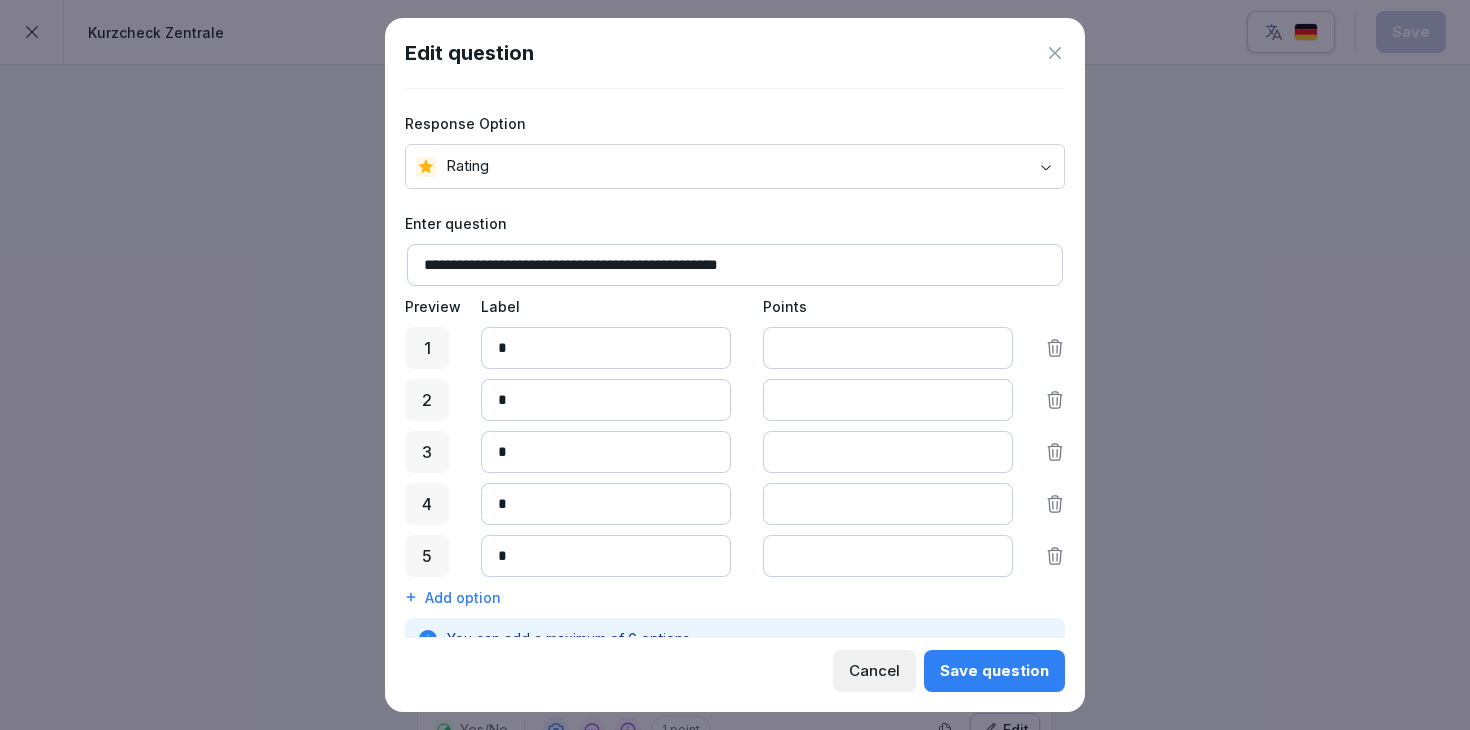 click 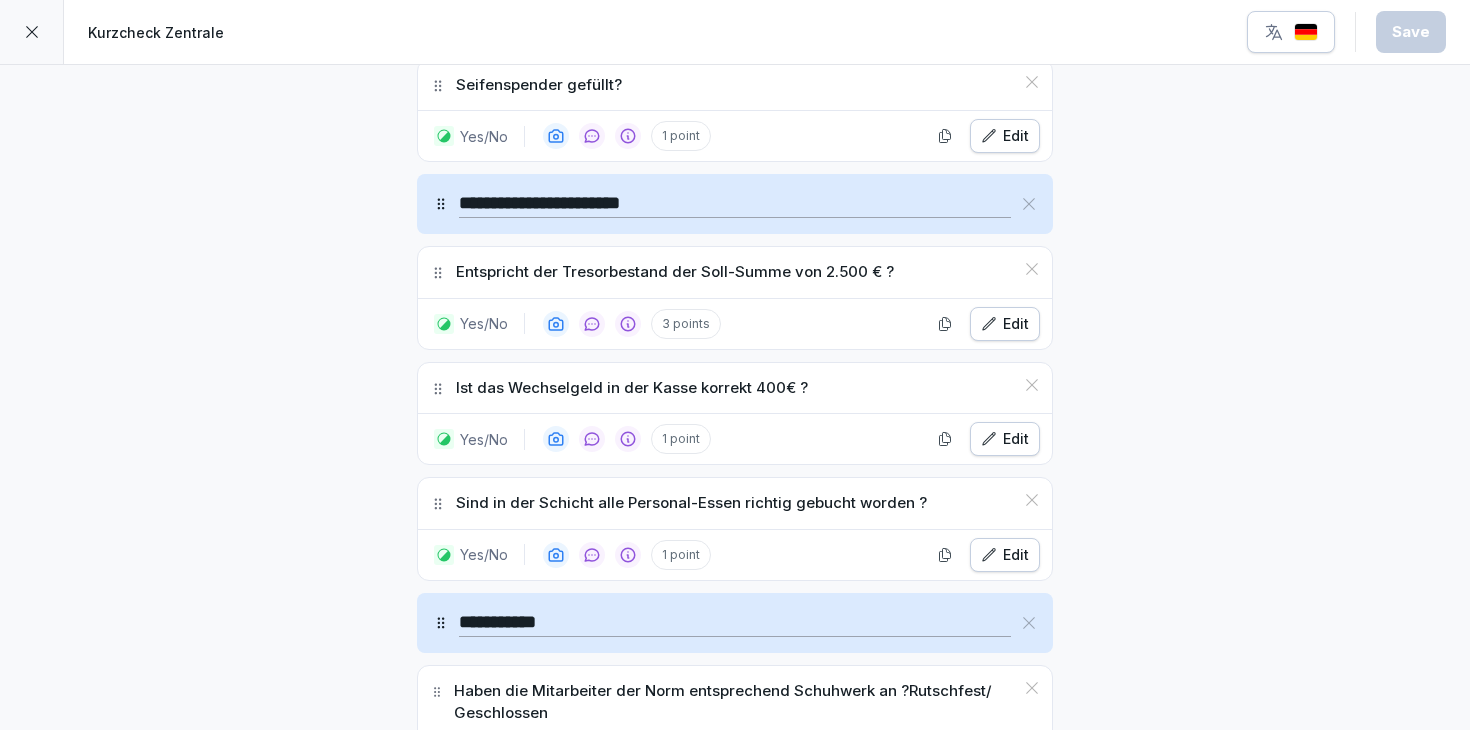 scroll, scrollTop: 7328, scrollLeft: 0, axis: vertical 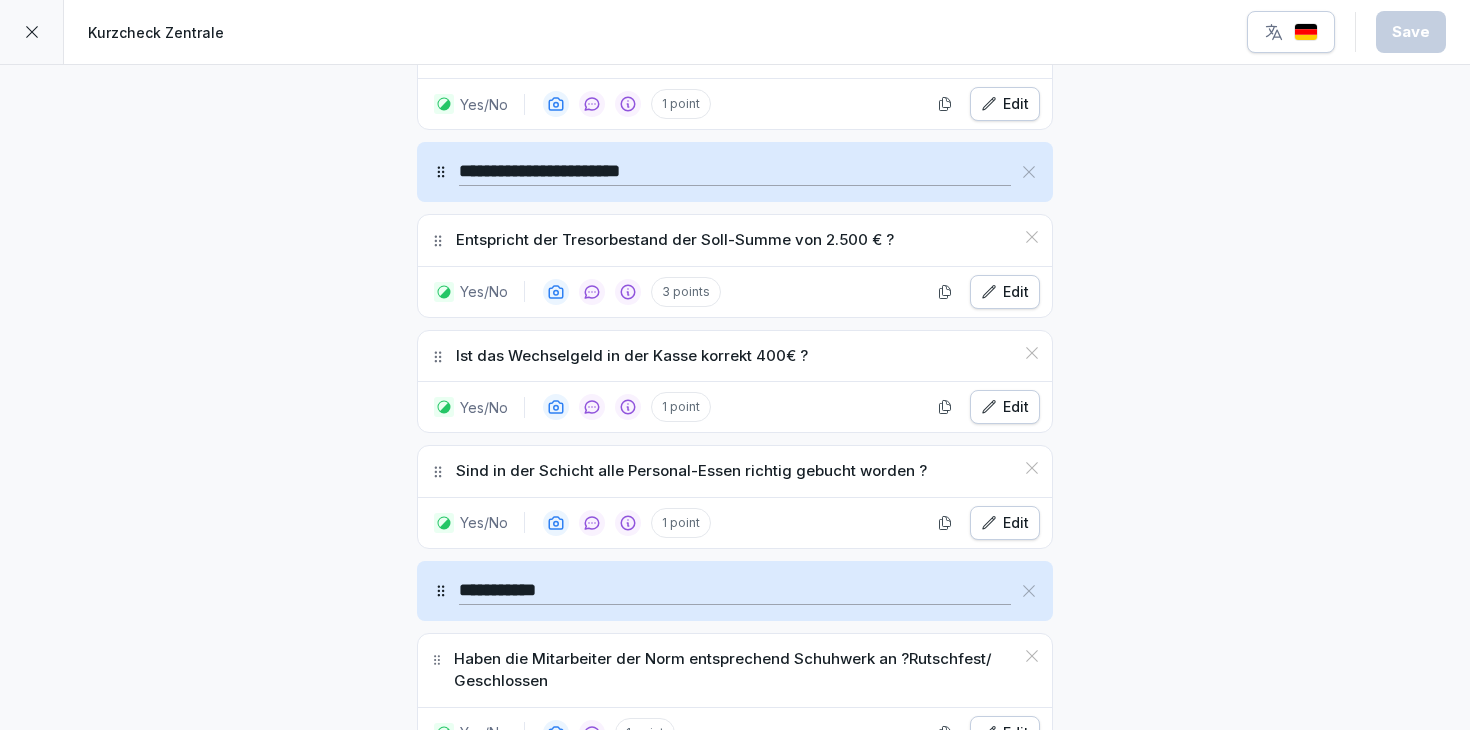 click on "Edit" at bounding box center [1005, 292] 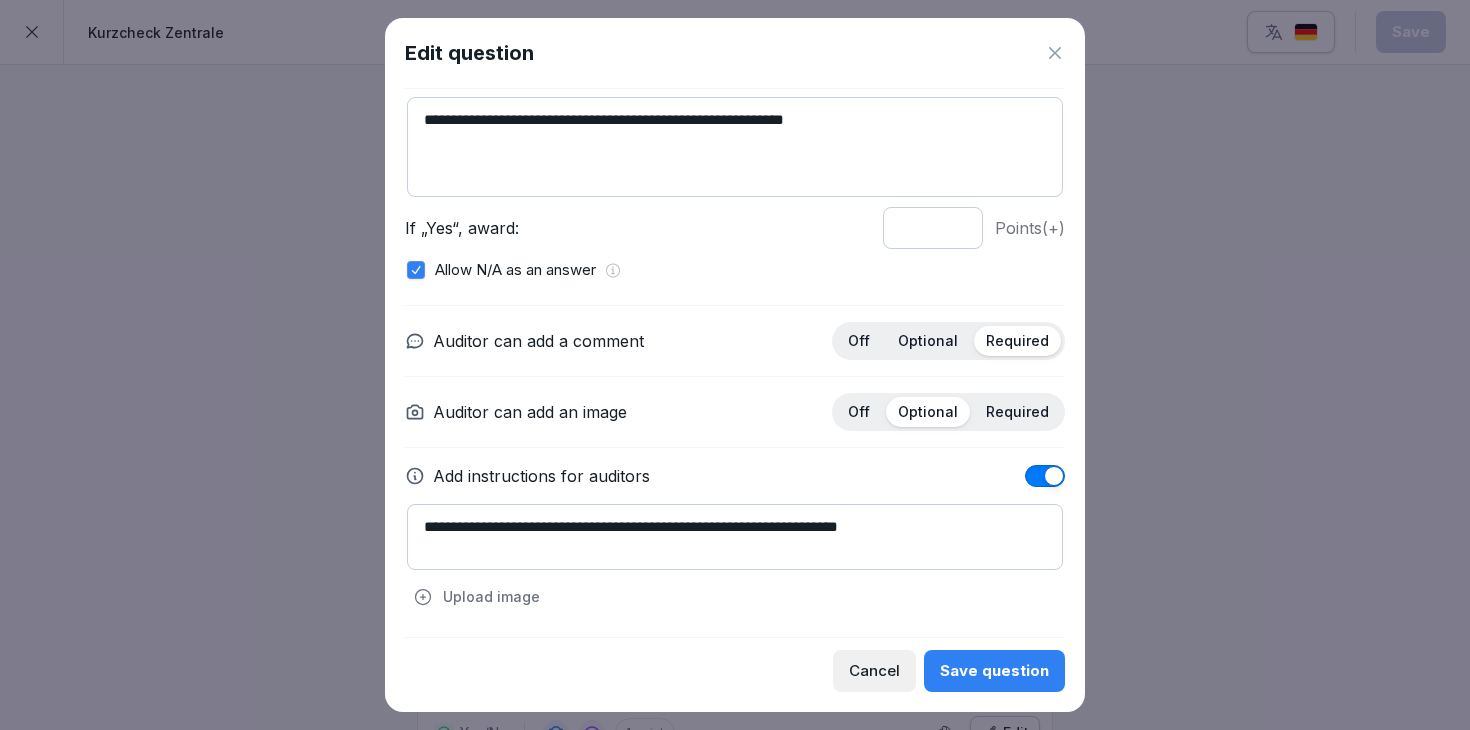 scroll, scrollTop: 0, scrollLeft: 0, axis: both 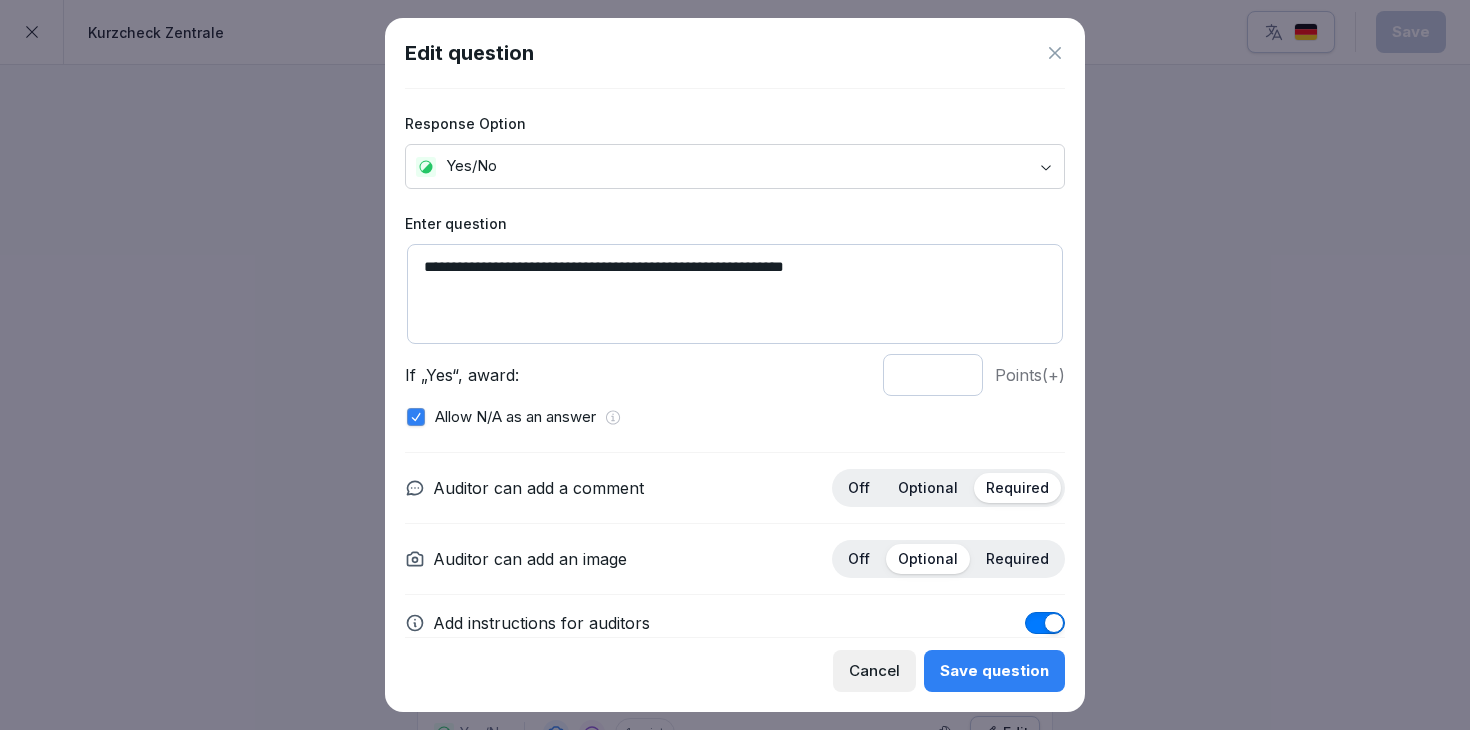 click 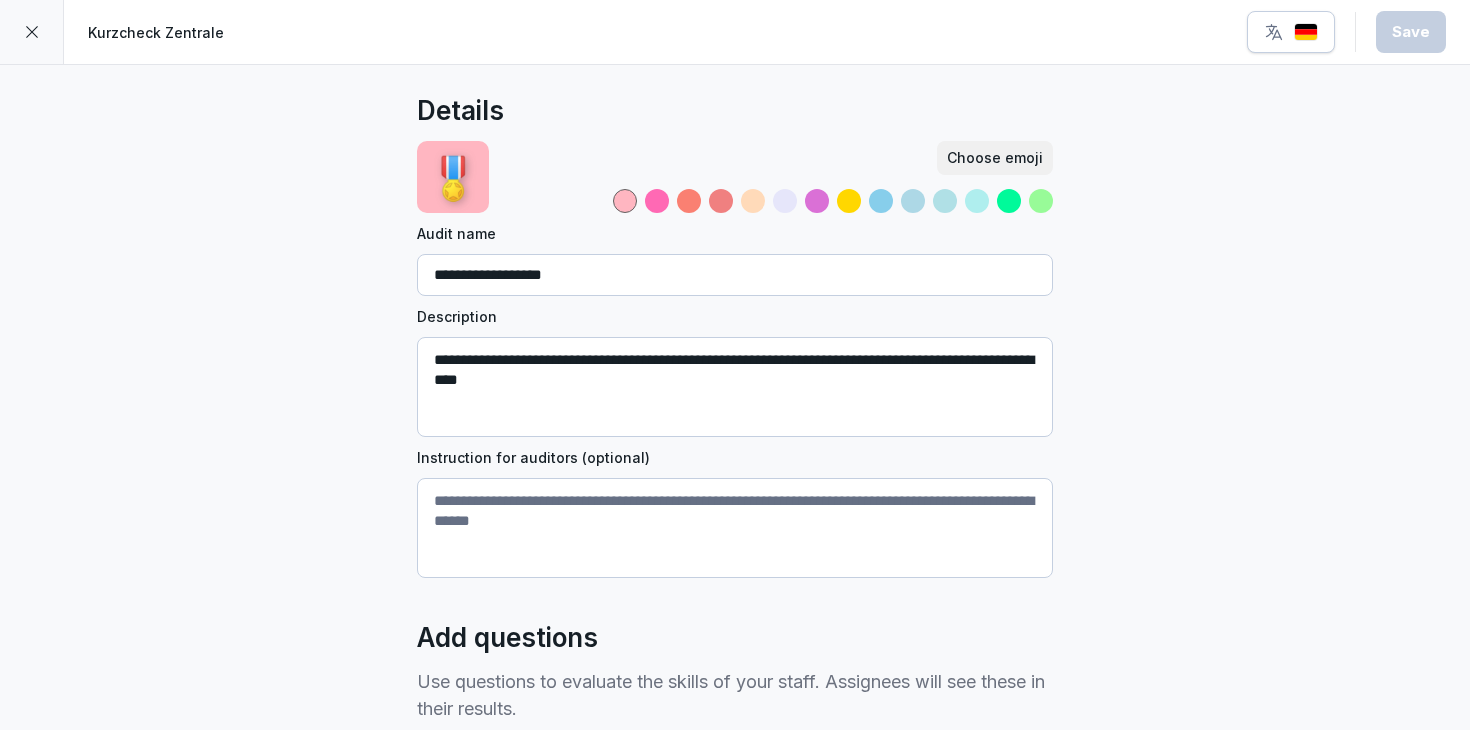 scroll, scrollTop: 0, scrollLeft: 0, axis: both 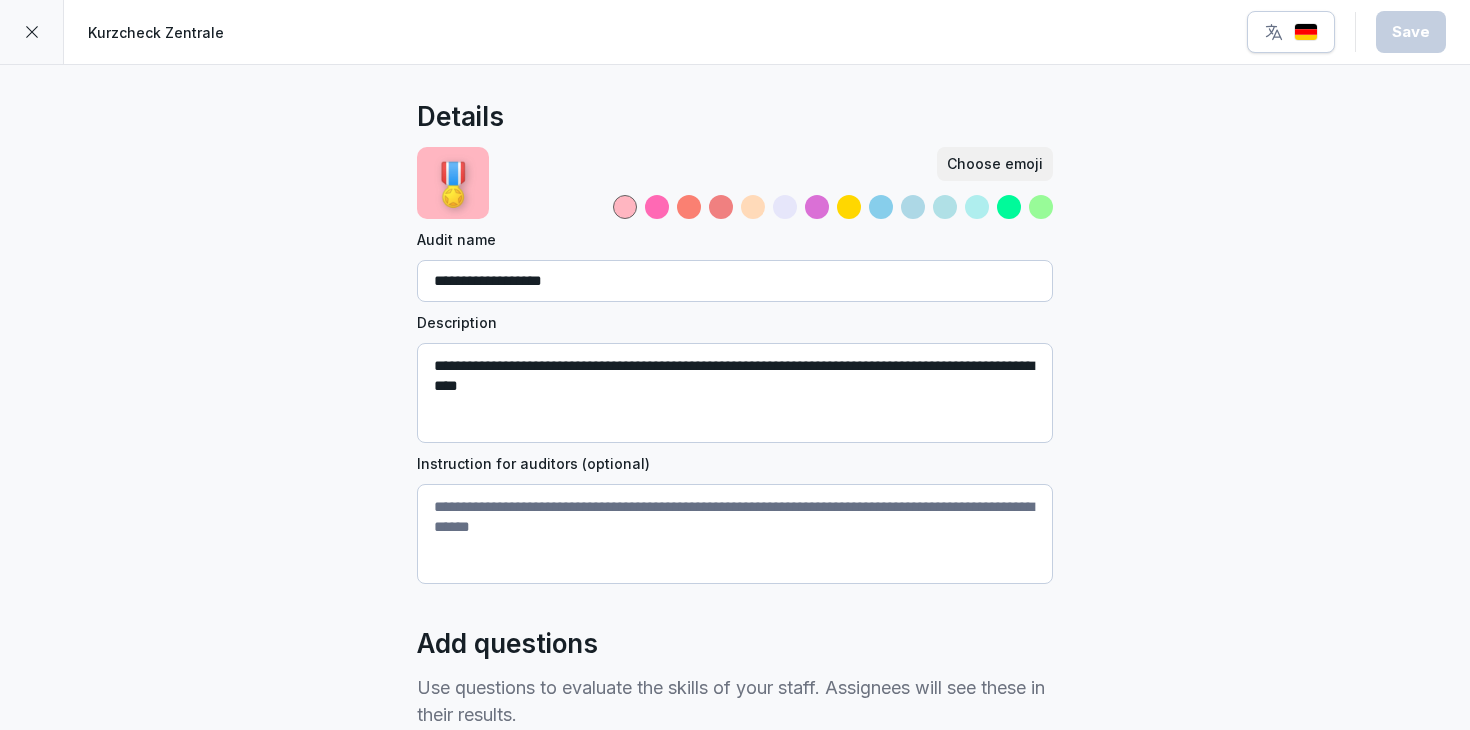 click 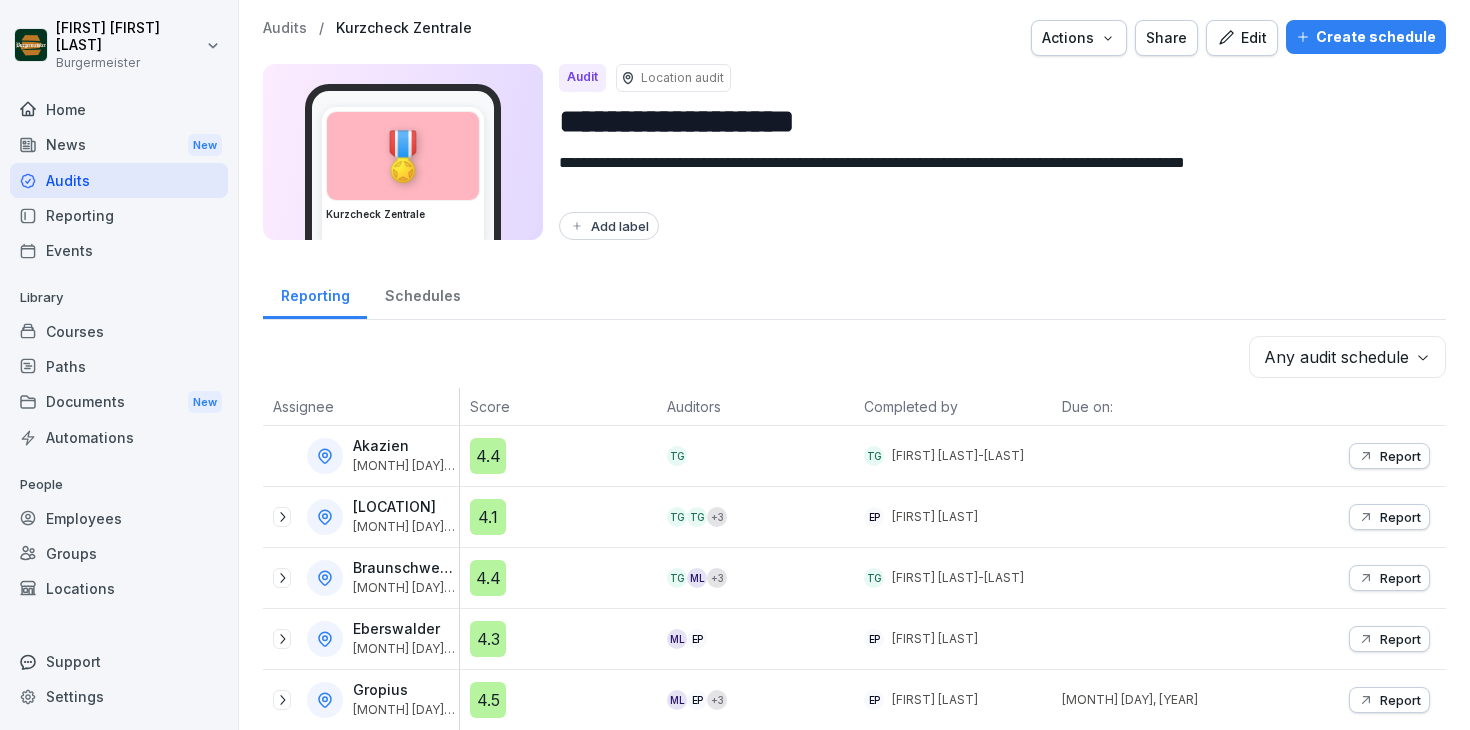 click on "Share" at bounding box center [1166, 38] 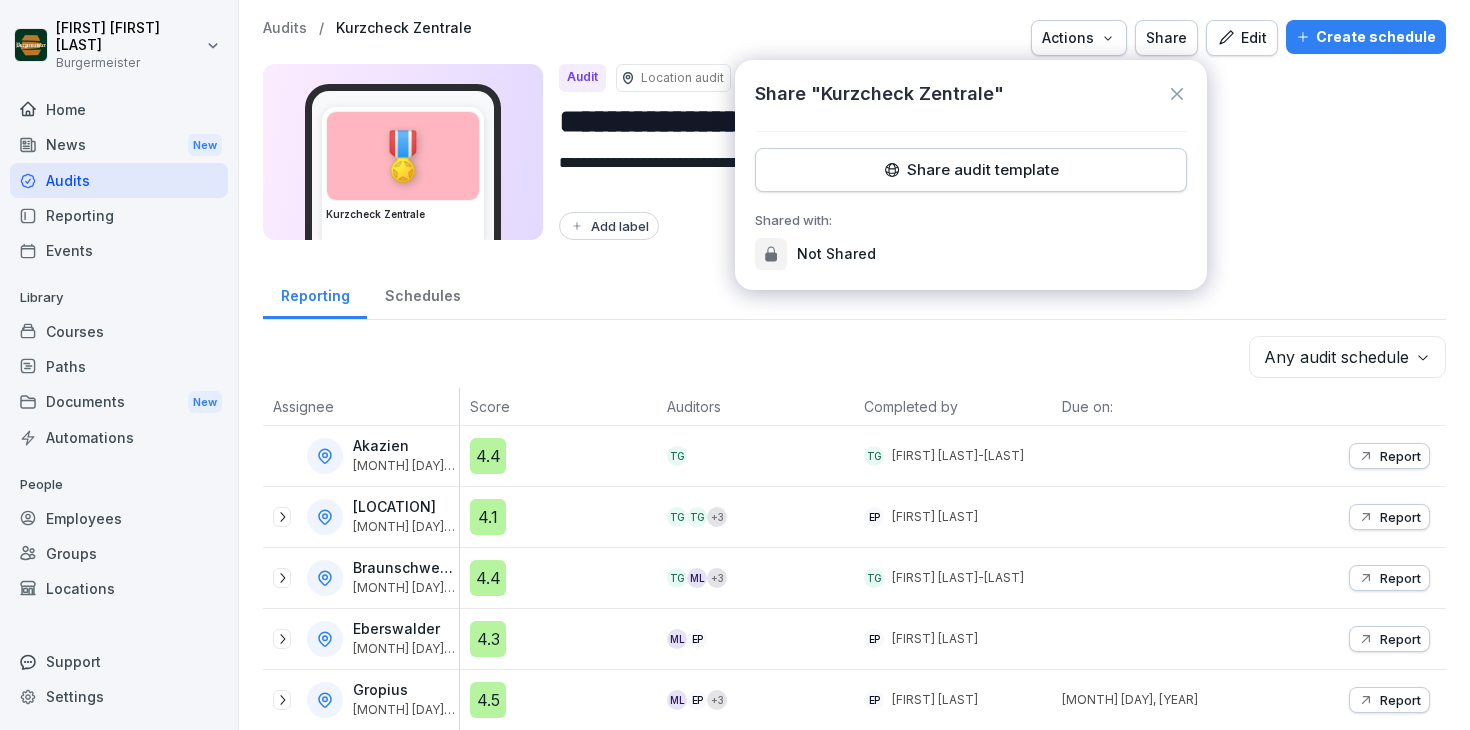 click on "Share audit template" at bounding box center [971, 170] 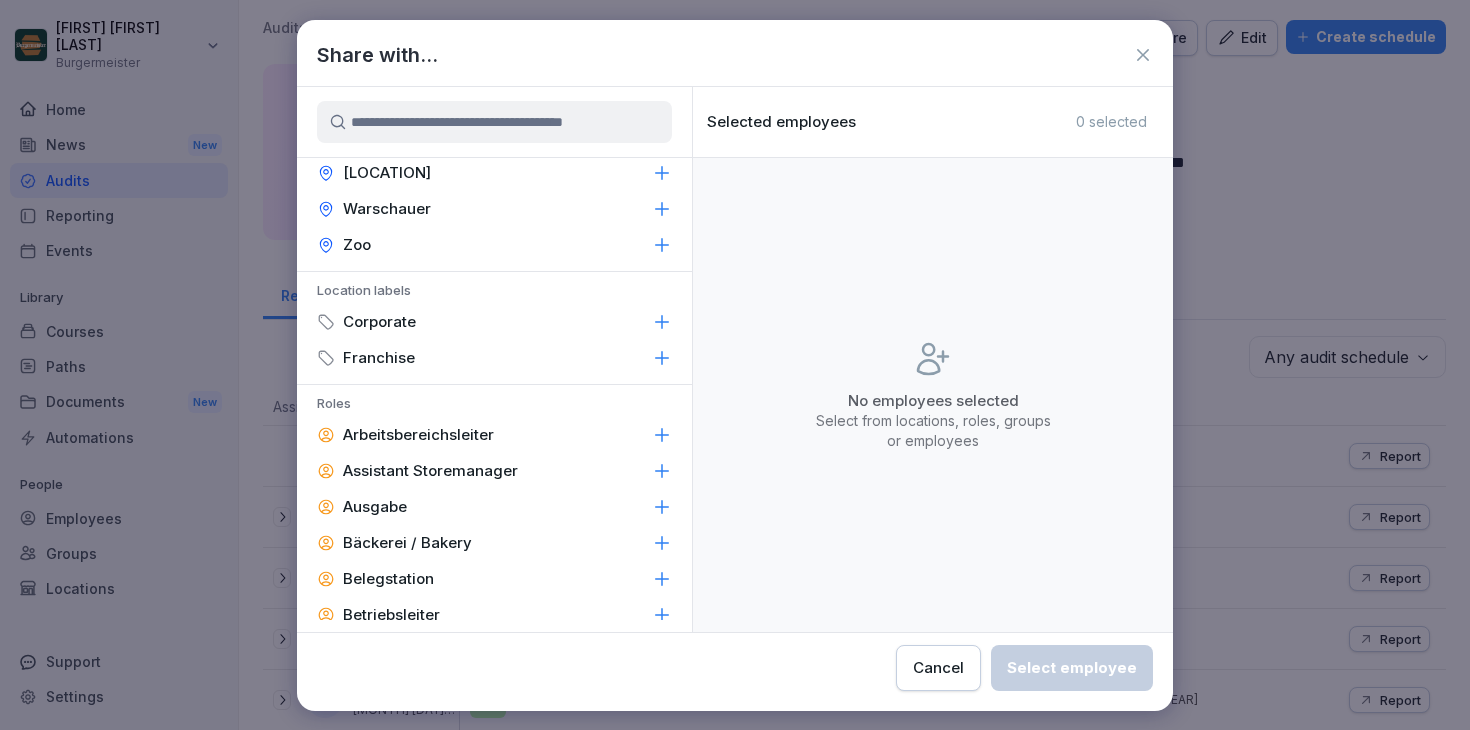 scroll, scrollTop: 0, scrollLeft: 0, axis: both 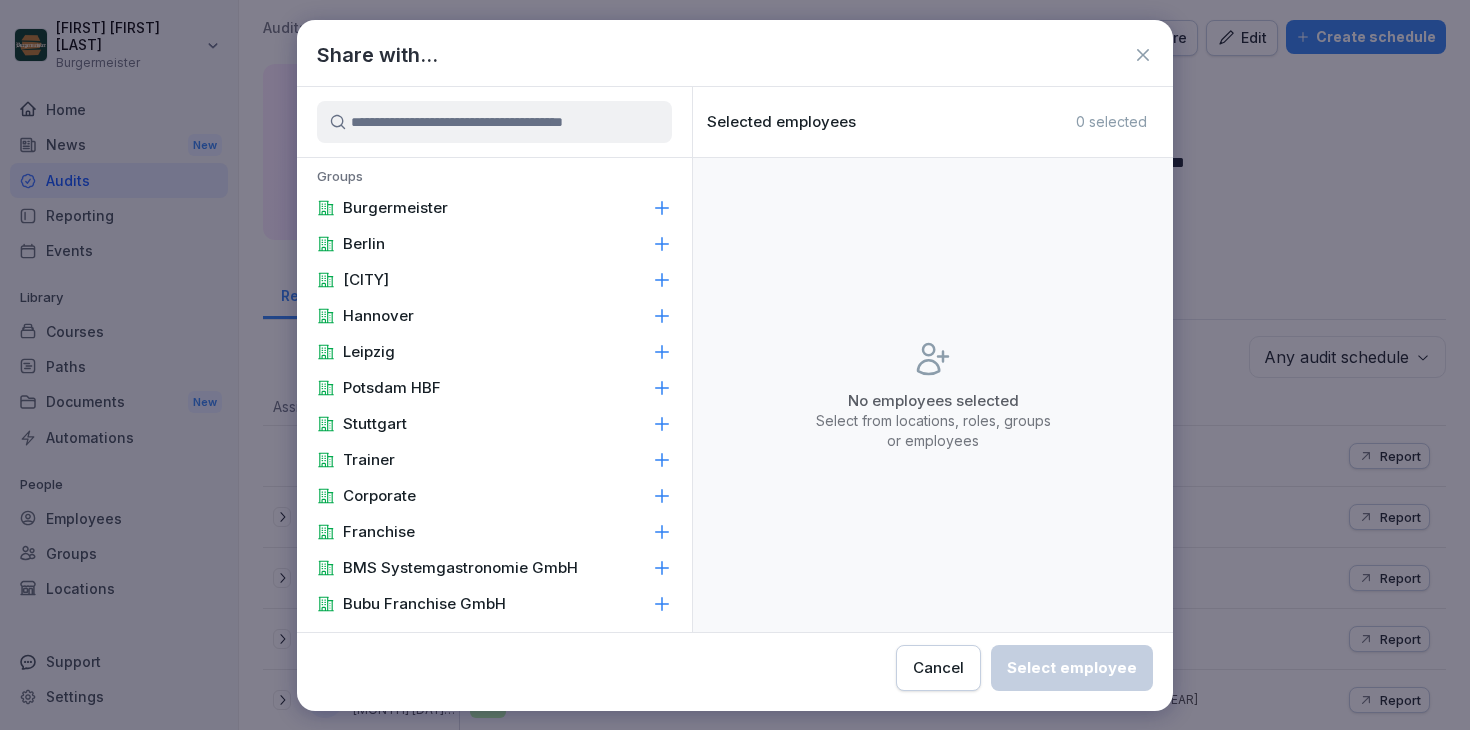 click at bounding box center [494, 122] 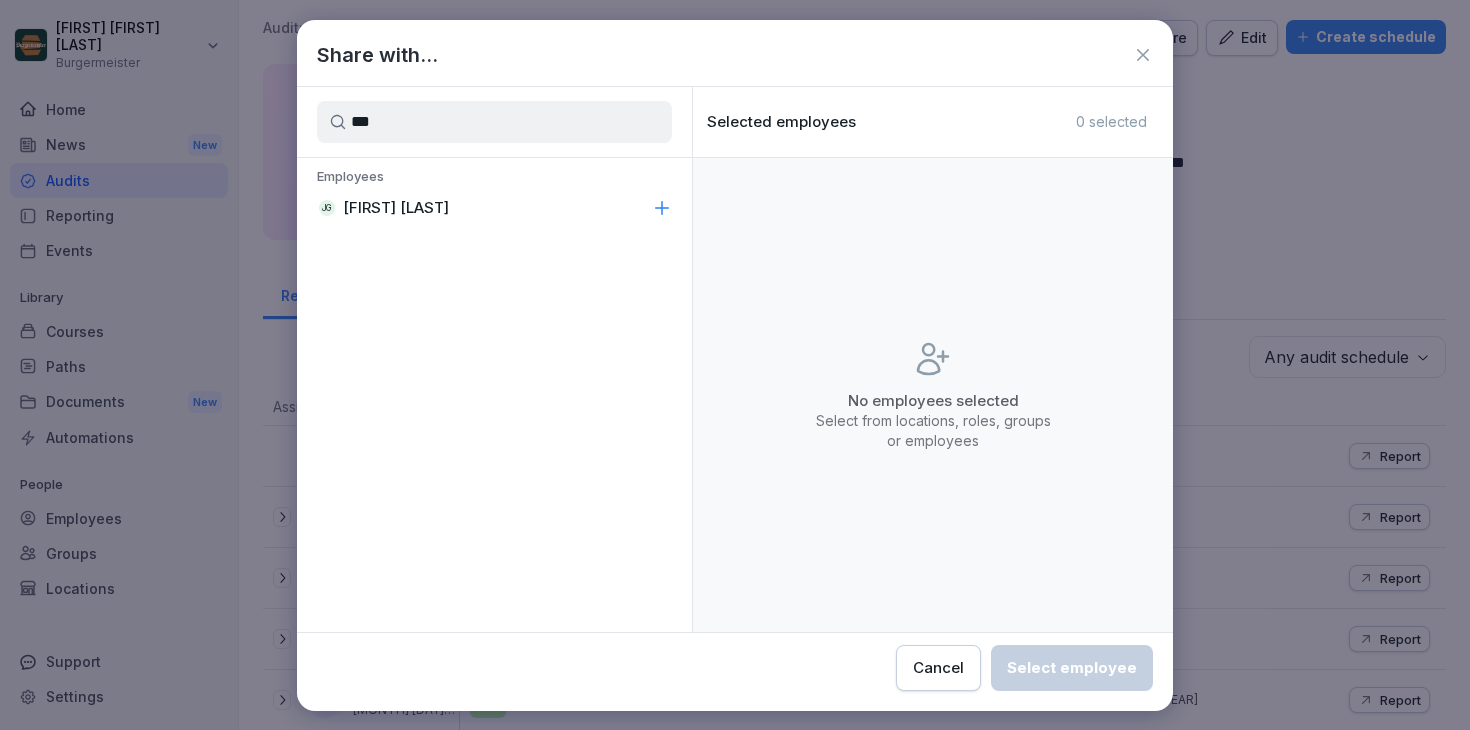 type on "***" 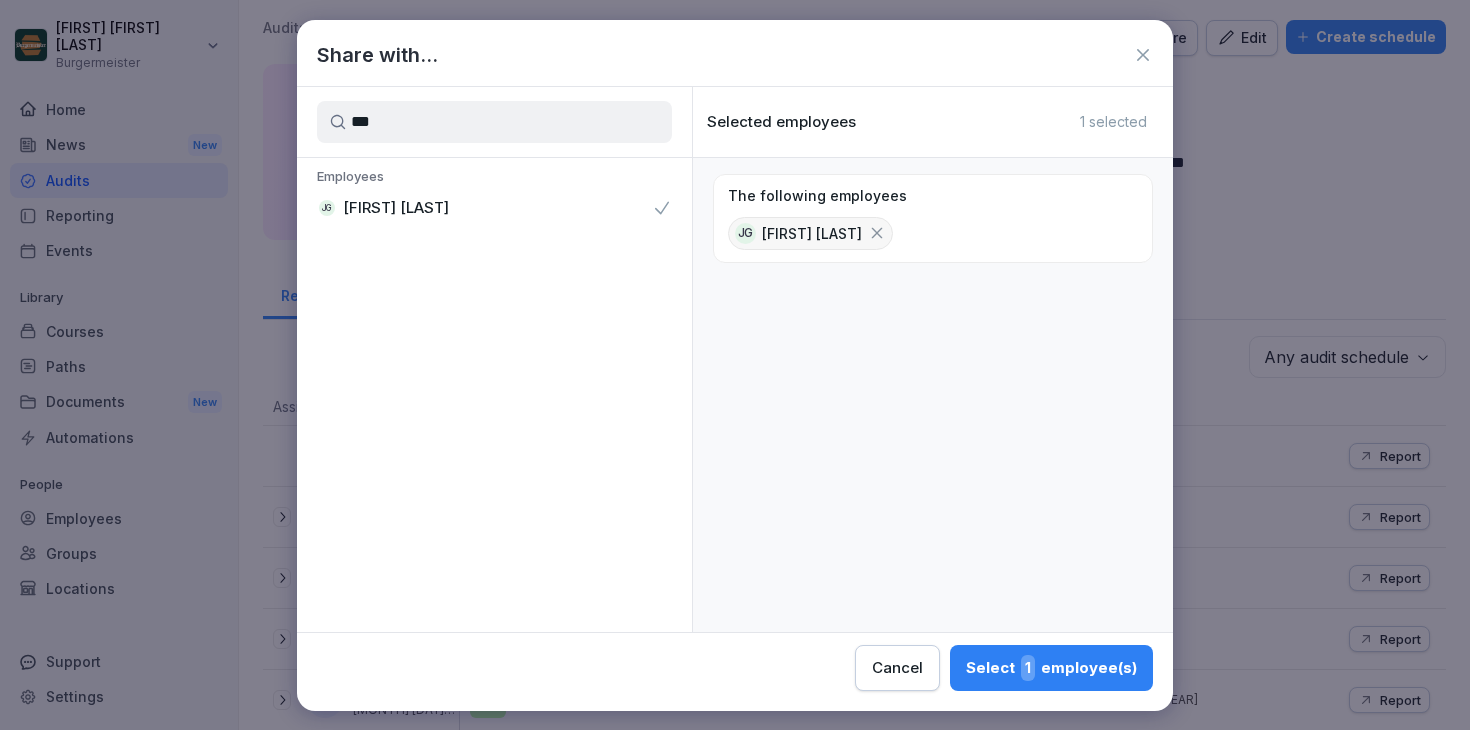 click on "Select  1  employee(s)" at bounding box center [1051, 668] 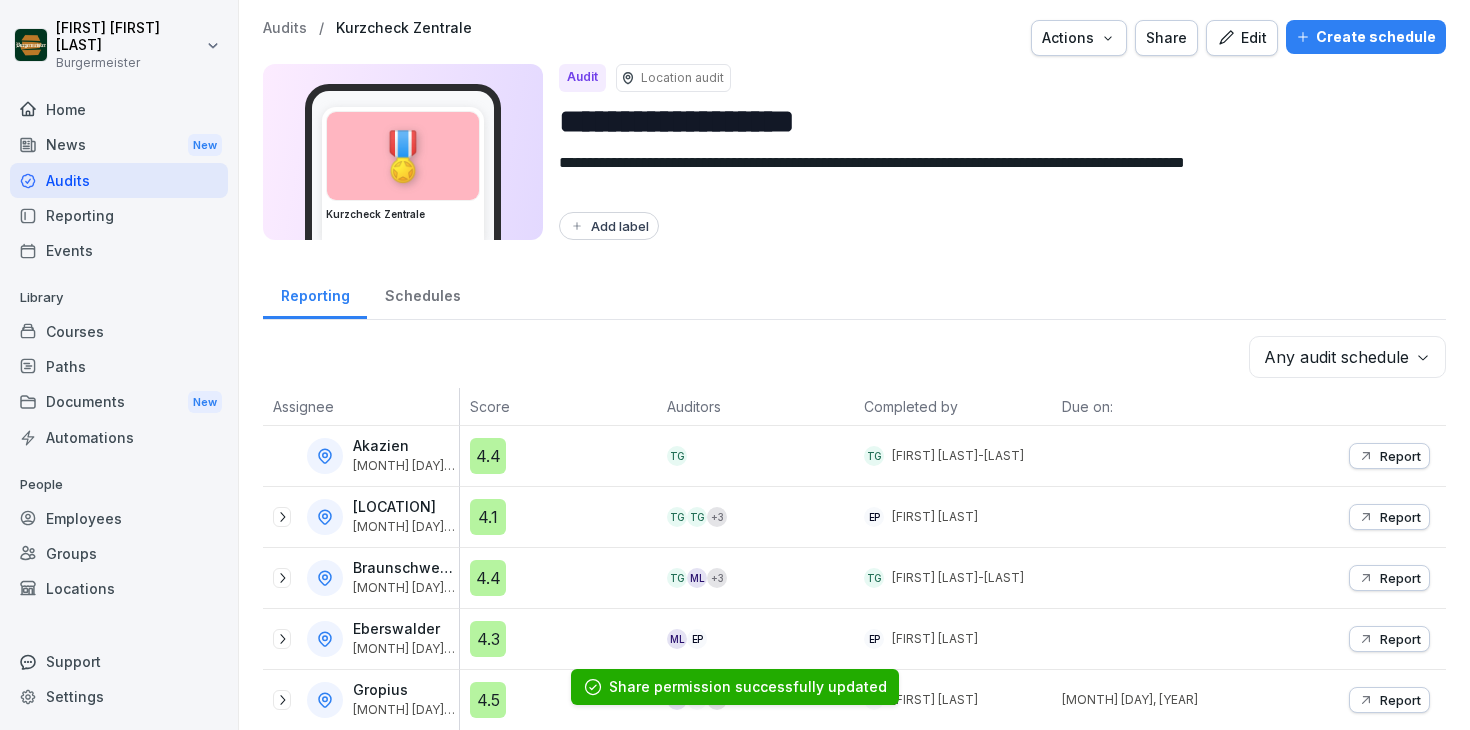 click at bounding box center (751, 38) 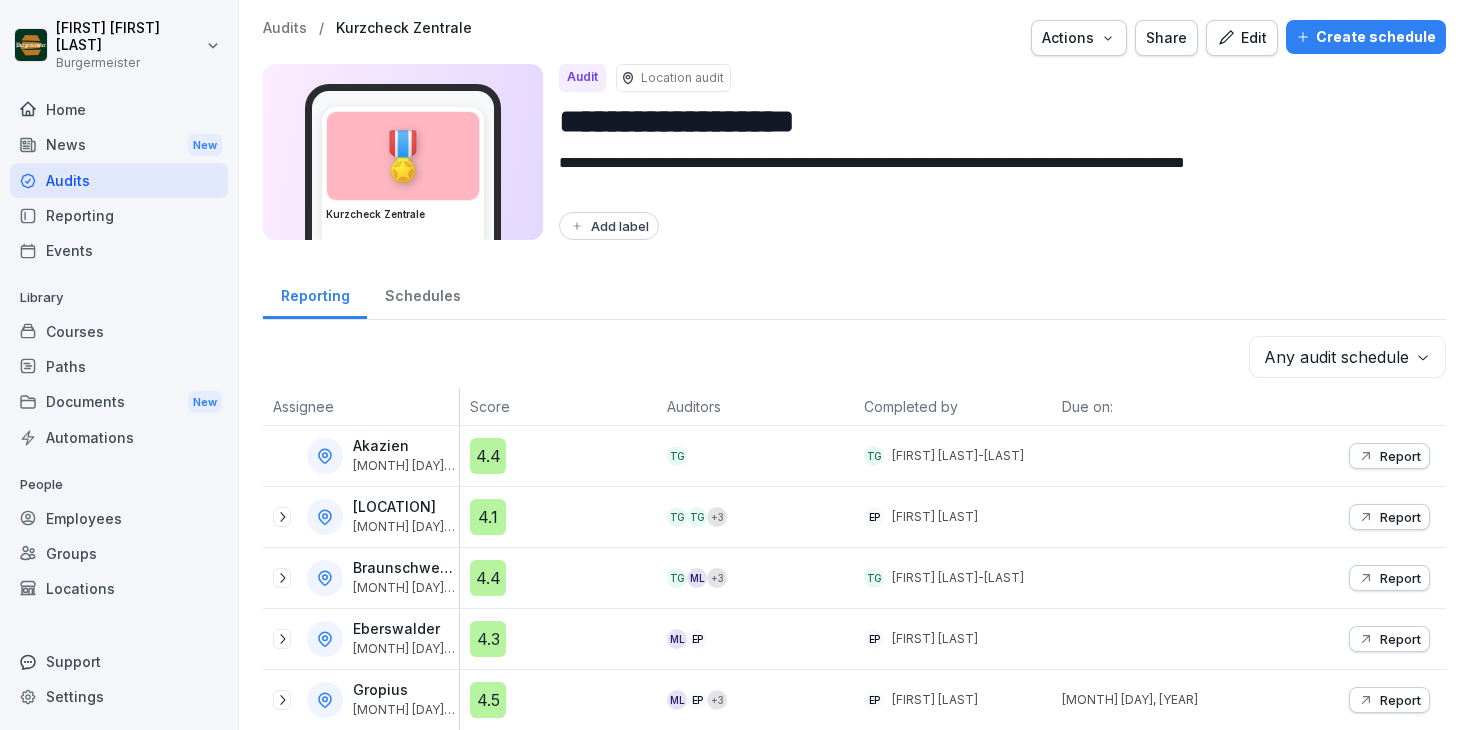 click on "Schedules" at bounding box center (422, 293) 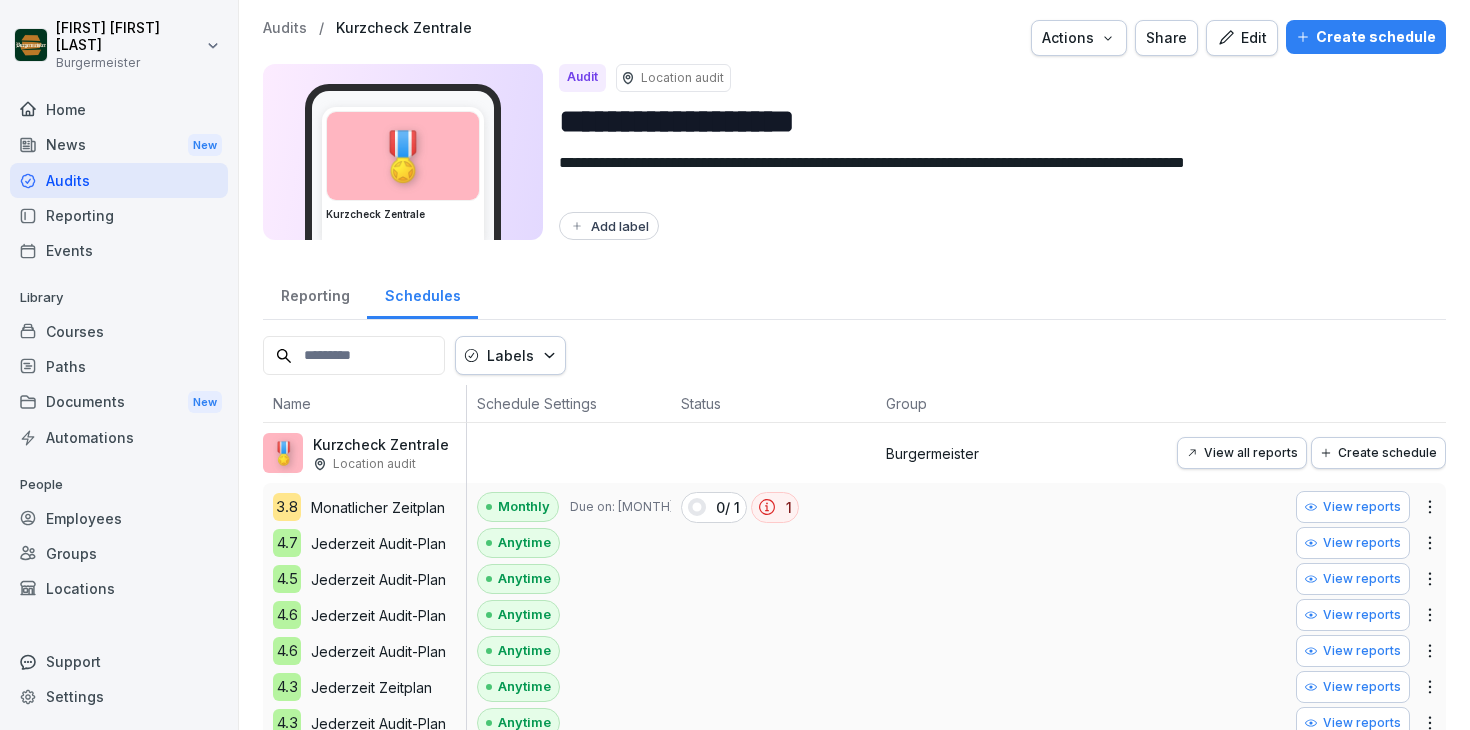 click on "Reporting" at bounding box center [315, 293] 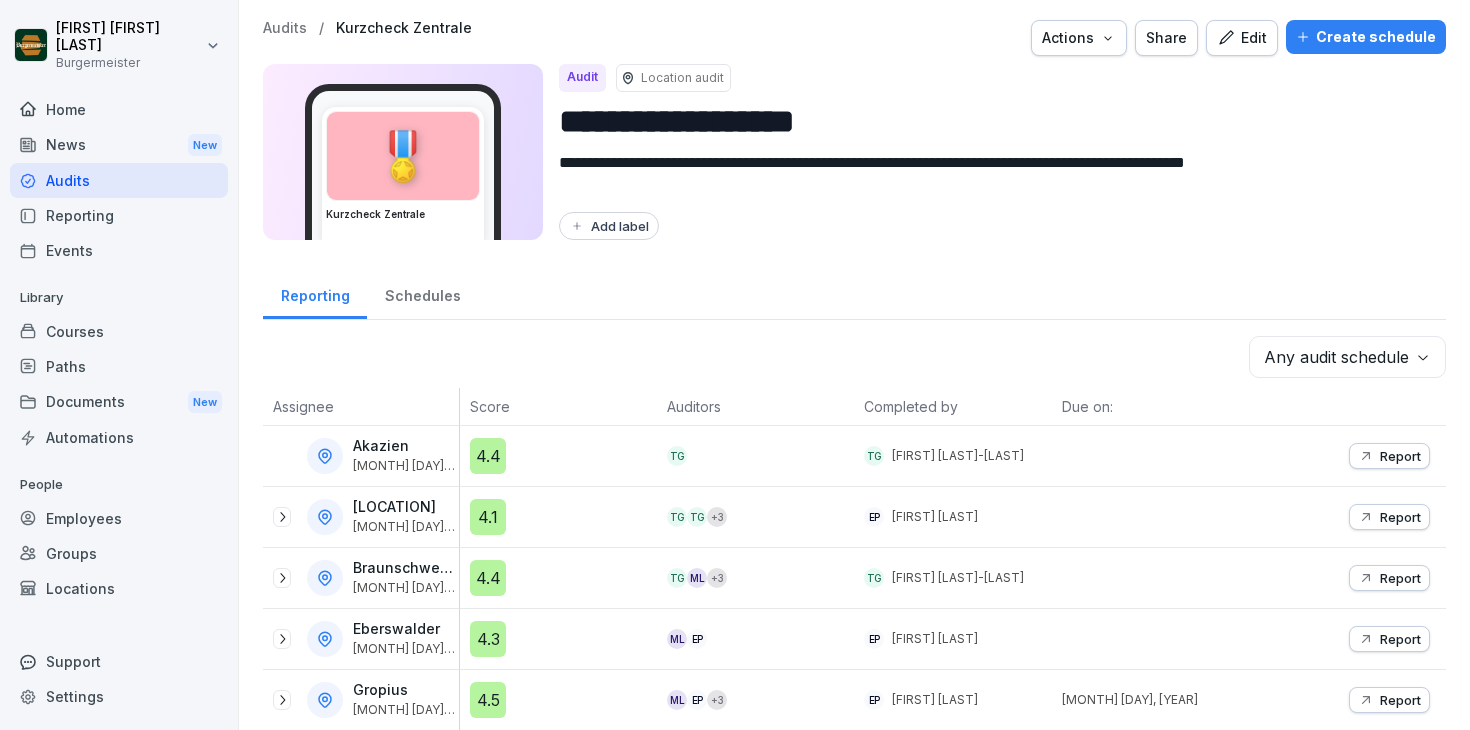 click on "**********" at bounding box center [735, 365] 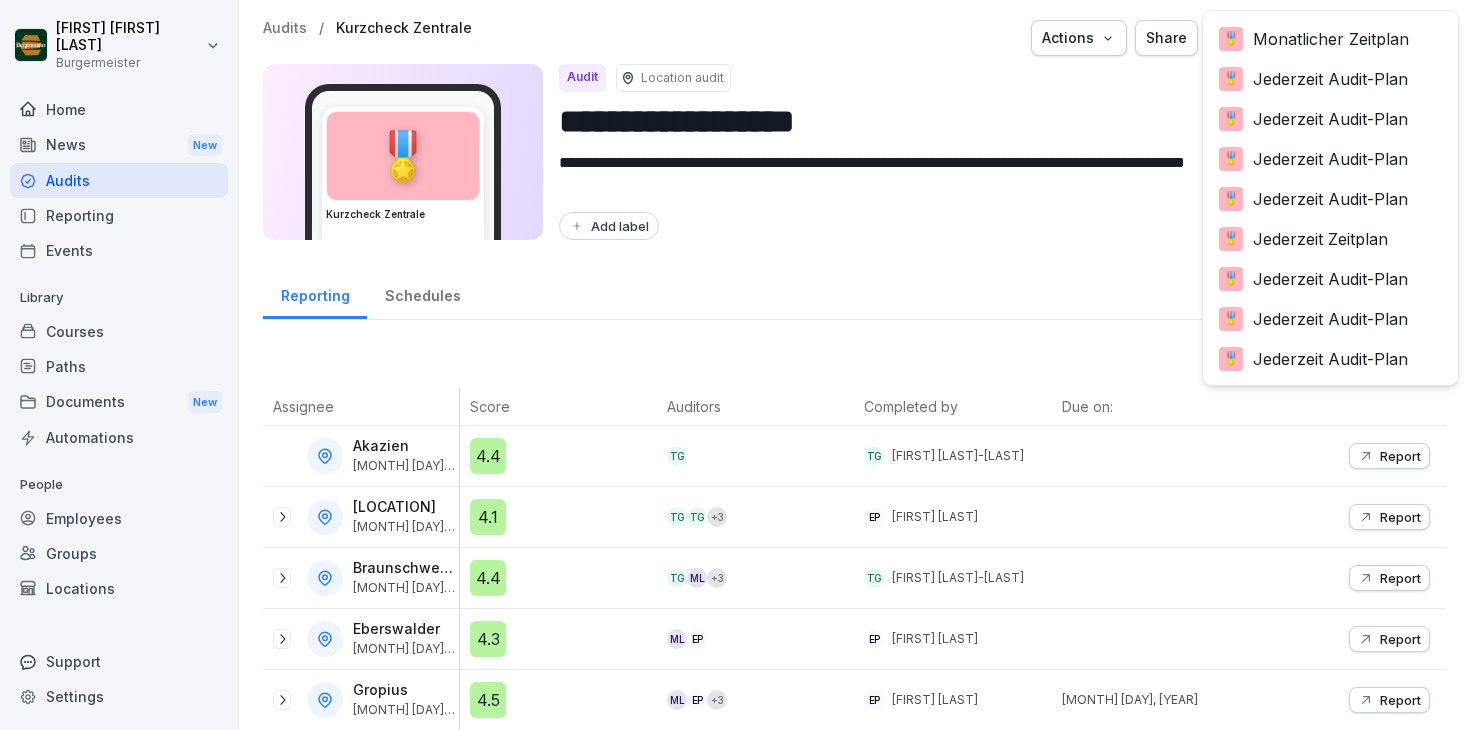 scroll, scrollTop: 1322, scrollLeft: 0, axis: vertical 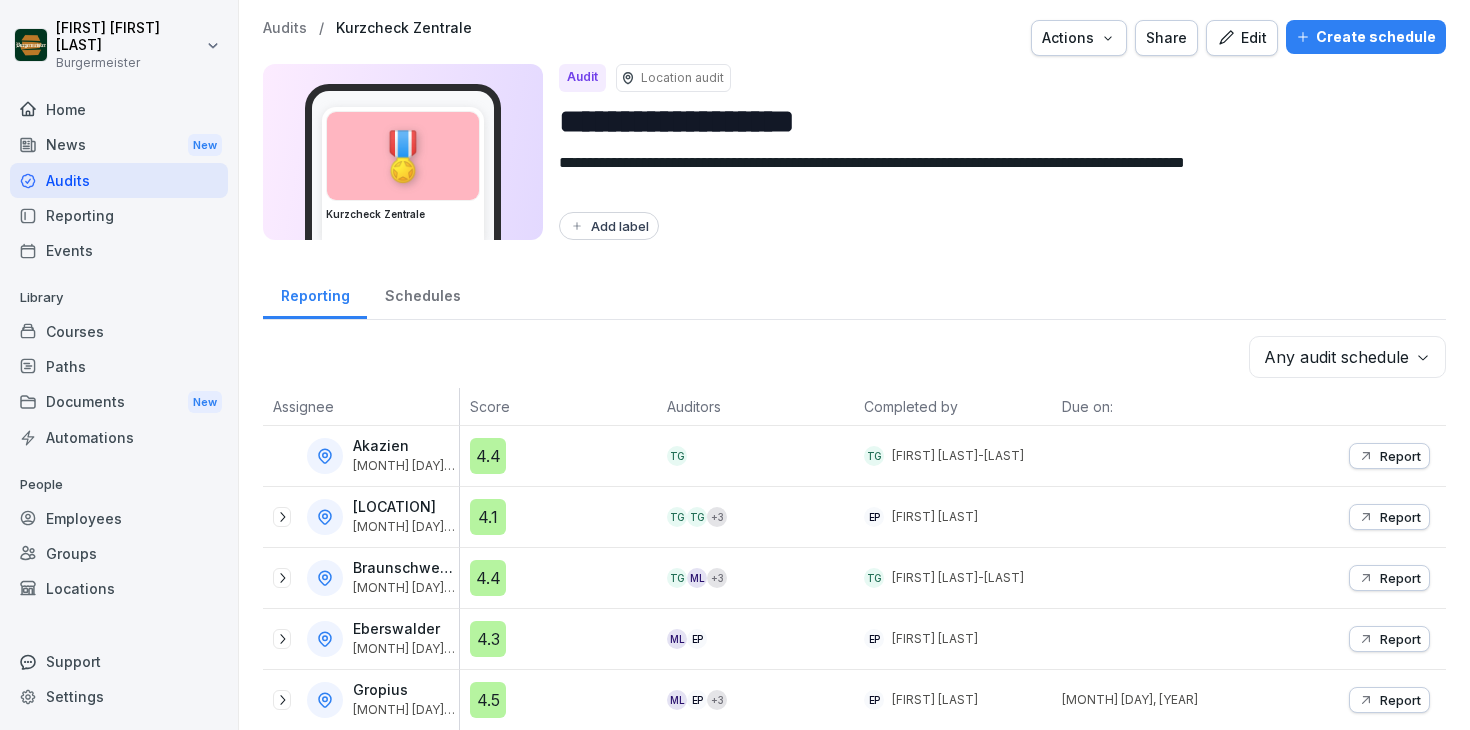 click on "**********" at bounding box center (735, 365) 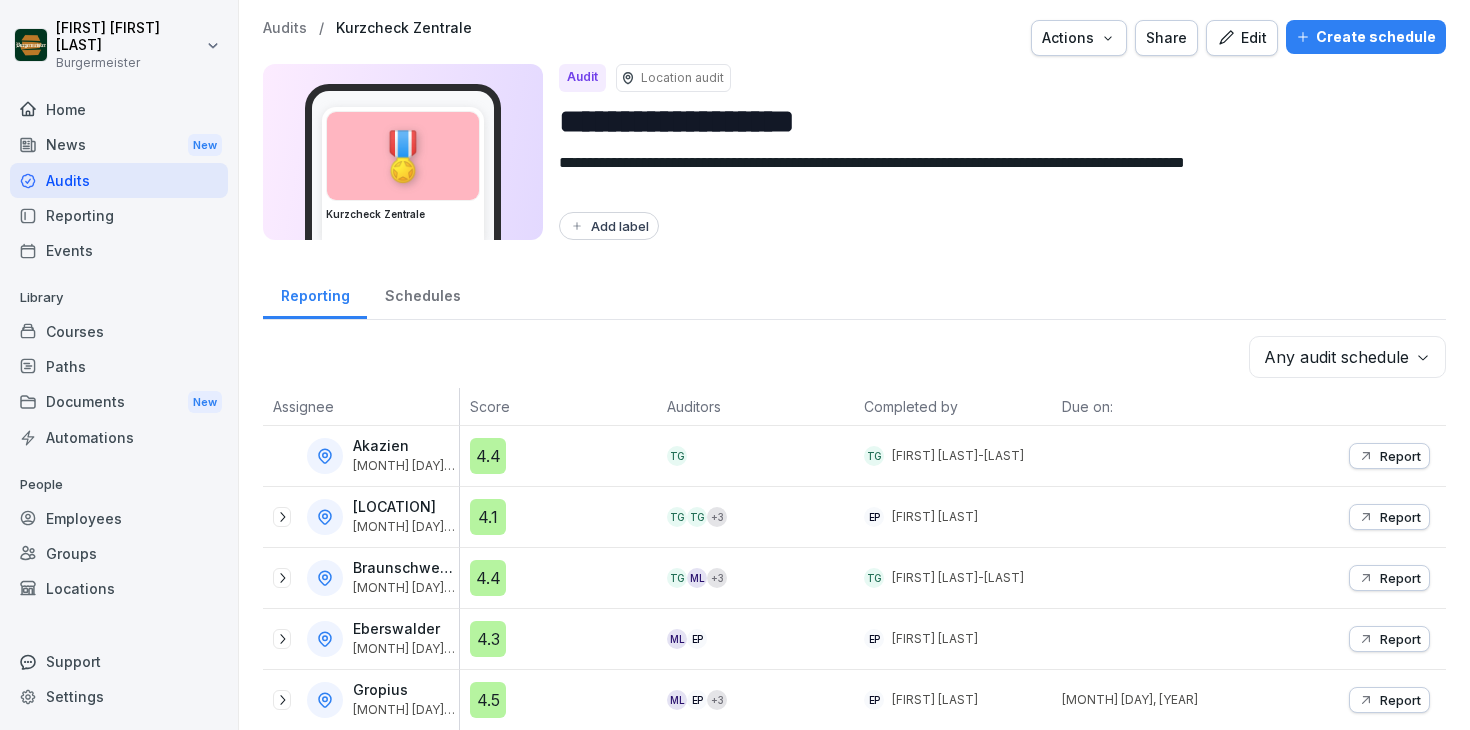 click on "Create schedule" at bounding box center (1366, 37) 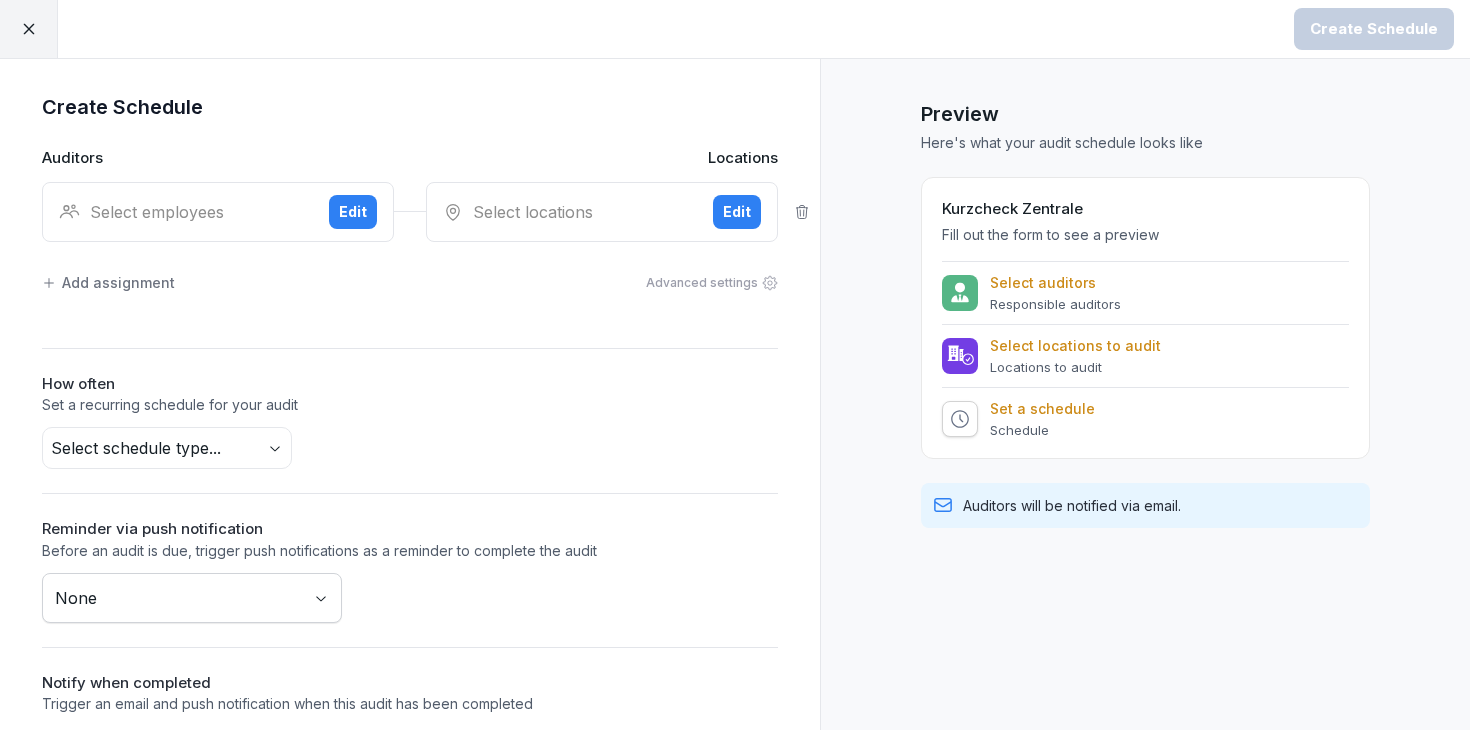 click on "Select employees" at bounding box center (186, 212) 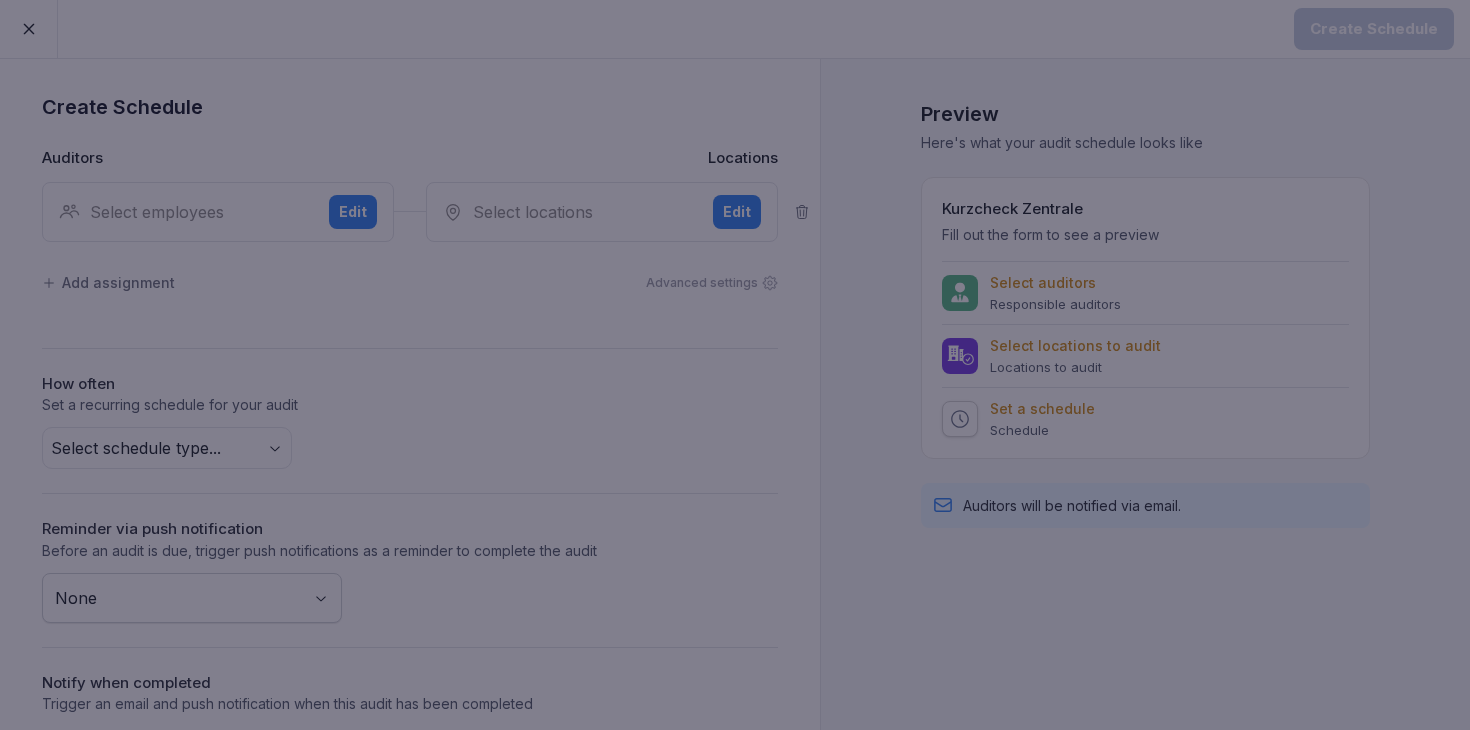 click at bounding box center [735, 365] 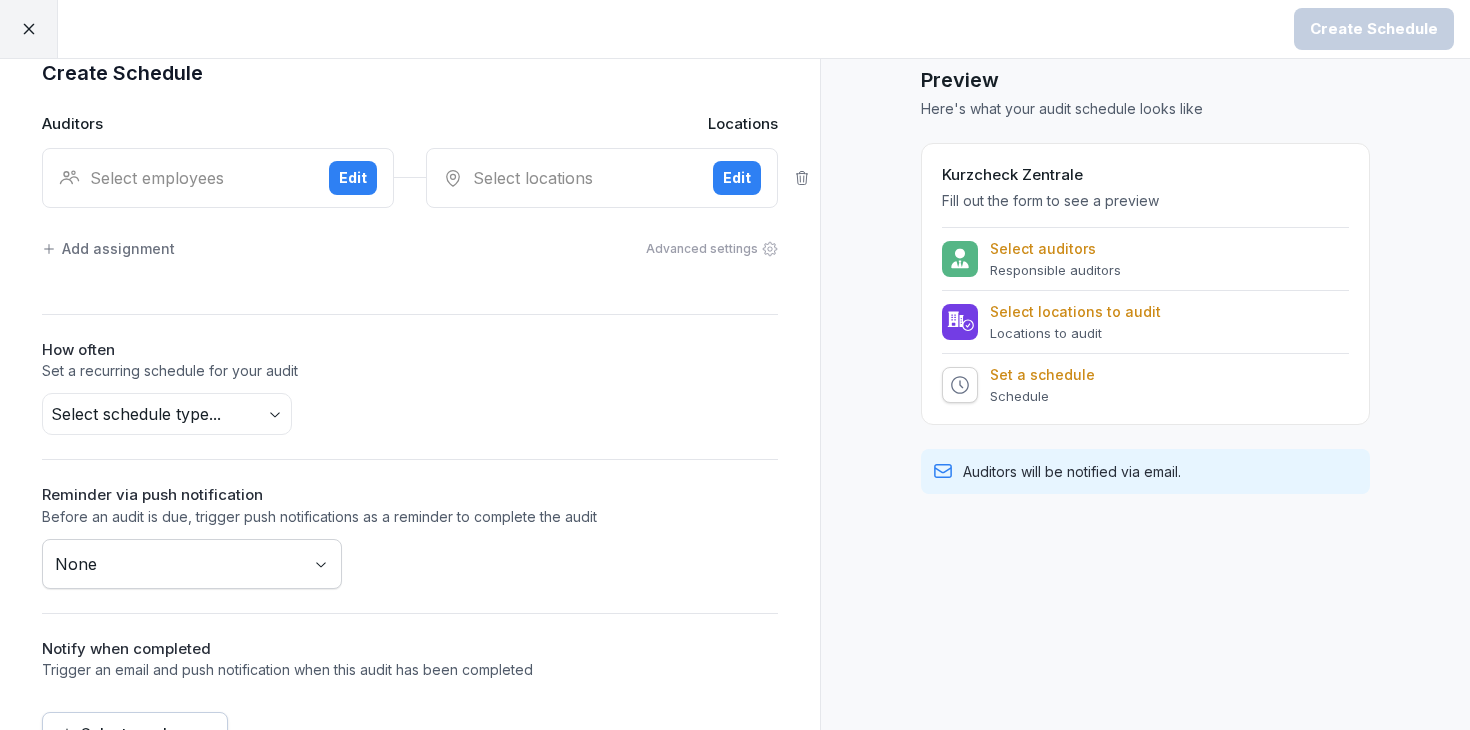 scroll, scrollTop: 36, scrollLeft: 0, axis: vertical 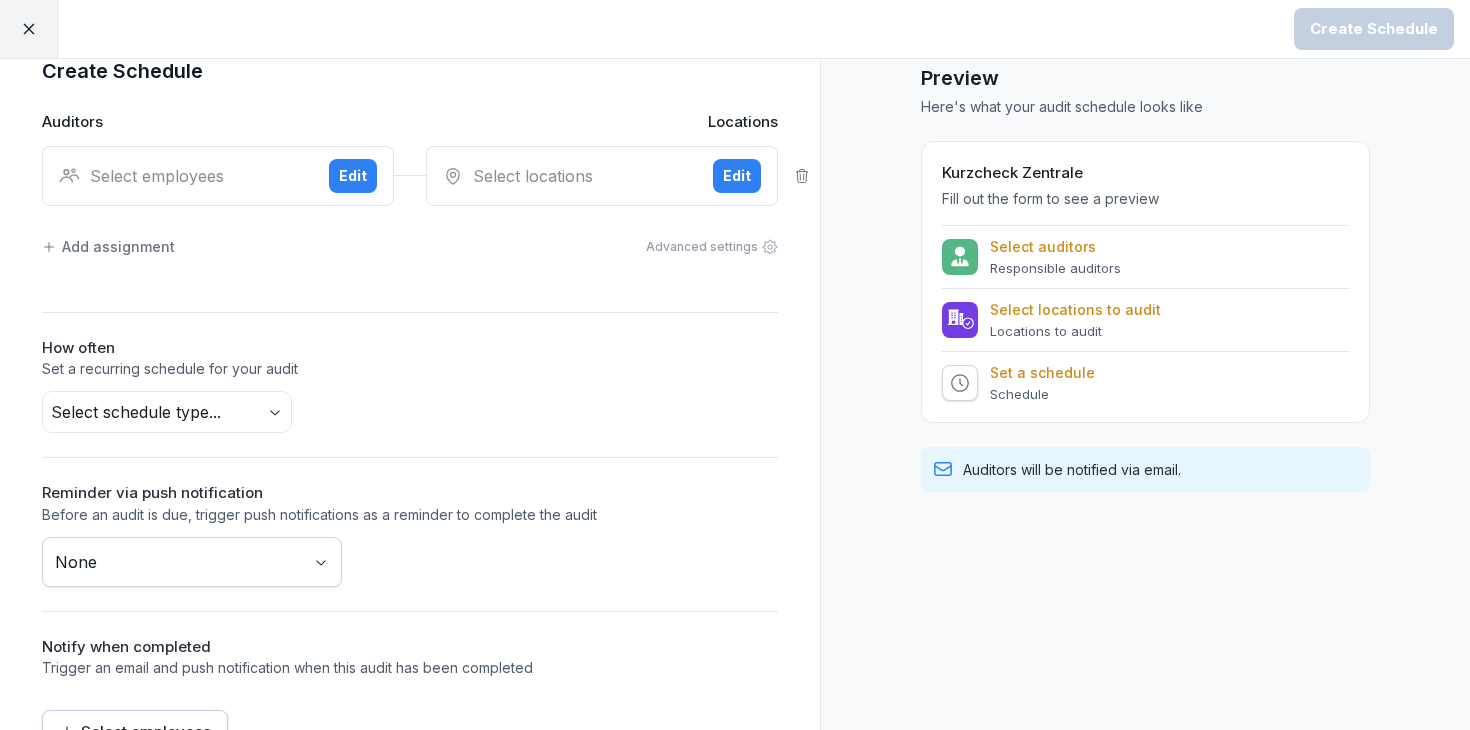 click on "Select employees" at bounding box center (186, 176) 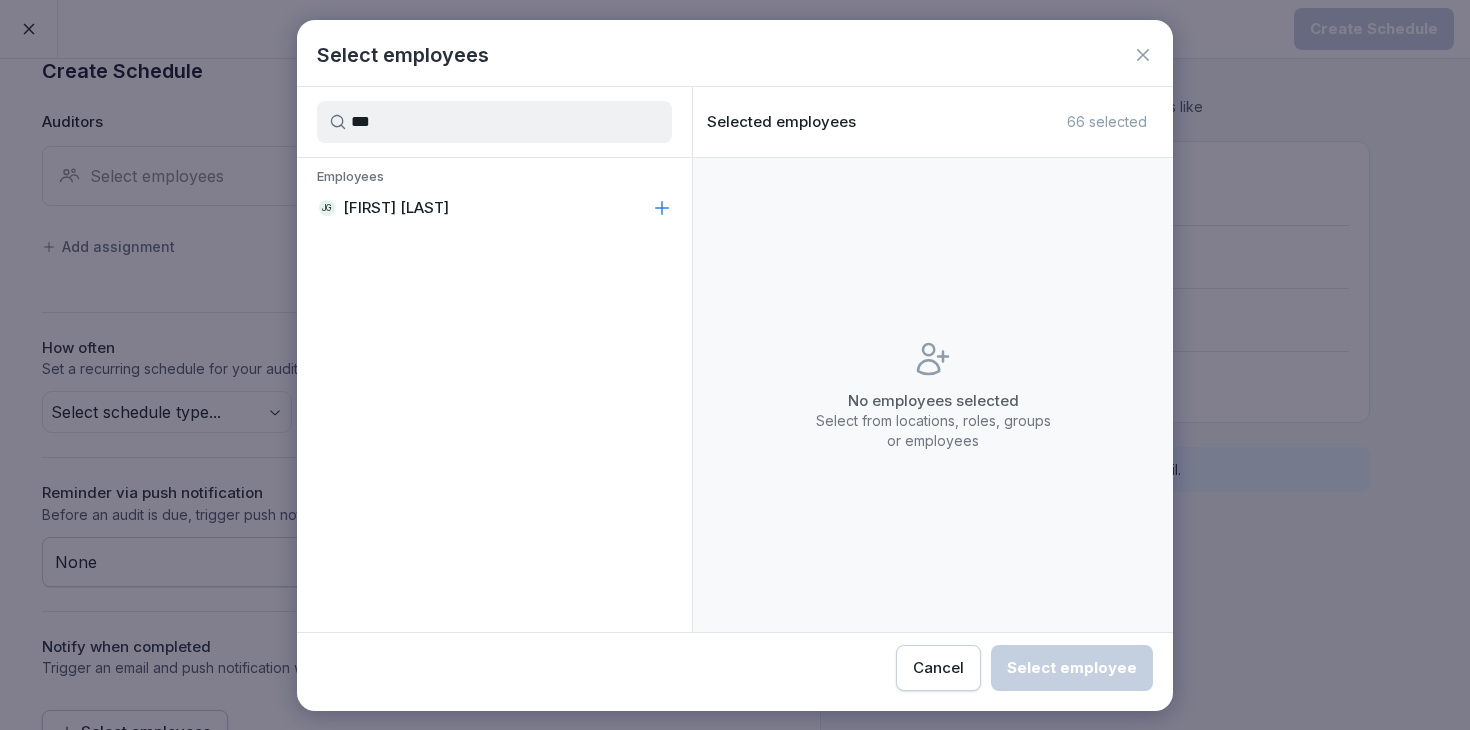 type on "***" 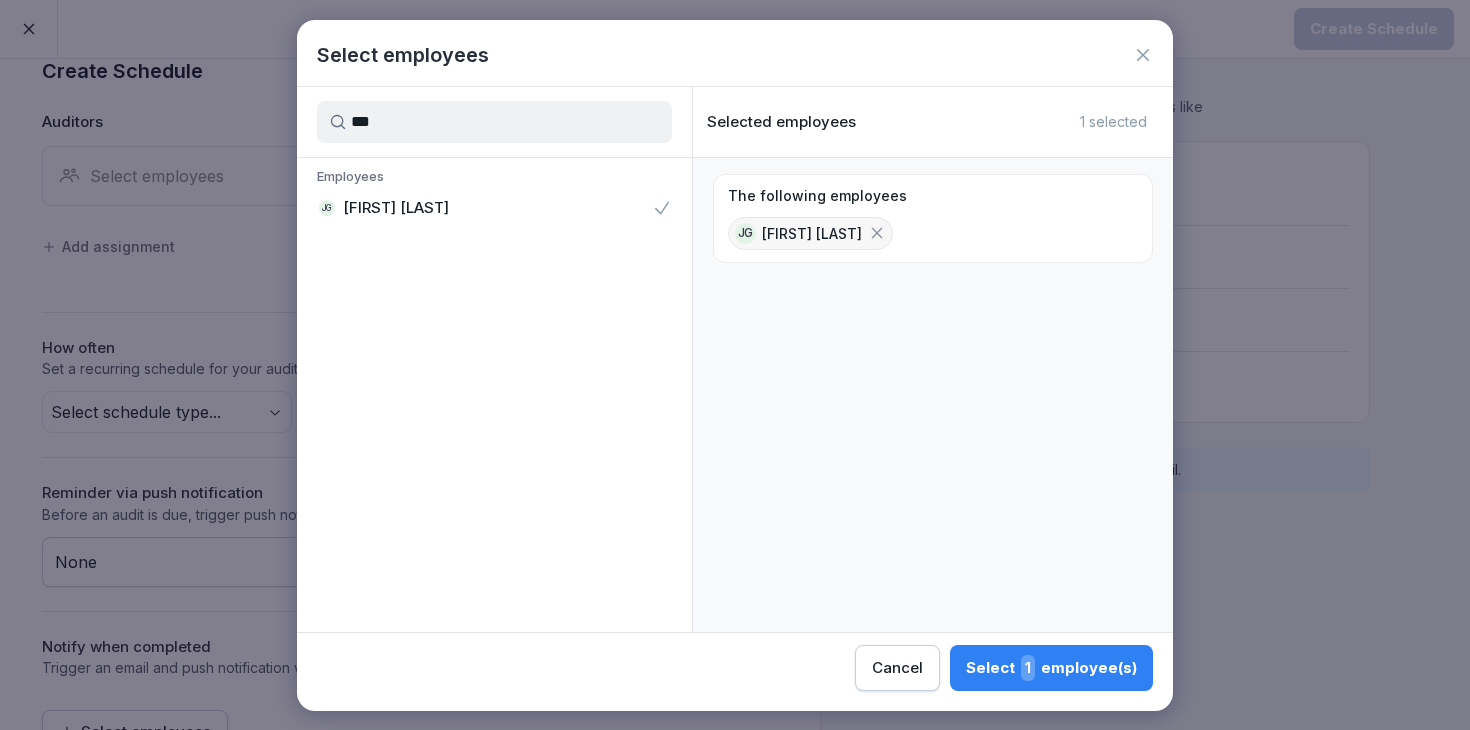 click on "1" at bounding box center [1028, 668] 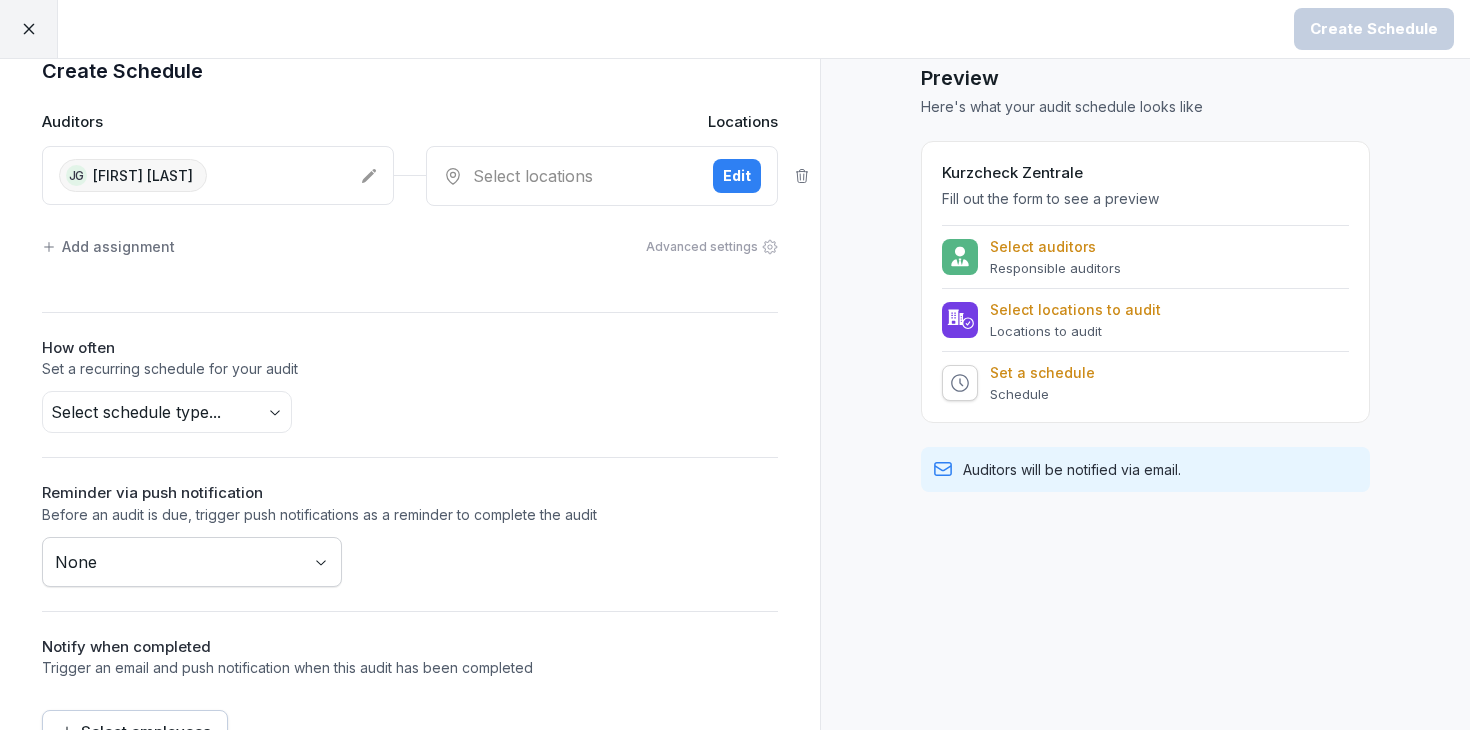 click on "Select locations" at bounding box center (570, 176) 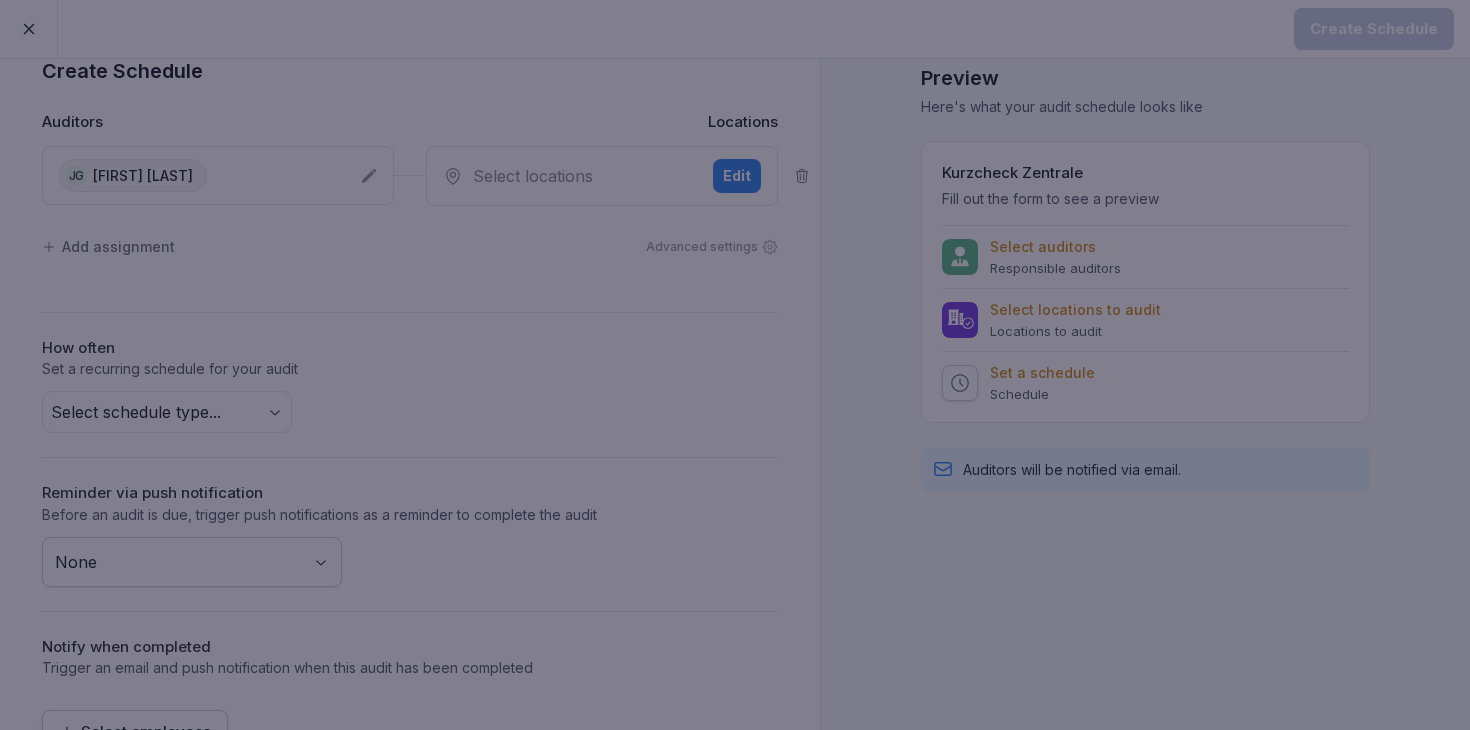 click at bounding box center (735, 365) 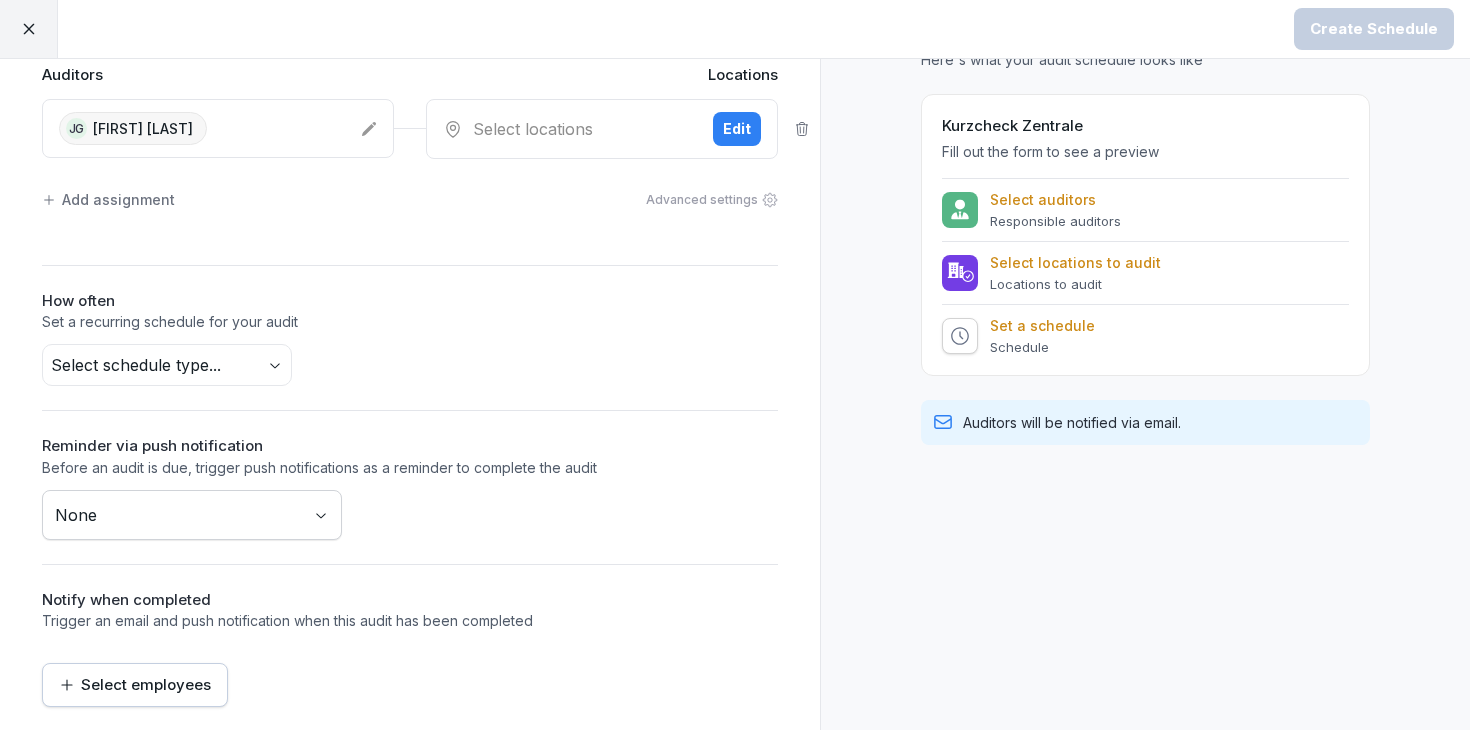 scroll, scrollTop: 92, scrollLeft: 0, axis: vertical 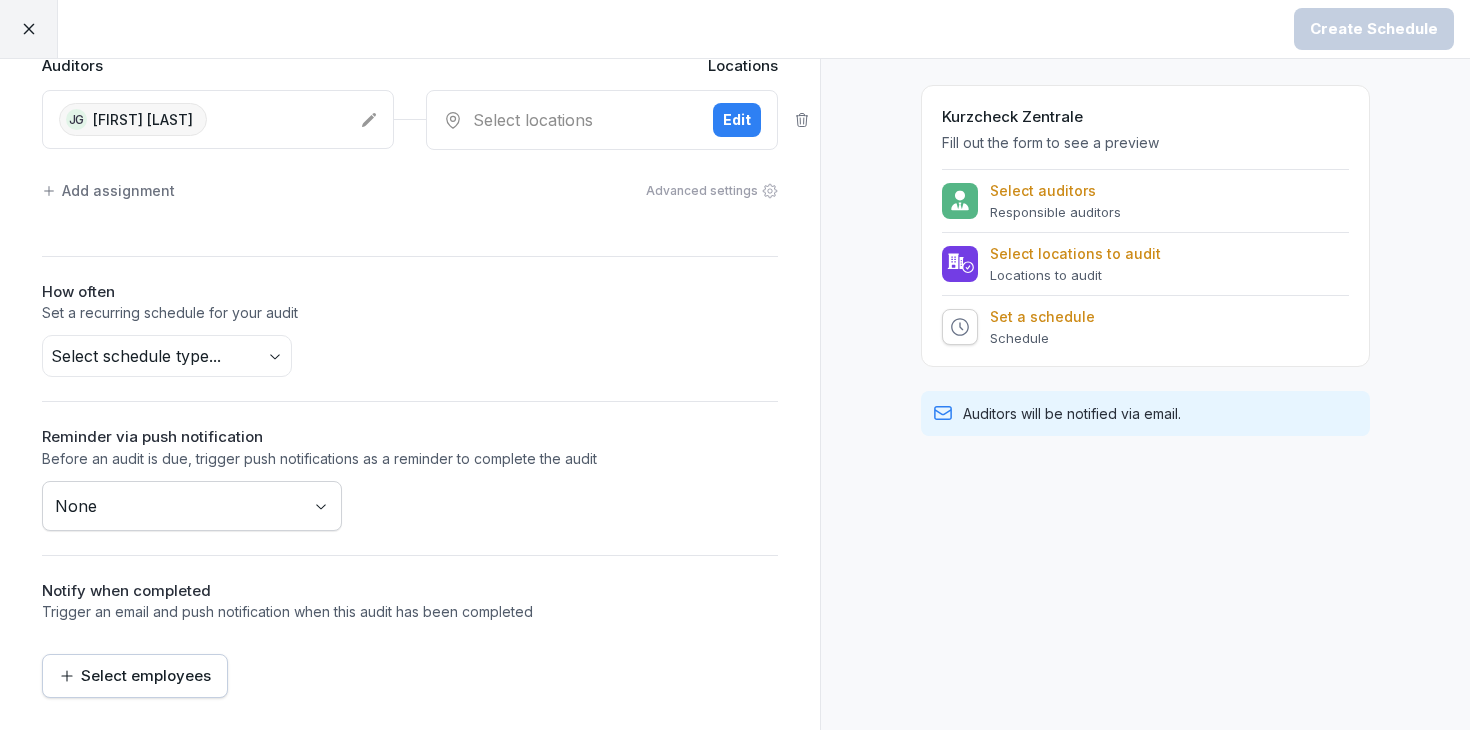 click on "Create Schedule Create Schedule Auditors Locations JG Juan Jose Leonardi Gonzalez Select locations Edit Add assignment Advanced settings How often Set a recurring schedule for your audit Select schedule type... Reminder via push notification Before an audit is due, trigger push notifications as a reminder to complete the audit None Notify when completed Trigger an email and push notification when this audit has been completed Select employees Preview Here's what your audit schedule looks like Kurzcheck Zentrale Fill out the form to see a preview Select auditors Responsible auditors Select locations to audit Locations to audit Set a schedule Schedule Auditors will be notified via email." at bounding box center [735, 365] 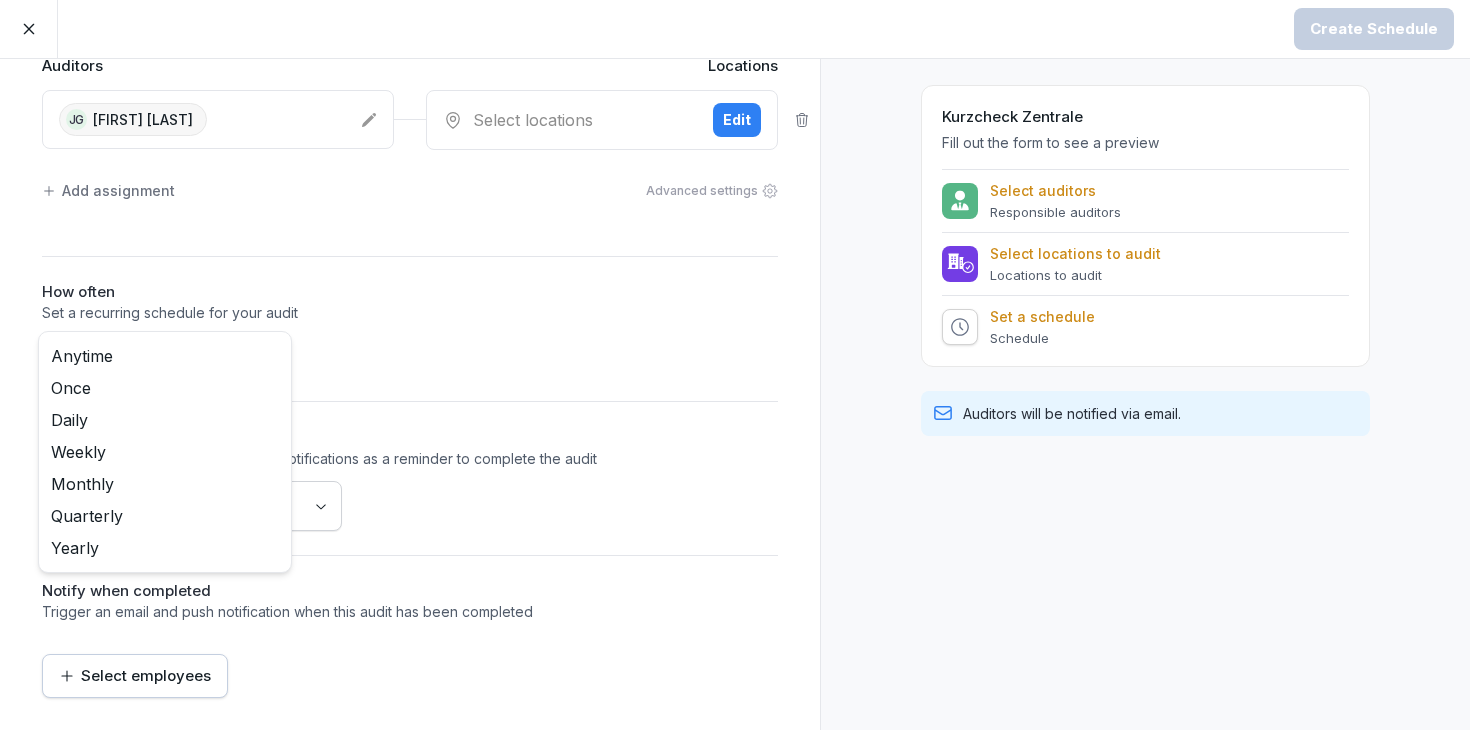 click on "Create Schedule Create Schedule Auditors Locations JG Juan Jose Leonardi Gonzalez Select locations Edit Add assignment Advanced settings How often Set a recurring schedule for your audit Select schedule type... Reminder via push notification Before an audit is due, trigger push notifications as a reminder to complete the audit None Notify when completed Trigger an email and push notification when this audit has been completed Select employees Preview Here's what your audit schedule looks like Kurzcheck Zentrale Fill out the form to see a preview Select auditors Responsible auditors Select locations to audit Locations to audit Set a schedule Schedule Auditors will be notified via email. Anytime Once Daily Weekly Monthly Quarterly Yearly" at bounding box center [735, 365] 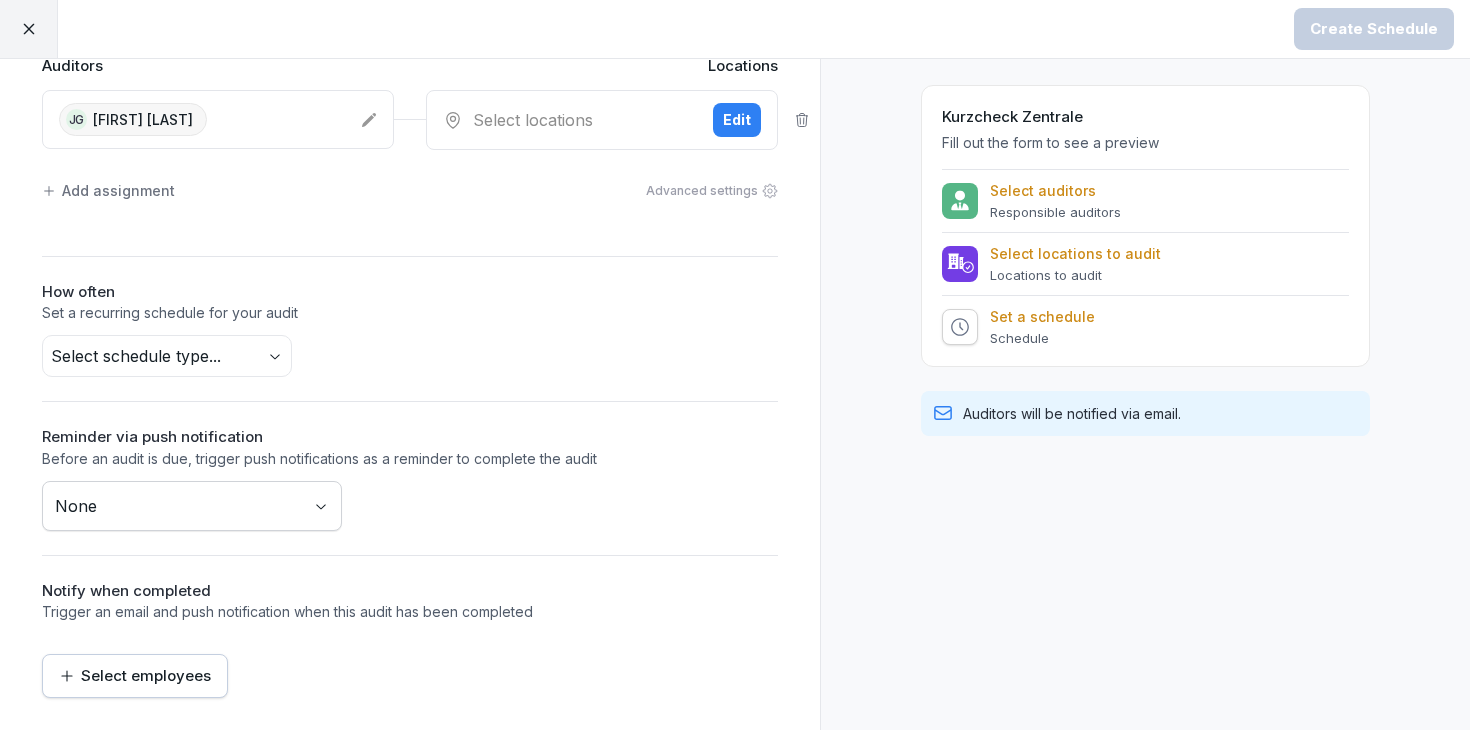 click on "Create Schedule Auditors Locations JG Juan Jose Leonardi Gonzalez Select locations Edit Add assignment Advanced settings How often Set a recurring schedule for your audit Select schedule type... Reminder via push notification Before an audit is due, trigger push notifications as a reminder to complete the audit None Notify when completed Trigger an email and push notification when this audit has been completed Select employees" at bounding box center [410, 348] 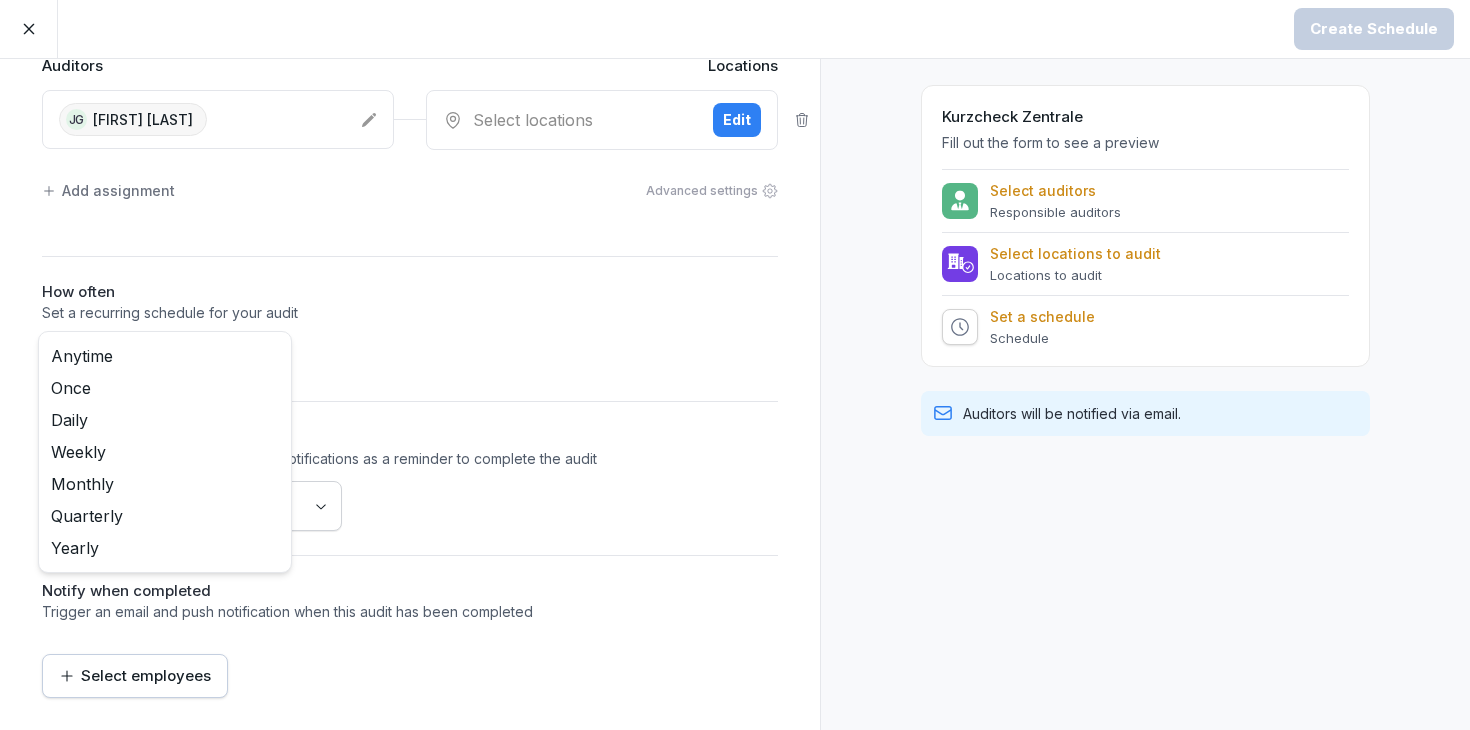 click on "Create Schedule Create Schedule Auditors Locations JG Juan Jose Leonardi Gonzalez Select locations Edit Add assignment Advanced settings How often Set a recurring schedule for your audit Select schedule type... Reminder via push notification Before an audit is due, trigger push notifications as a reminder to complete the audit None Notify when completed Trigger an email and push notification when this audit has been completed Select employees Preview Here's what your audit schedule looks like Kurzcheck Zentrale Fill out the form to see a preview Select auditors Responsible auditors Select locations to audit Locations to audit Set a schedule Schedule Auditors will be notified via email. Anytime Once Daily Weekly Monthly Quarterly Yearly" at bounding box center (735, 365) 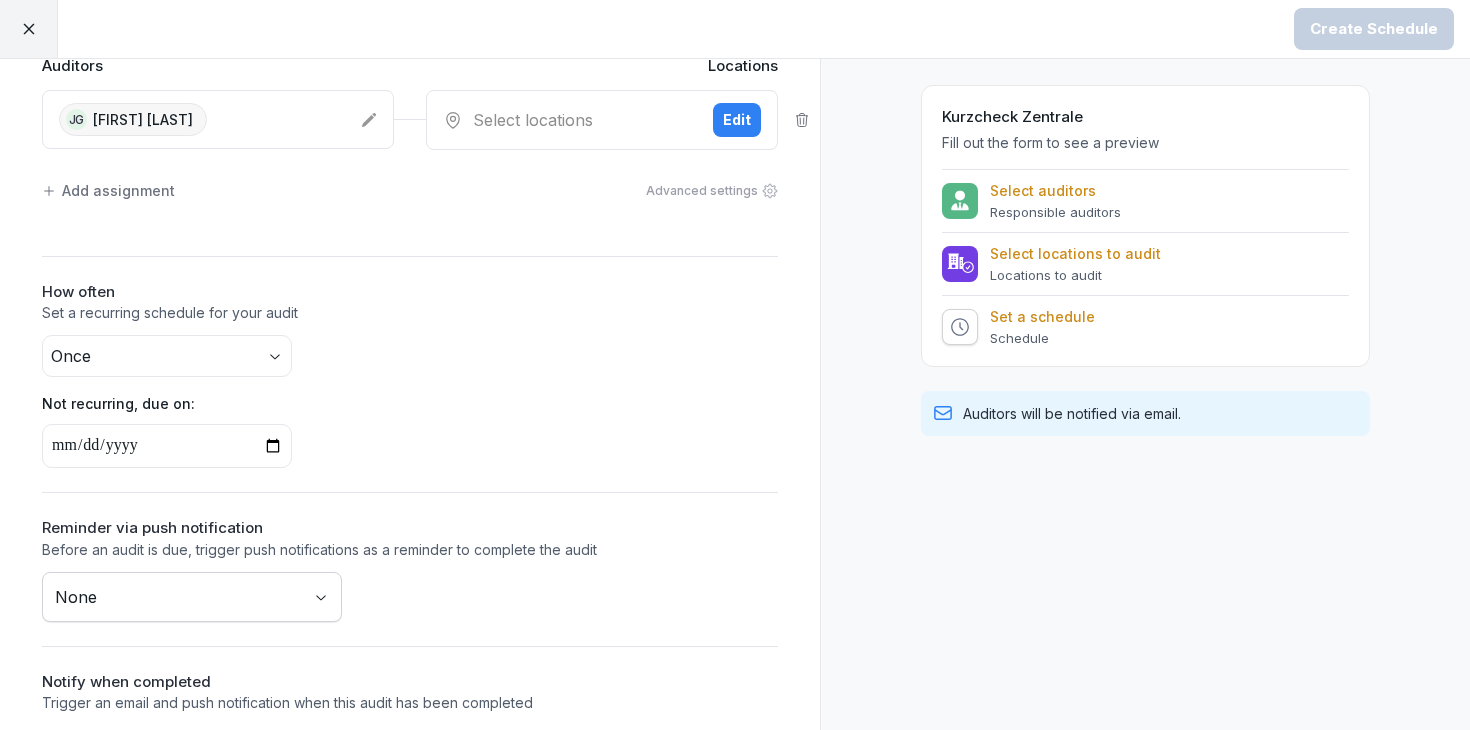 click at bounding box center [167, 446] 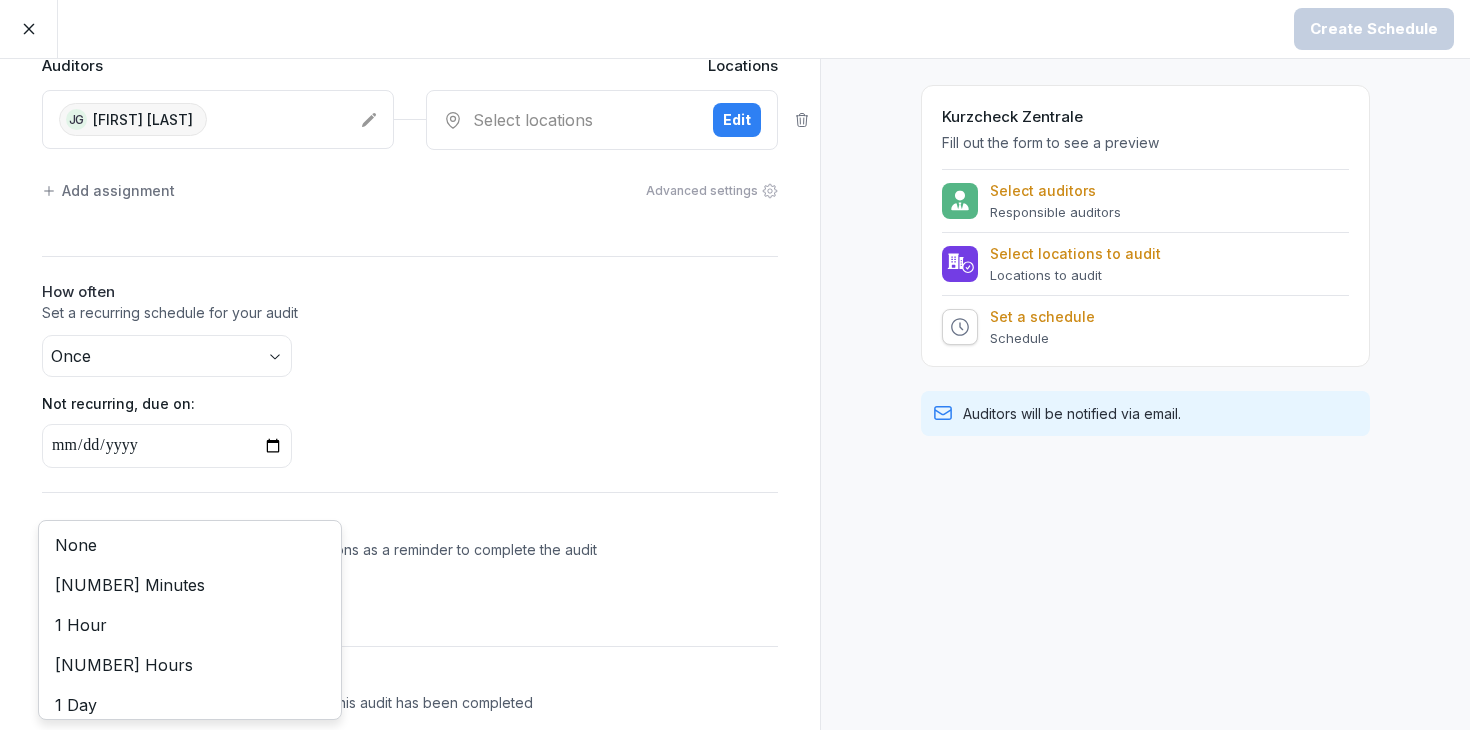 click on "Create Schedule Create Schedule Auditors Locations JG Juan Jose Leonardi Gonzalez Select locations Edit Add assignment Advanced settings How often Set a recurring schedule for your audit Once Not recurring, due on: Reminder via push notification Before an audit is due, trigger push notifications as a reminder to complete the audit None Notify when completed Trigger an email and push notification when this audit has been completed Select employees Preview Here's what your audit schedule looks like Kurzcheck Zentrale Fill out the form to see a preview Select auditors Responsible auditors Select locations to audit Locations to audit Set a schedule Schedule Auditors will be notified via email. None 30 Minutes 1 Hour 2 Hours 1 Day 2 Days 1 Week 1 Month" at bounding box center [735, 365] 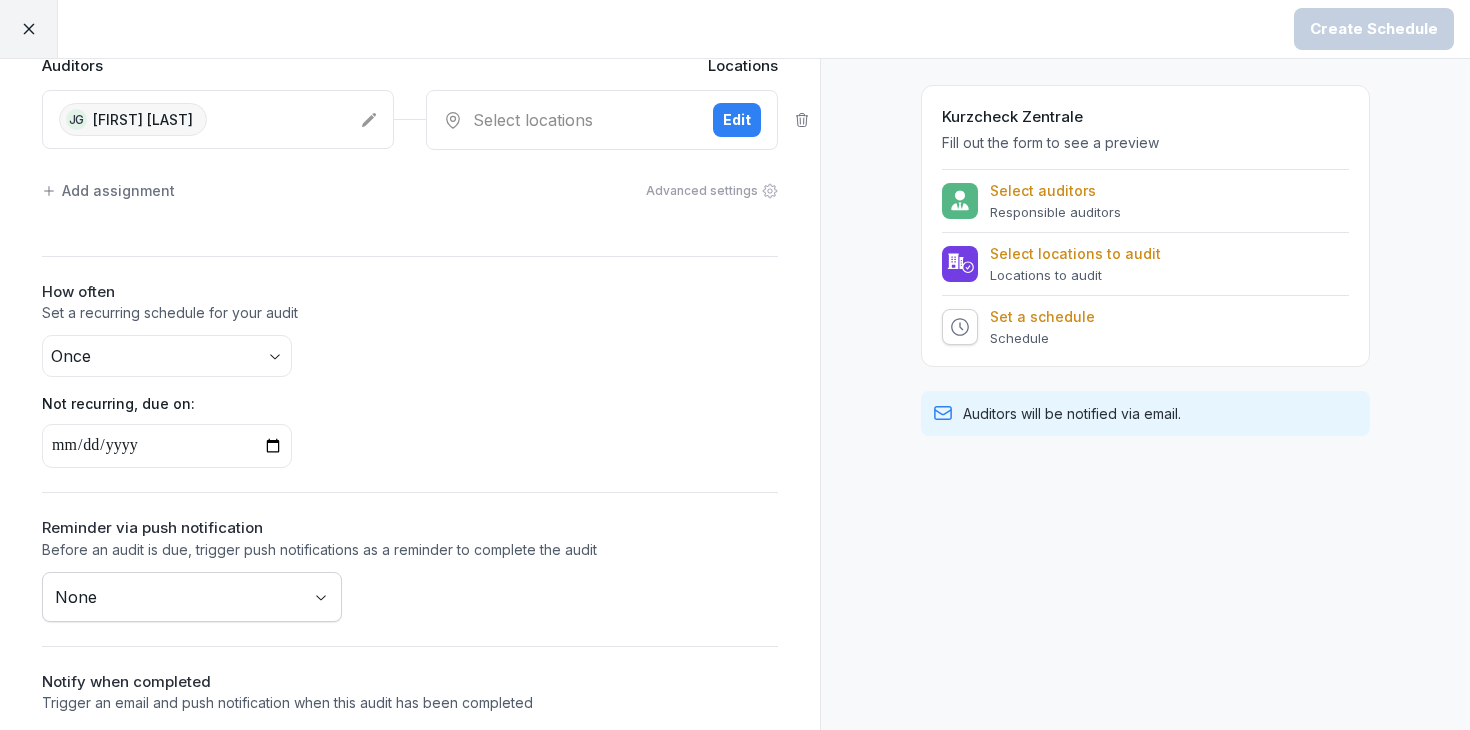 click on "Create Schedule Create Schedule Auditors Locations JG Juan Jose Leonardi Gonzalez Select locations Edit Add assignment Advanced settings How often Set a recurring schedule for your audit Once Not recurring, due on: Reminder via push notification Before an audit is due, trigger push notifications as a reminder to complete the audit None Notify when completed Trigger an email and push notification when this audit has been completed Select employees Preview Here's what your audit schedule looks like Kurzcheck Zentrale Fill out the form to see a preview Select auditors Responsible auditors Select locations to audit Locations to audit Set a schedule Schedule Auditors will be notified via email." at bounding box center (735, 365) 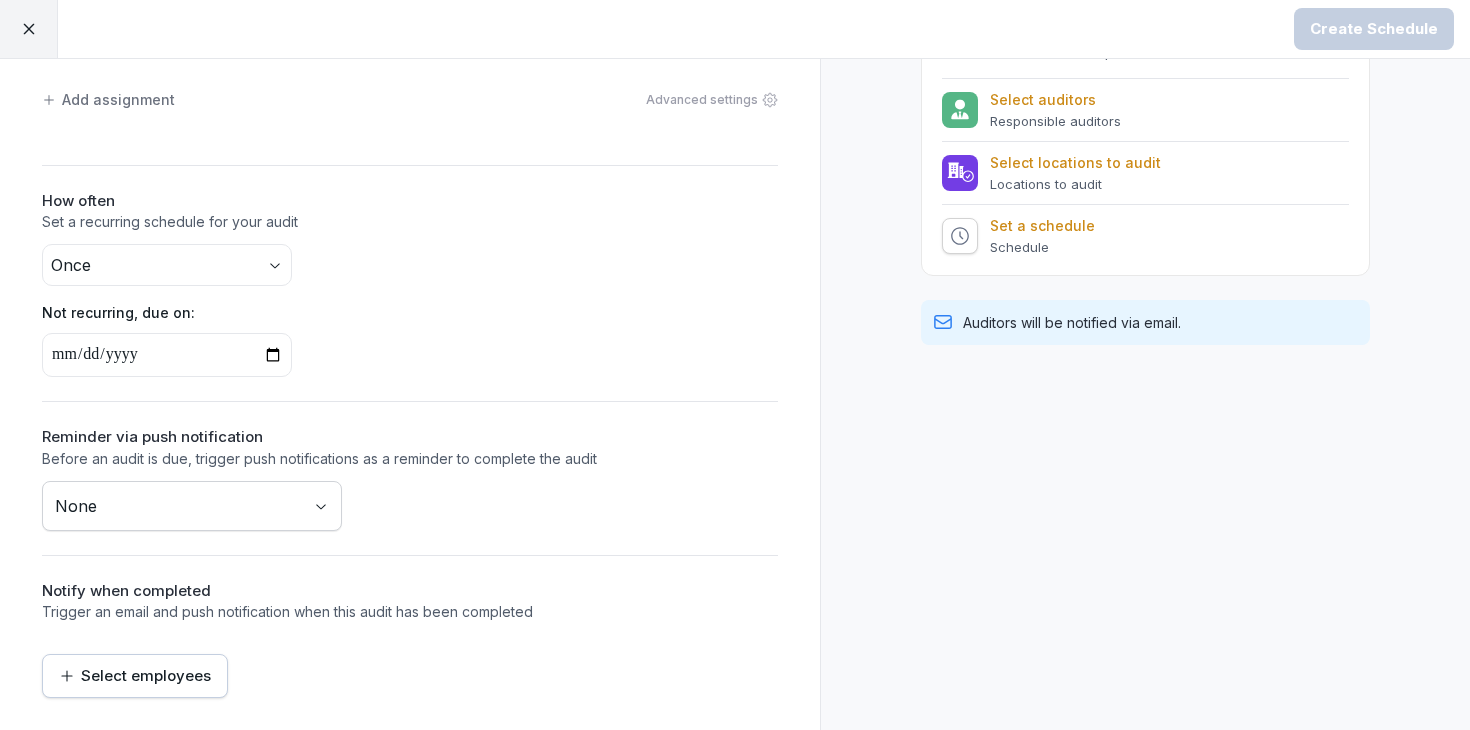 scroll, scrollTop: 0, scrollLeft: 0, axis: both 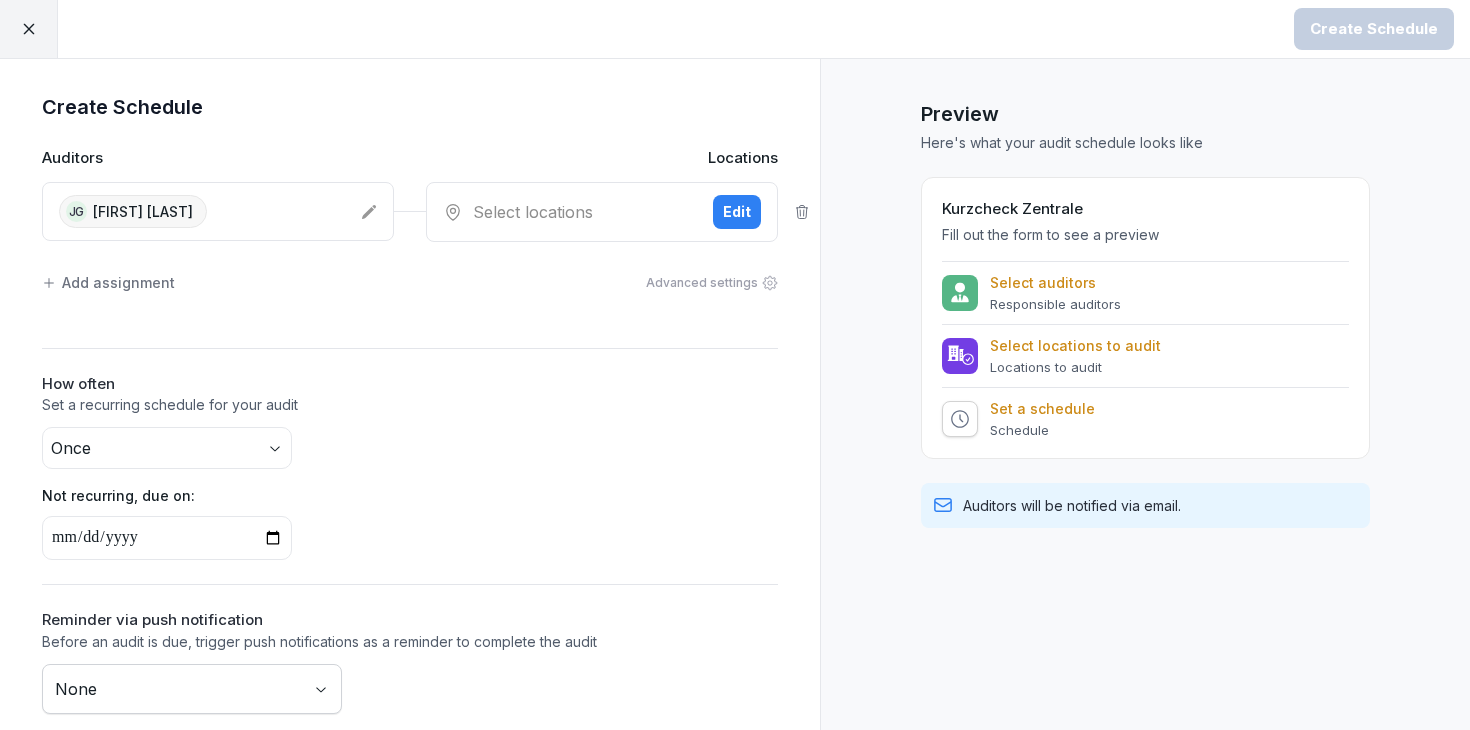 click on "Select locations Edit" at bounding box center (602, 212) 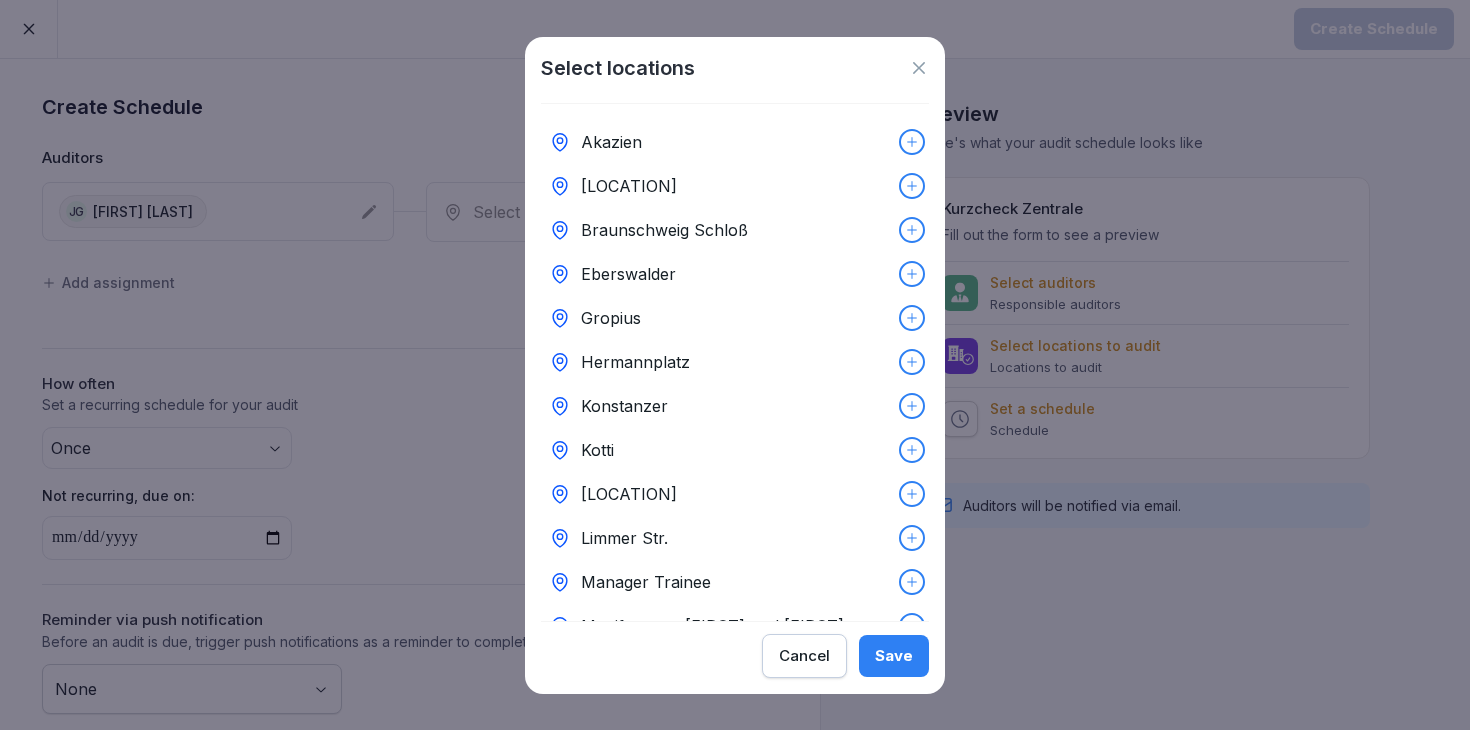 click on "[LOCATION]" at bounding box center [629, 494] 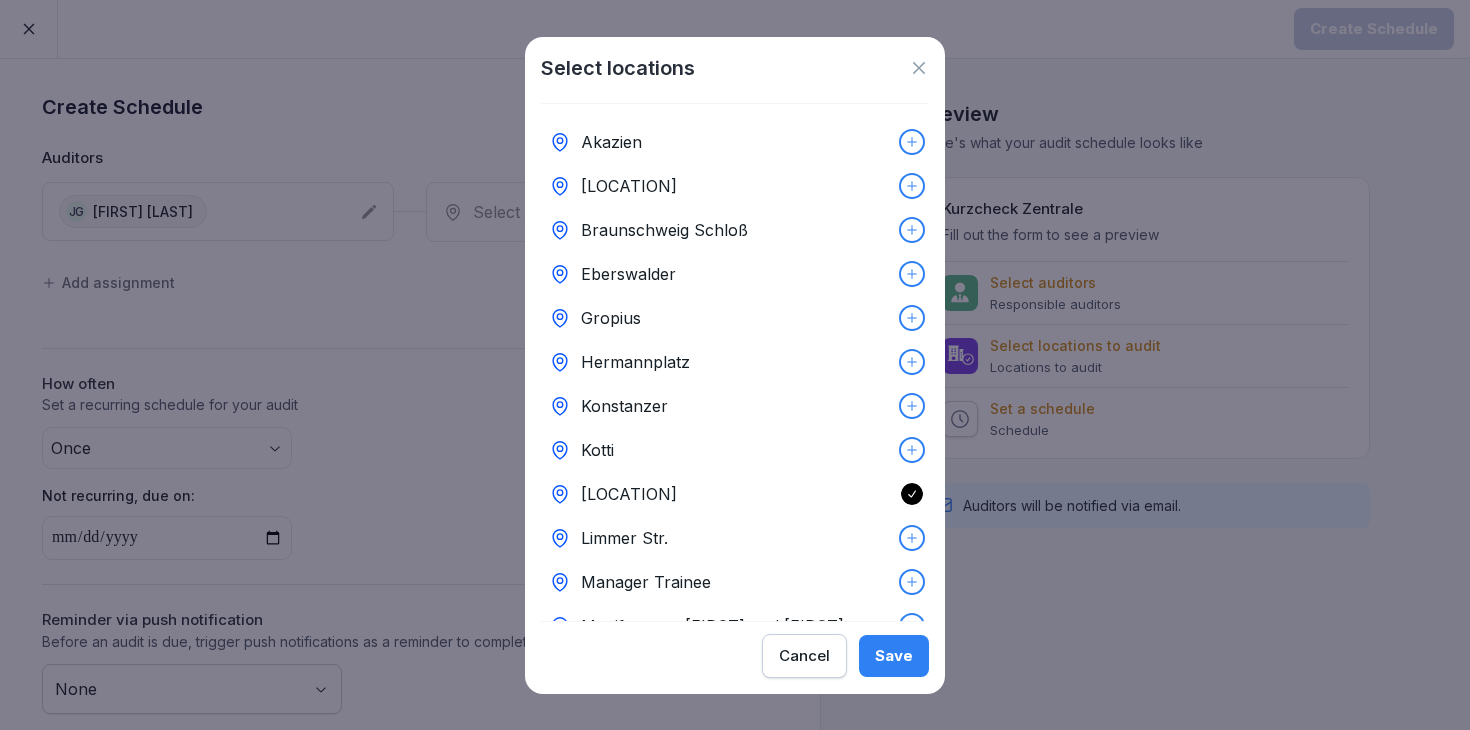 click on "Save" at bounding box center [894, 656] 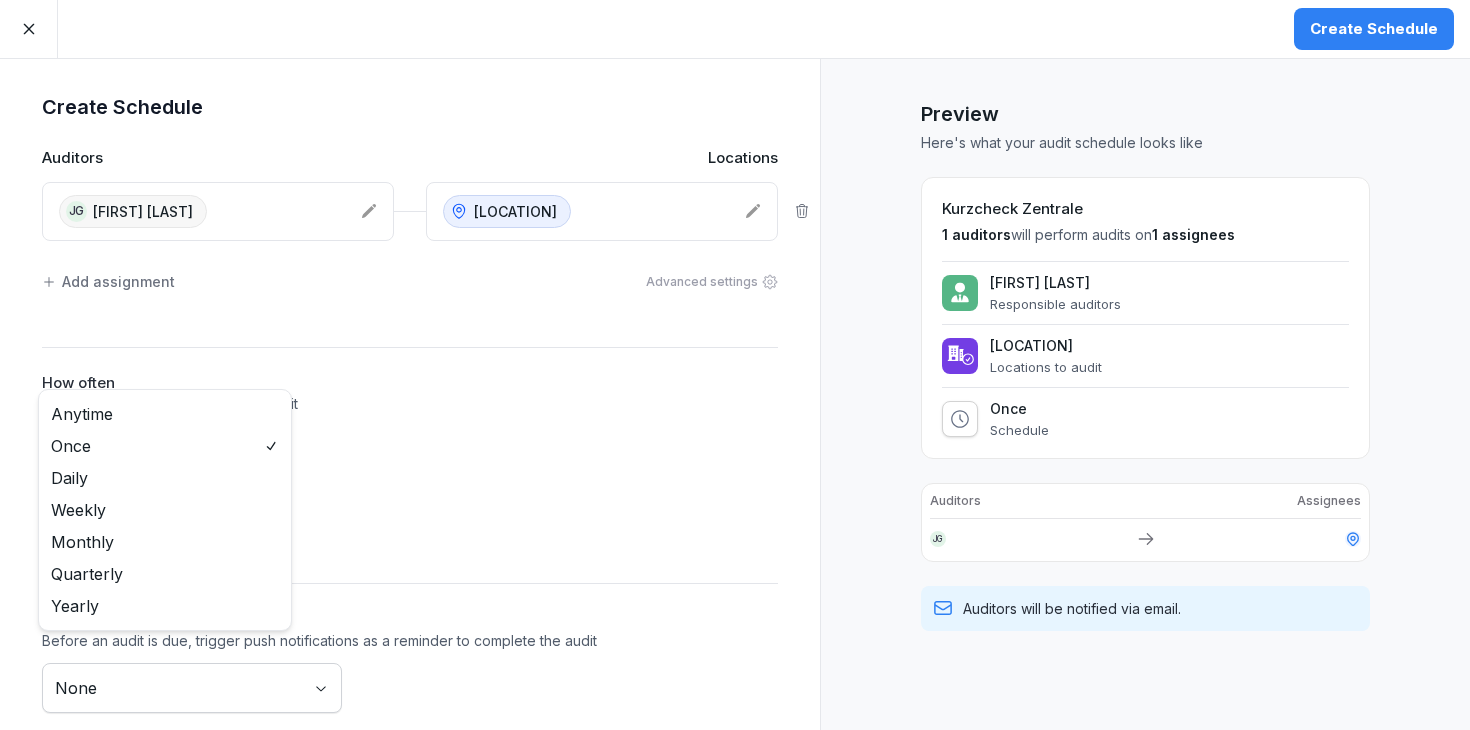click on "Create Schedule Create Schedule Auditors Locations JG Juan Jose Leonardi Gonzalez Leopoldplatz Add assignment Advanced settings How often Set a recurring schedule for your audit Once Not recurring, due on: Reminder via push notification Before an audit is due, trigger push notifications as a reminder to complete the audit None Notify when completed Trigger an email and push notification when this audit has been completed Select employees Preview Here's what your audit schedule looks like Kurzcheck Zentrale 1 auditors  will perform audits on  1 assignees Juan Jose Leonardi Gonzalez Responsible auditors Leopoldplatz Locations to audit Once Schedule Auditors Assignees JG Auditors will be notified via email. Anytime Once Daily Weekly Monthly Quarterly Yearly" at bounding box center [735, 365] 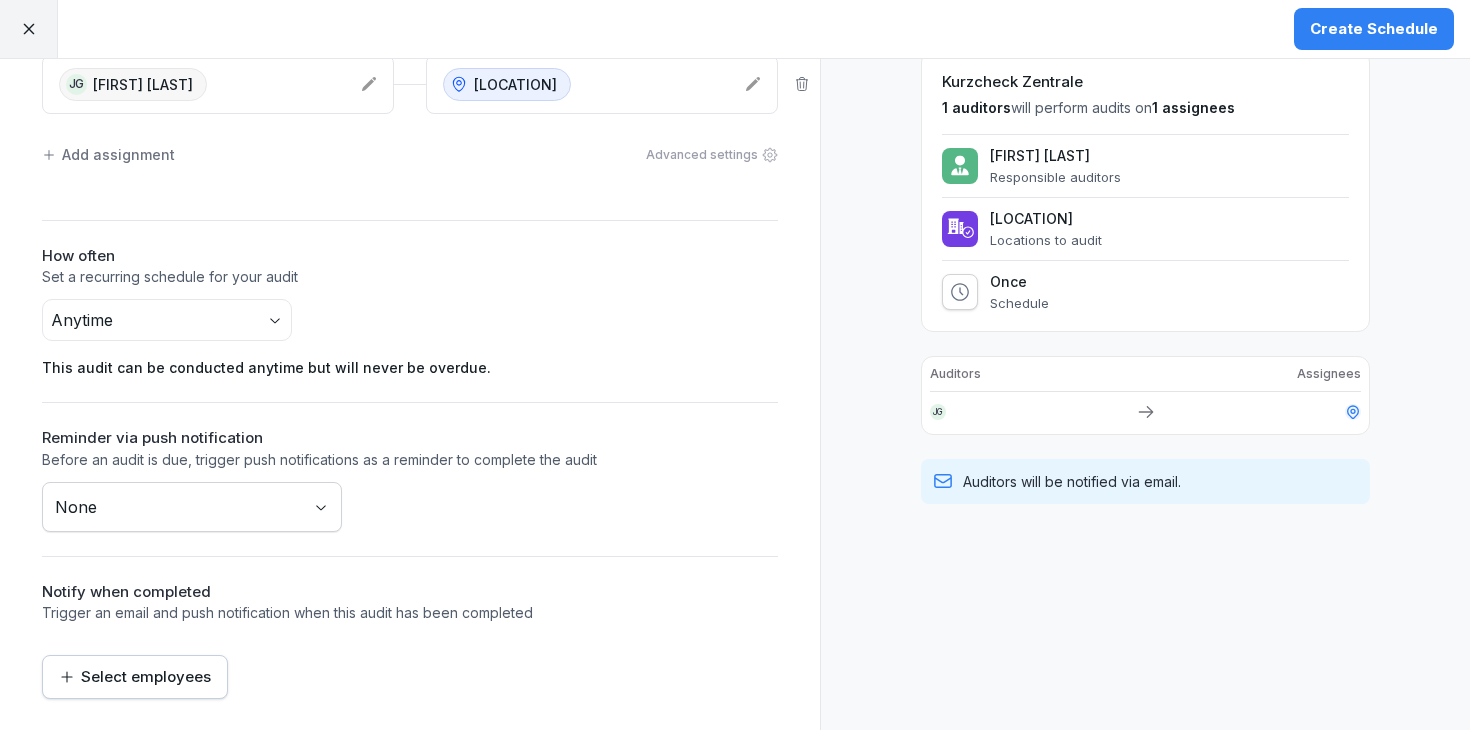 scroll, scrollTop: 0, scrollLeft: 0, axis: both 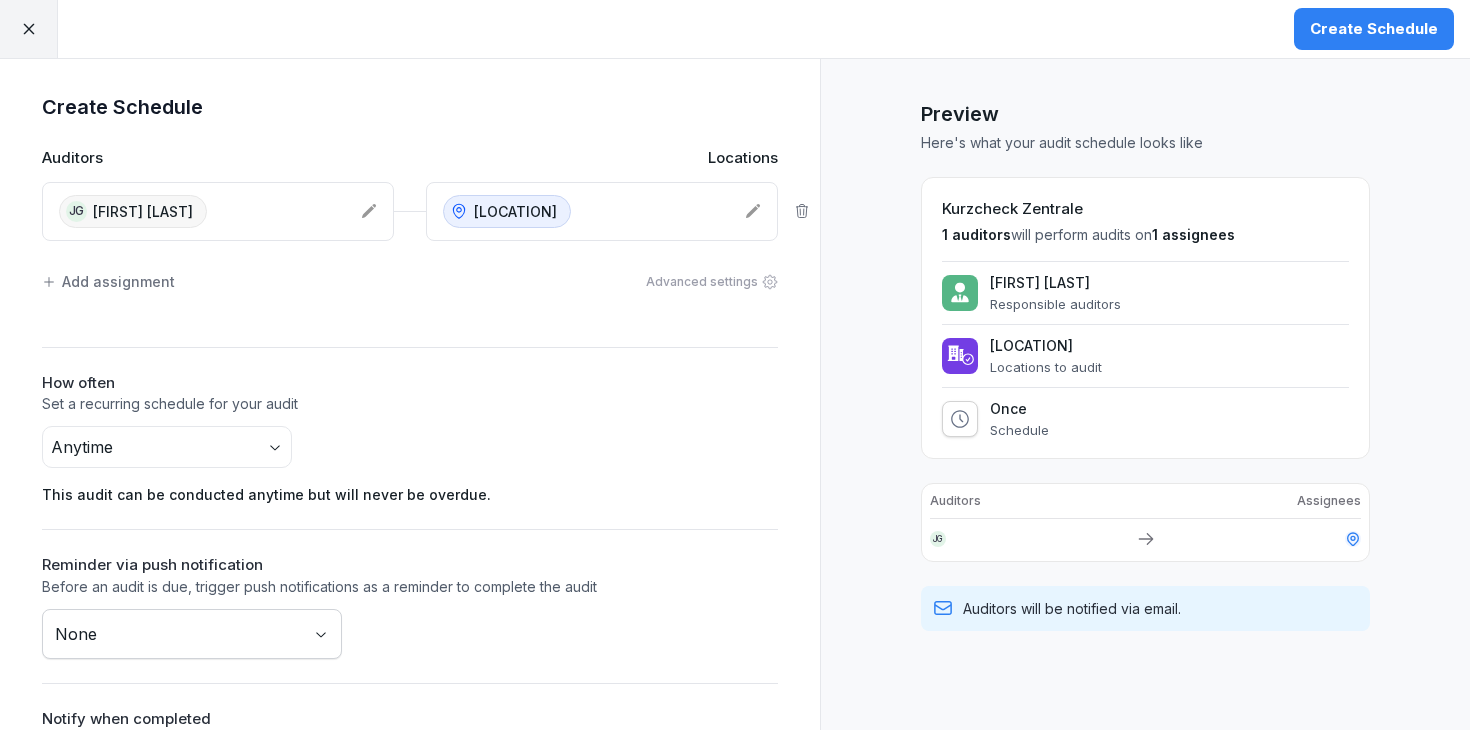 click 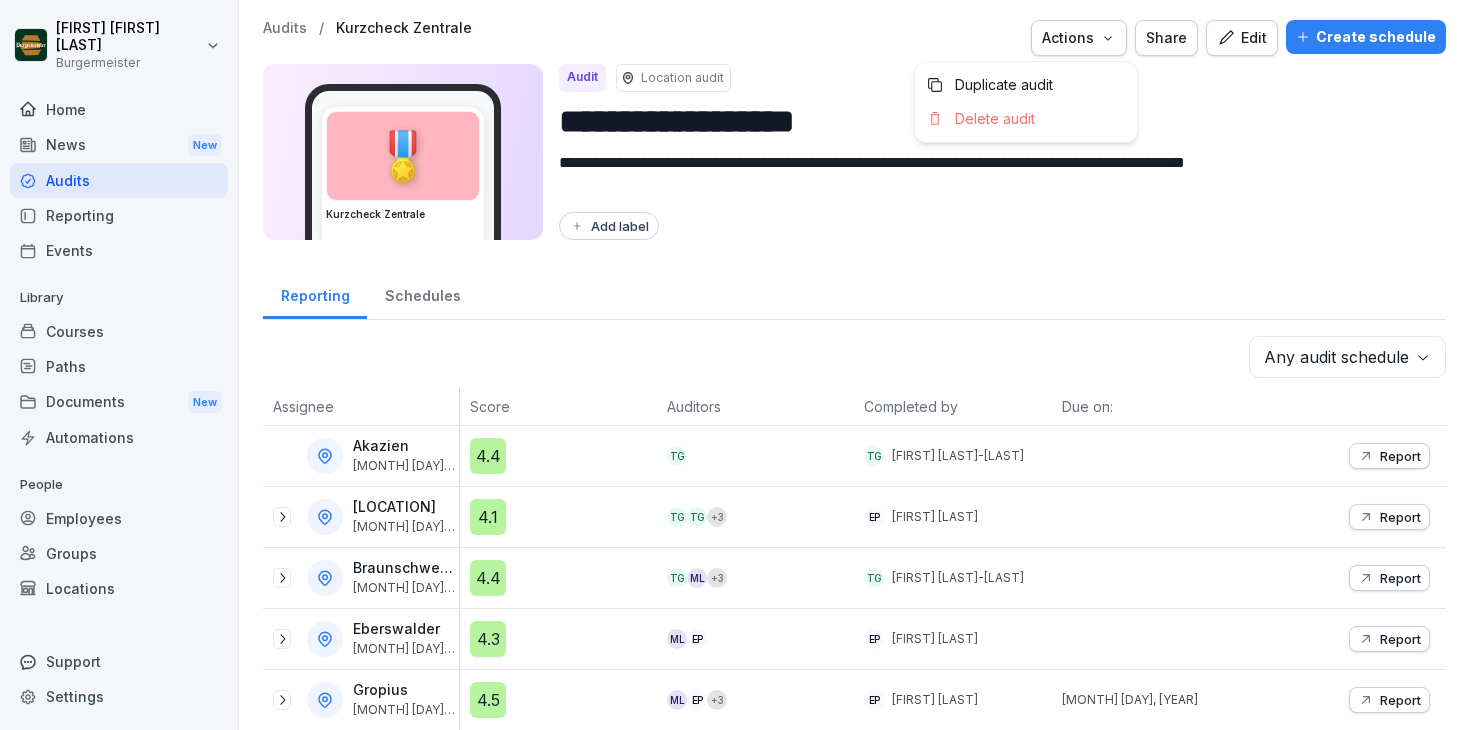 click on "Actions" at bounding box center (1079, 38) 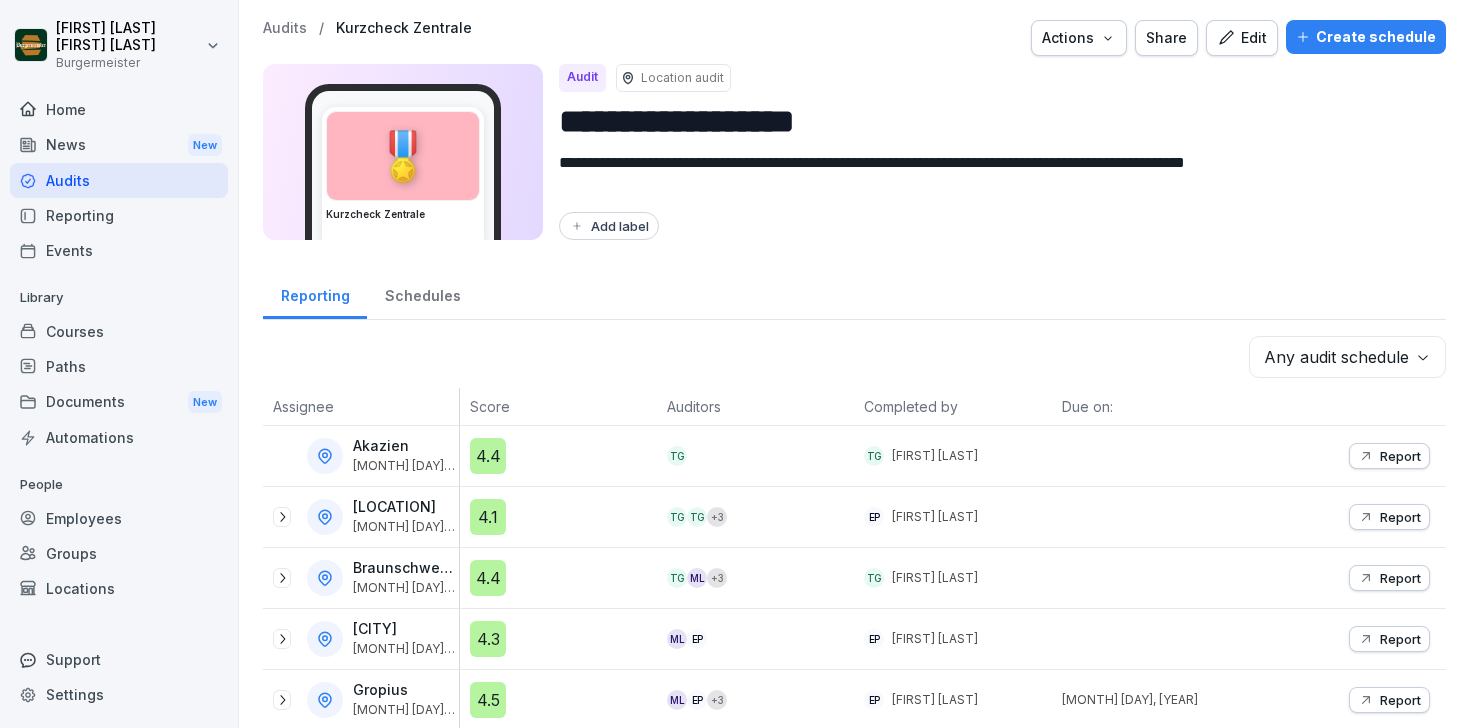scroll, scrollTop: 0, scrollLeft: 0, axis: both 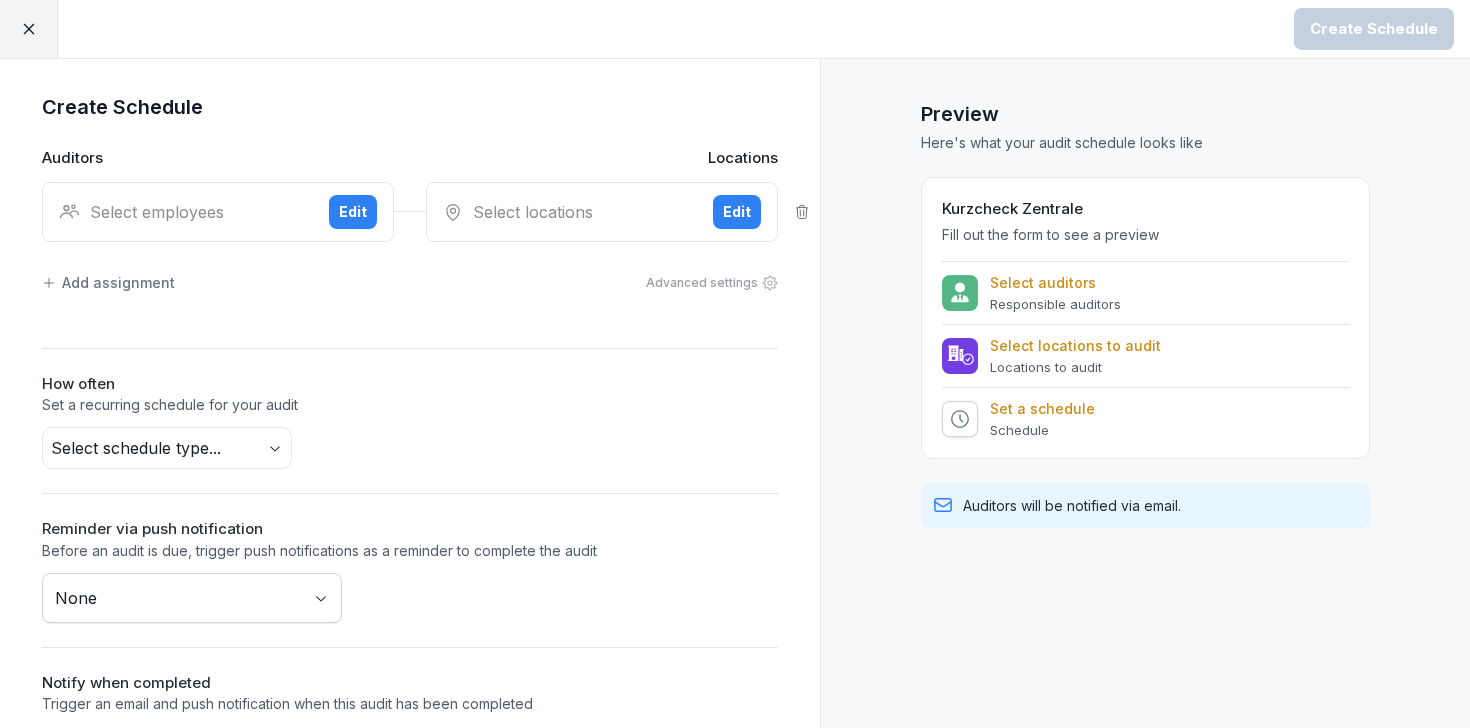 click on "Select employees" at bounding box center (186, 212) 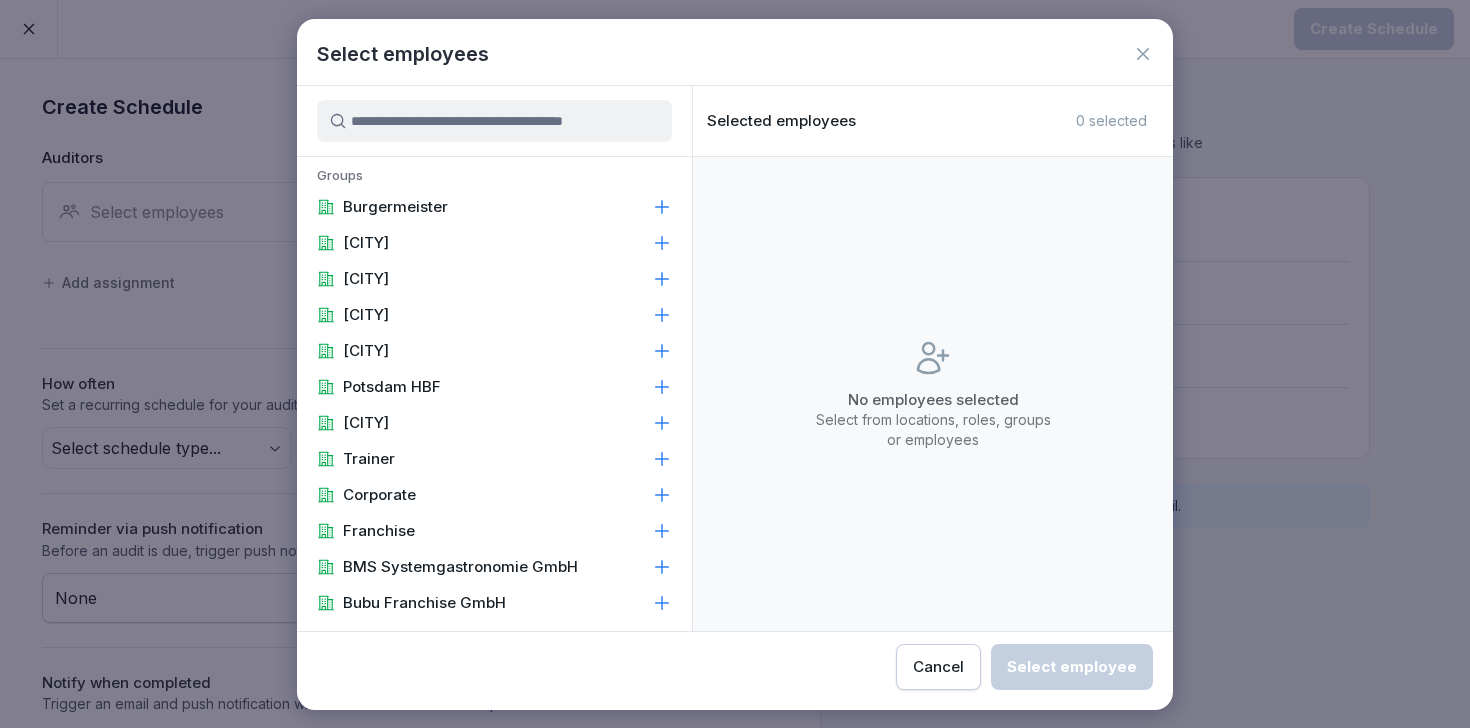 click on "Cancel" at bounding box center [938, 667] 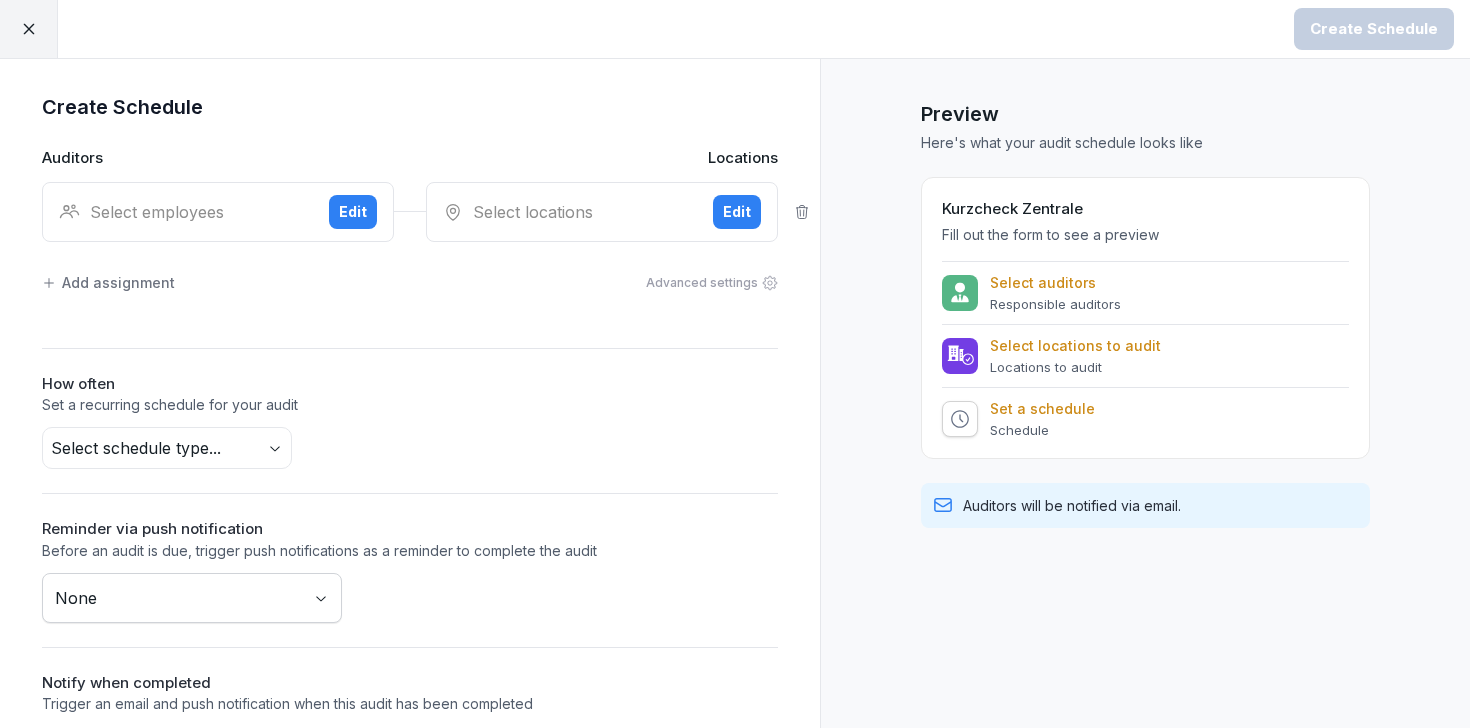 click on "Select employees Edit" at bounding box center (218, 212) 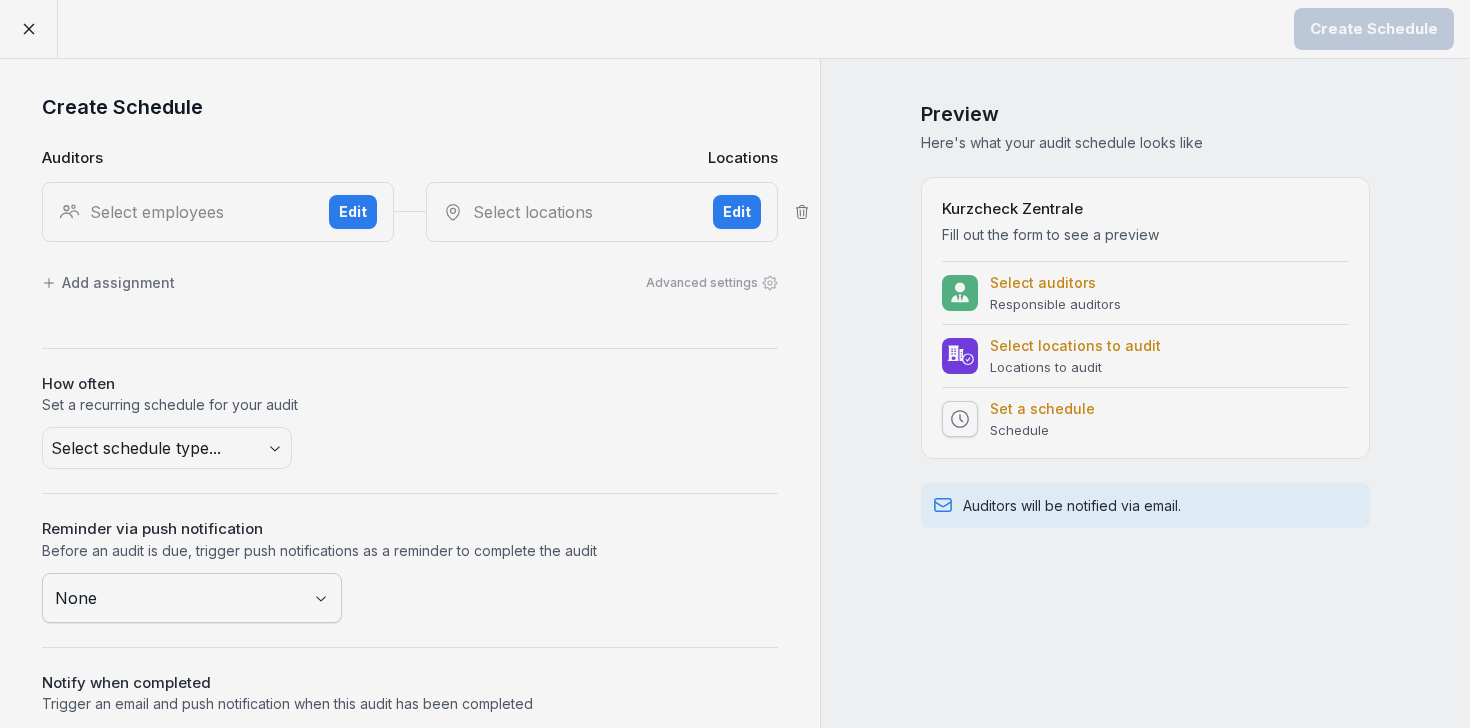 click at bounding box center (735, 364) 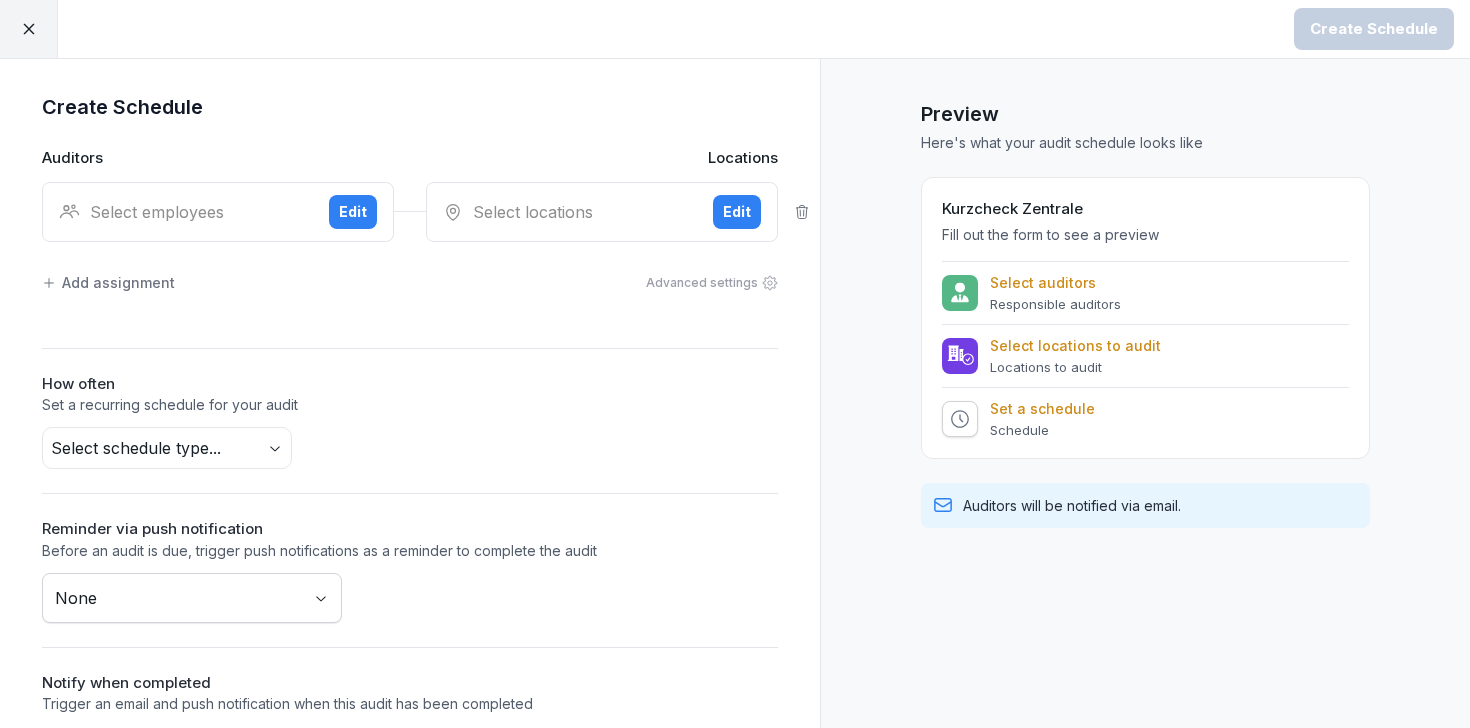 click 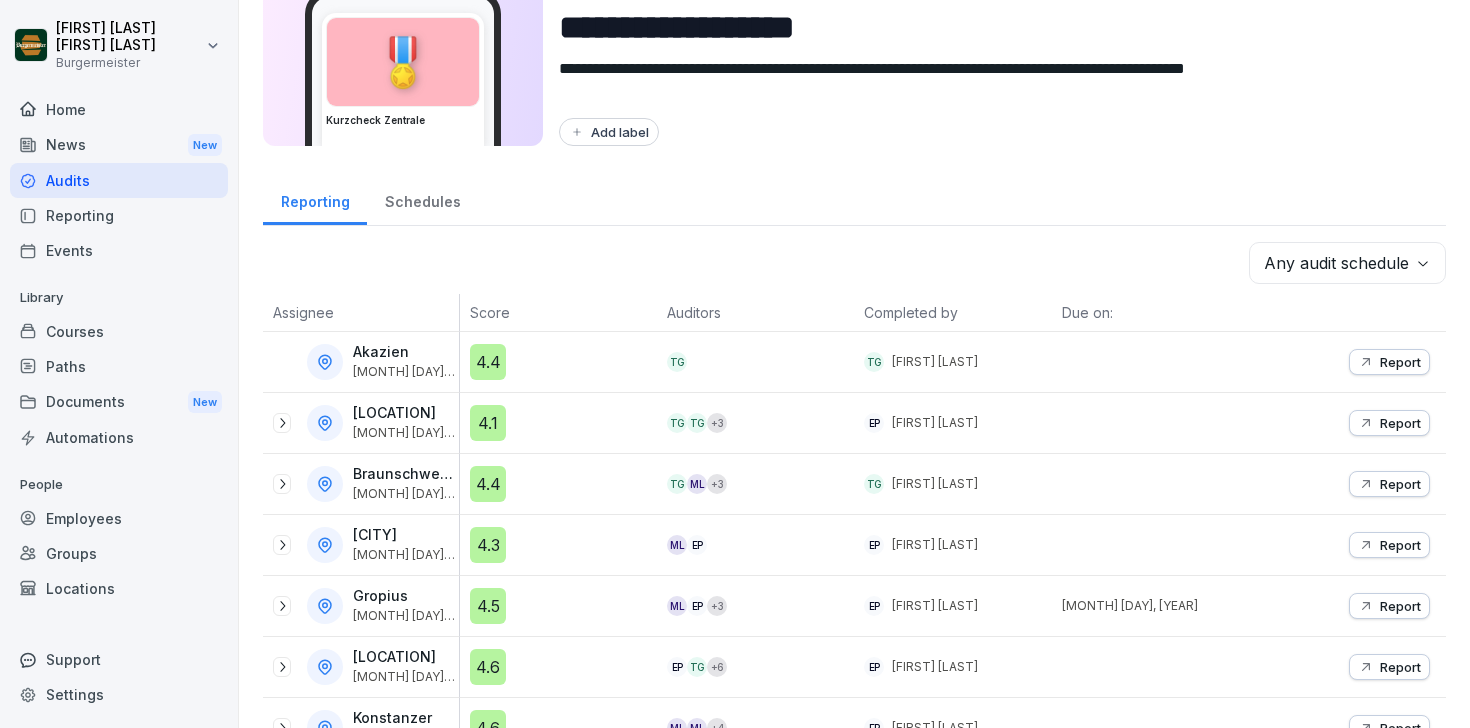 scroll, scrollTop: 0, scrollLeft: 0, axis: both 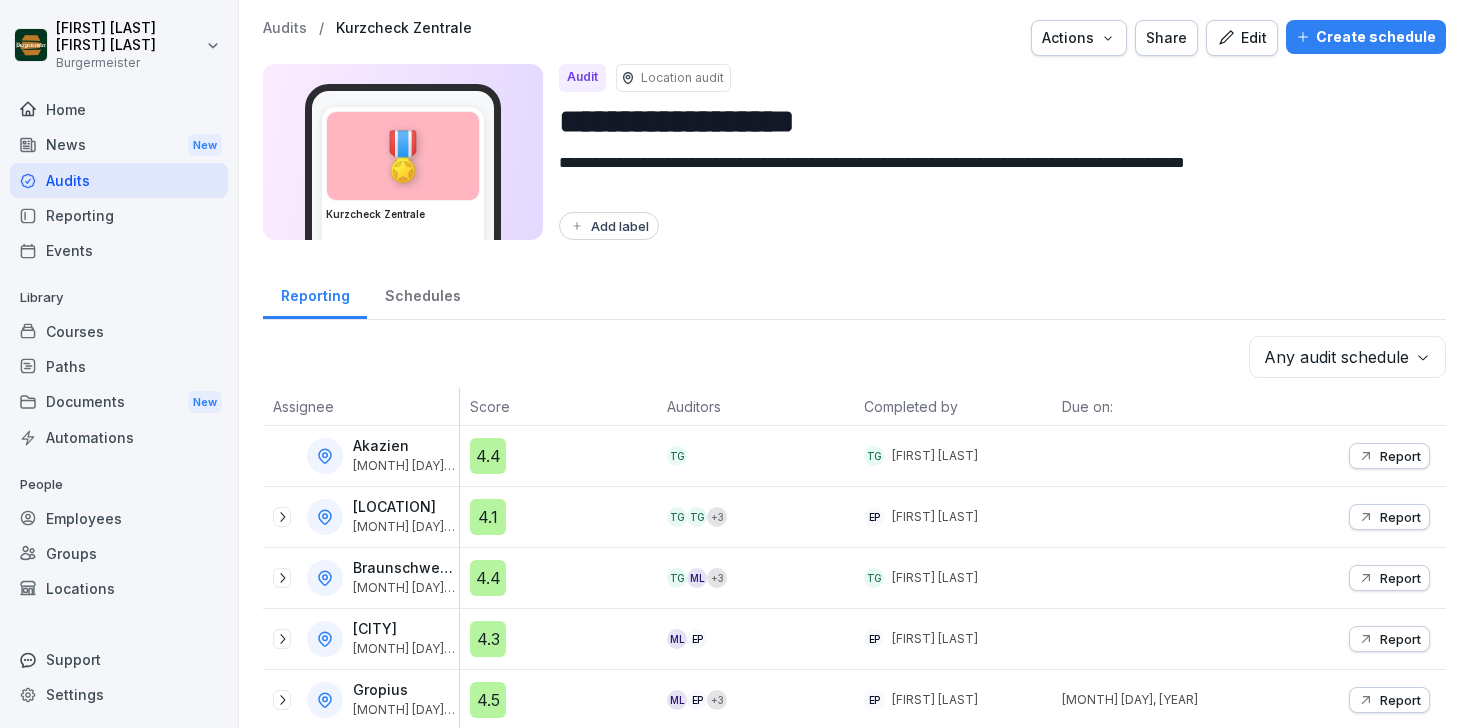 click on "Edit" at bounding box center [1242, 38] 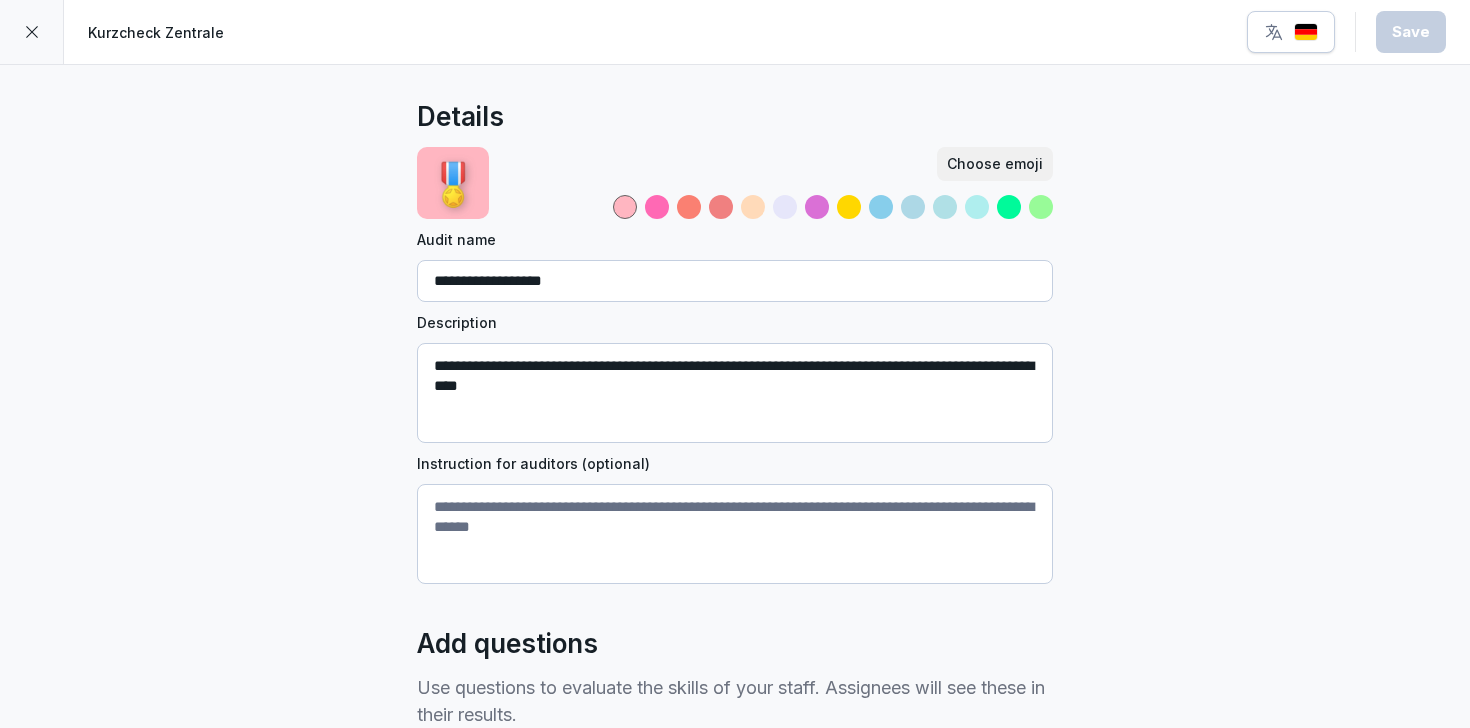 click at bounding box center (32, 32) 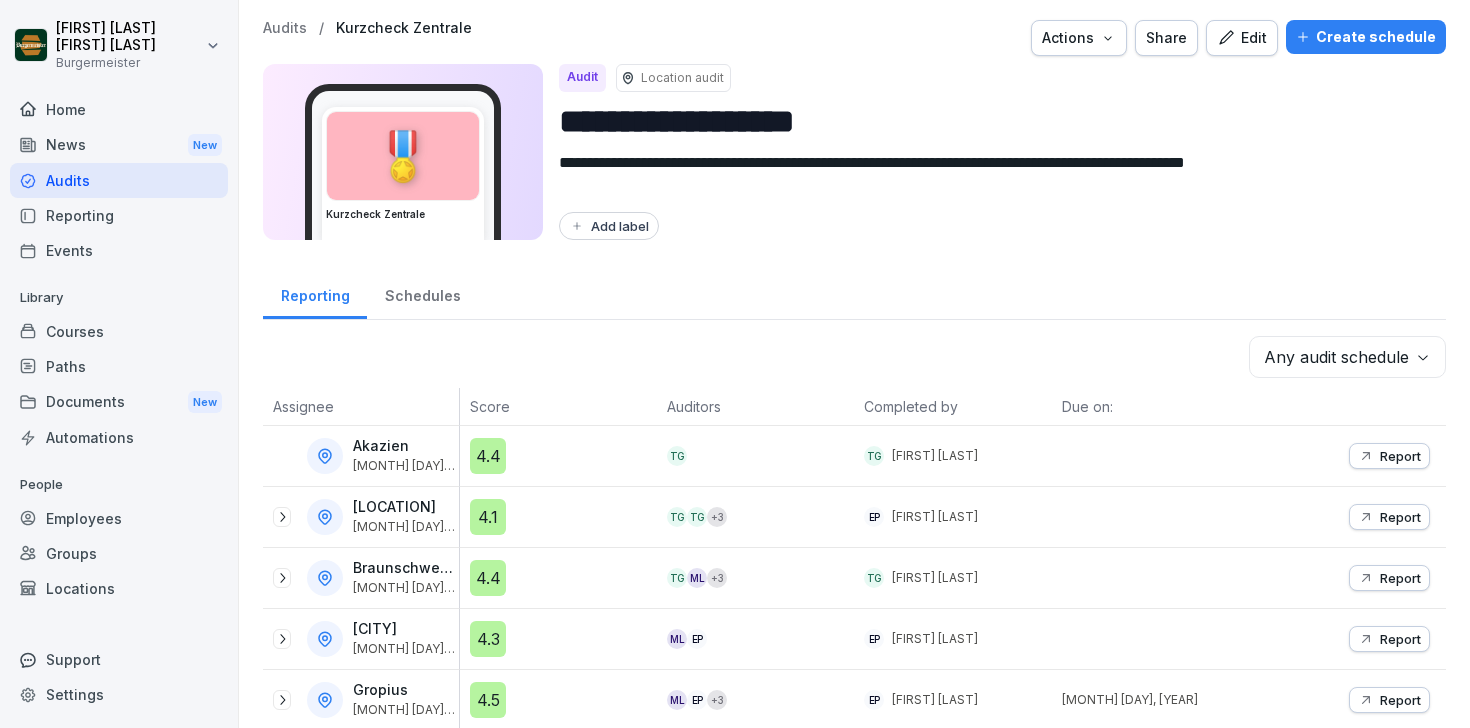 click at bounding box center [751, 38] 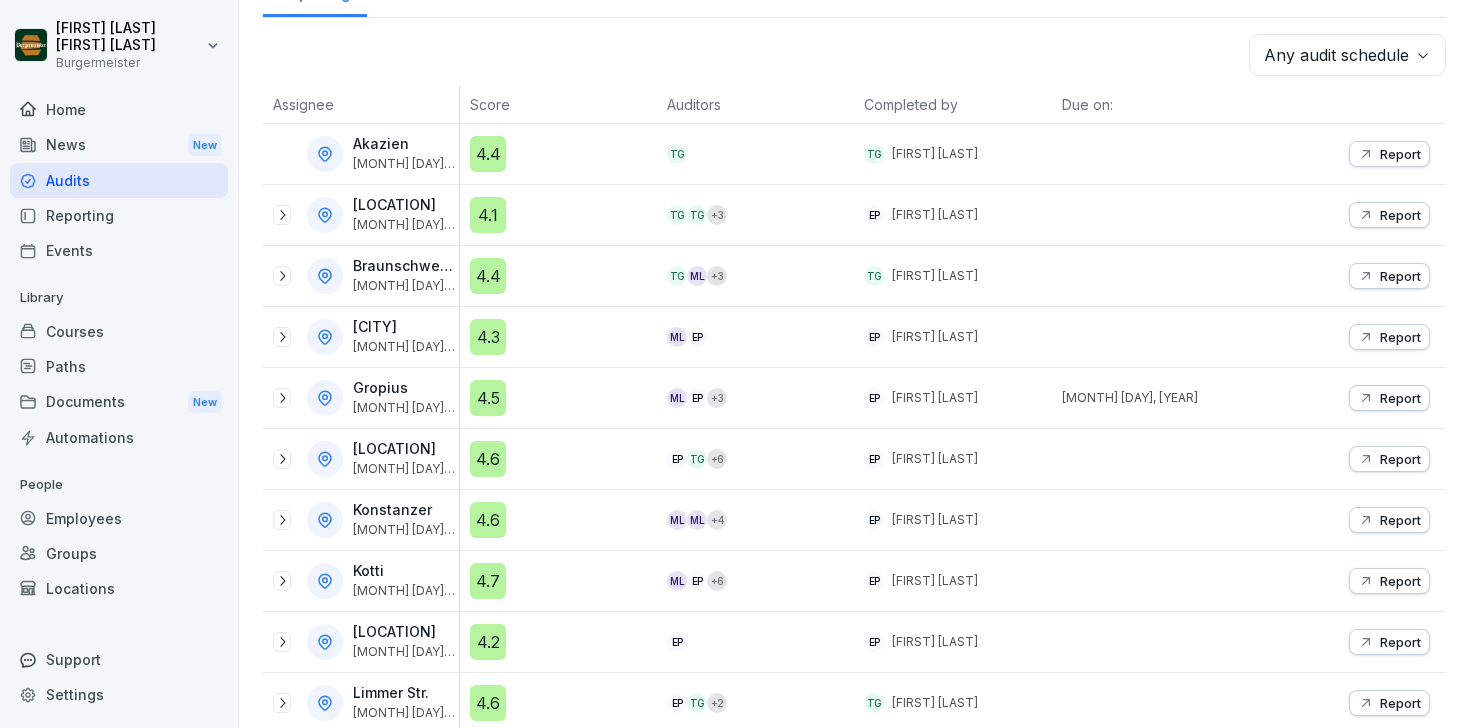 scroll, scrollTop: 0, scrollLeft: 0, axis: both 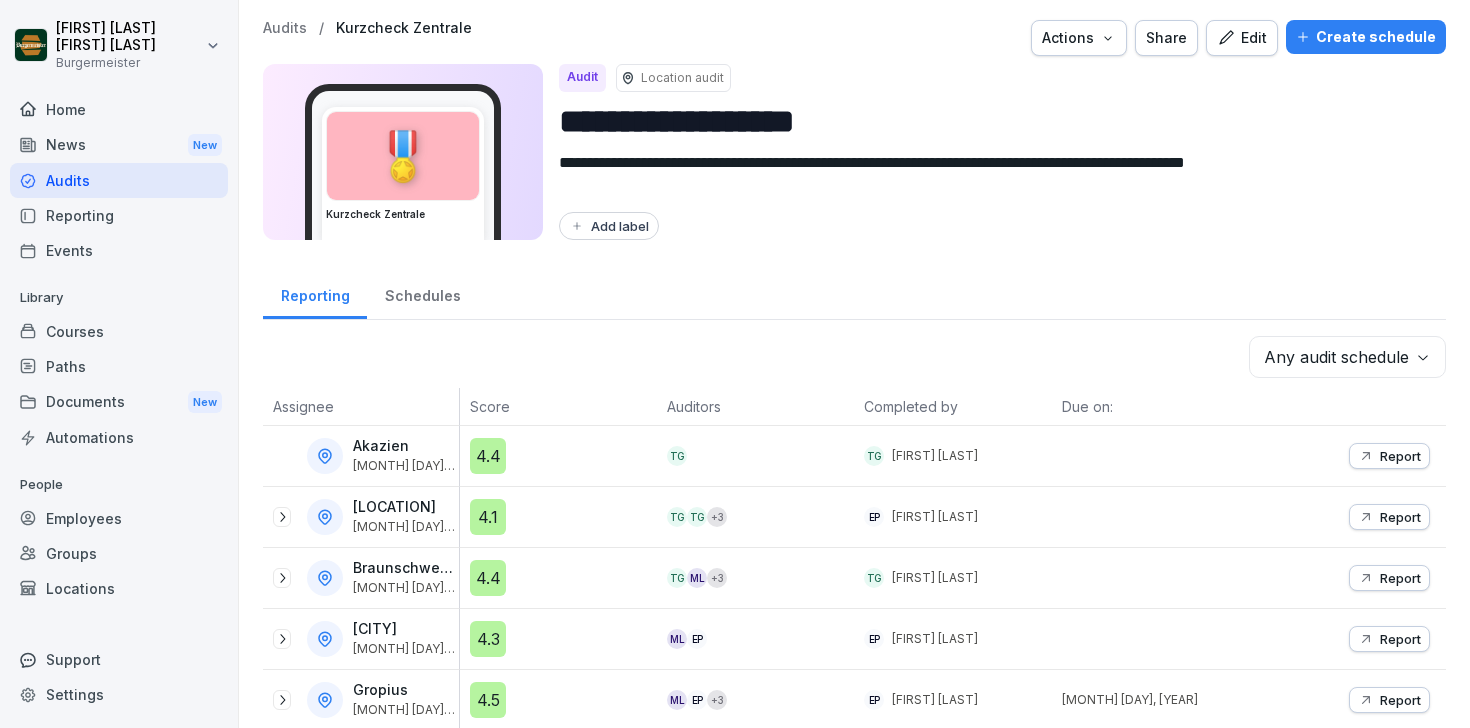 click on "News New" at bounding box center [119, 145] 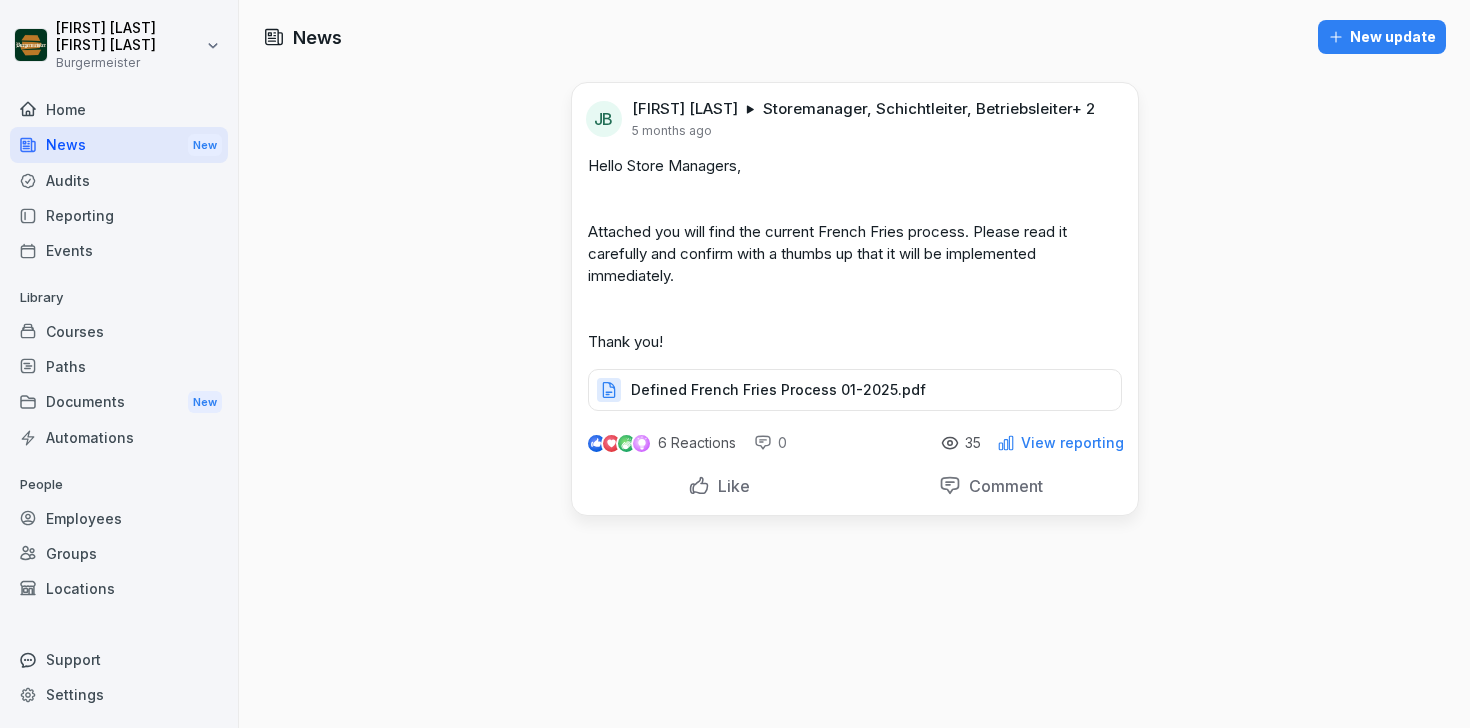 click on "Audits" at bounding box center [119, 180] 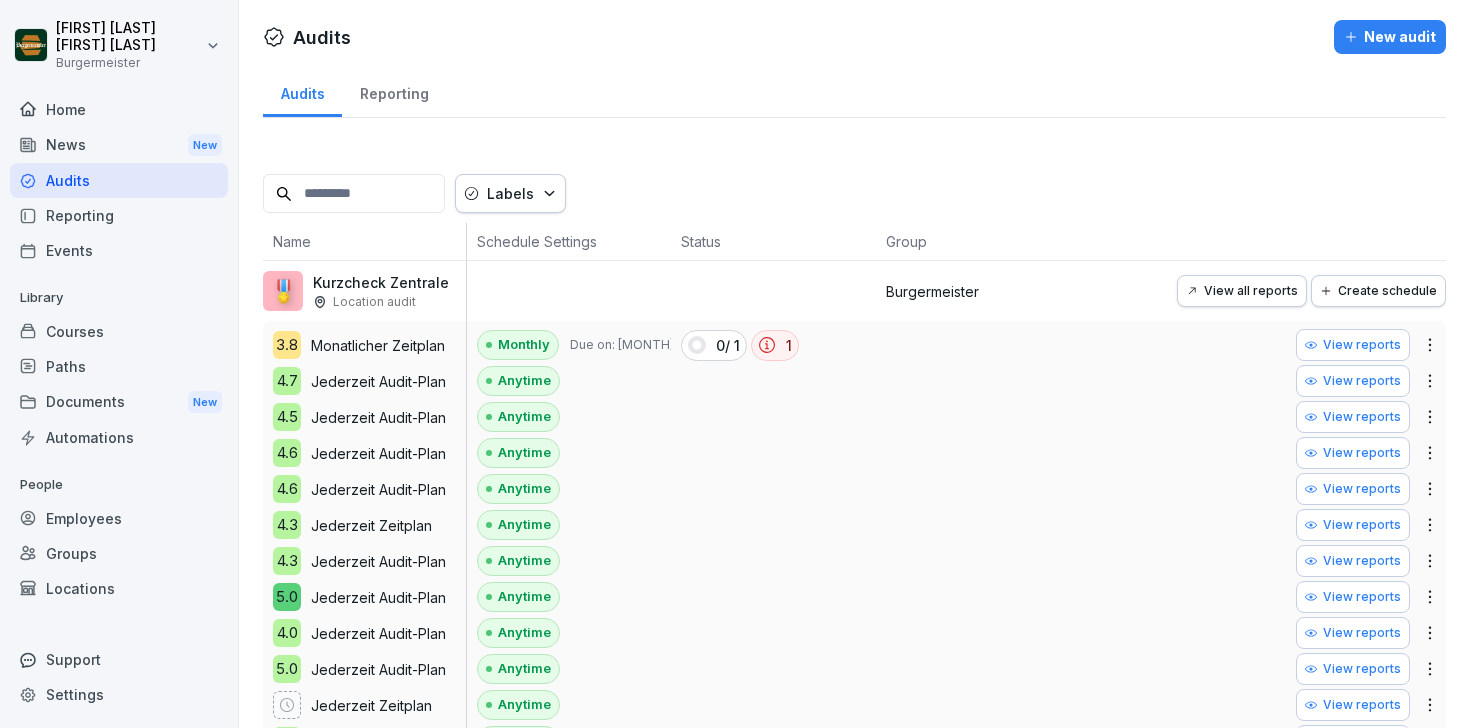 click on "News New" at bounding box center [119, 145] 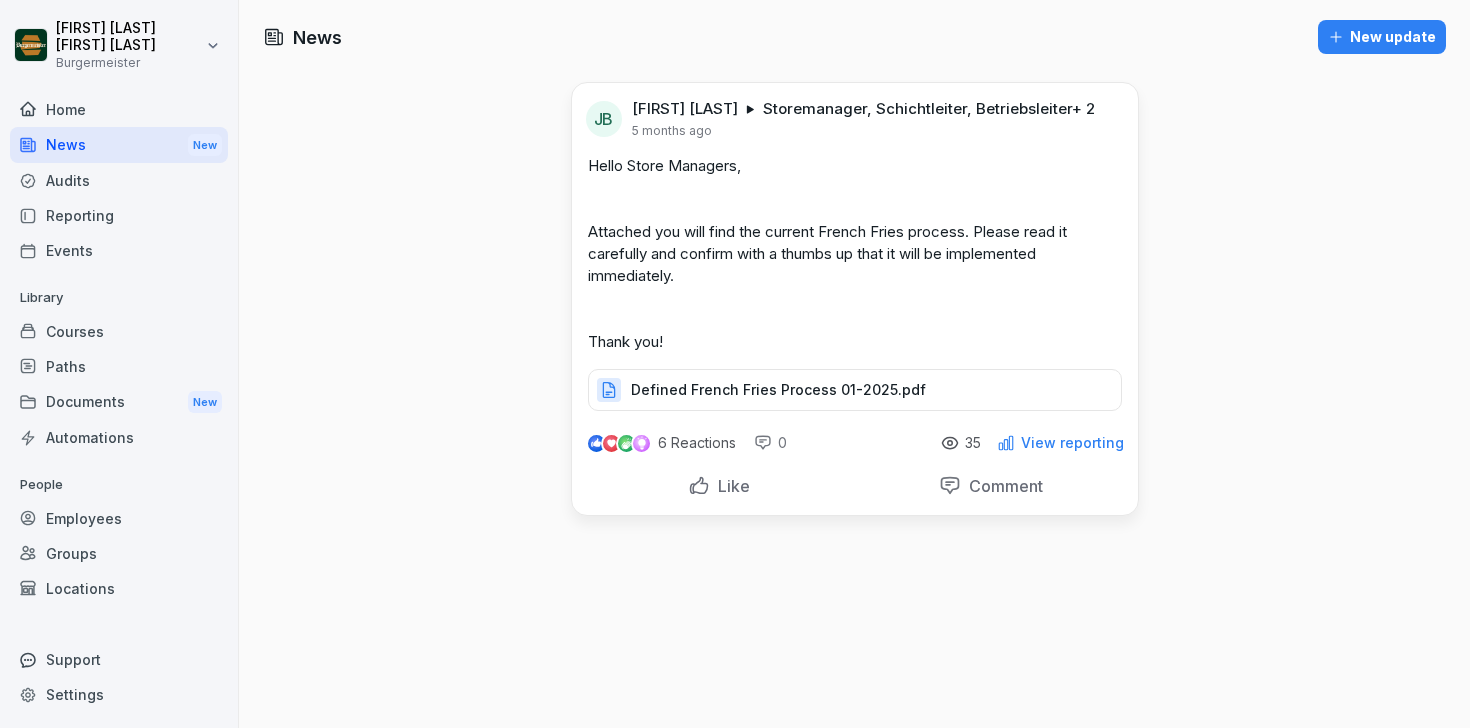 click on "Home" at bounding box center [119, 109] 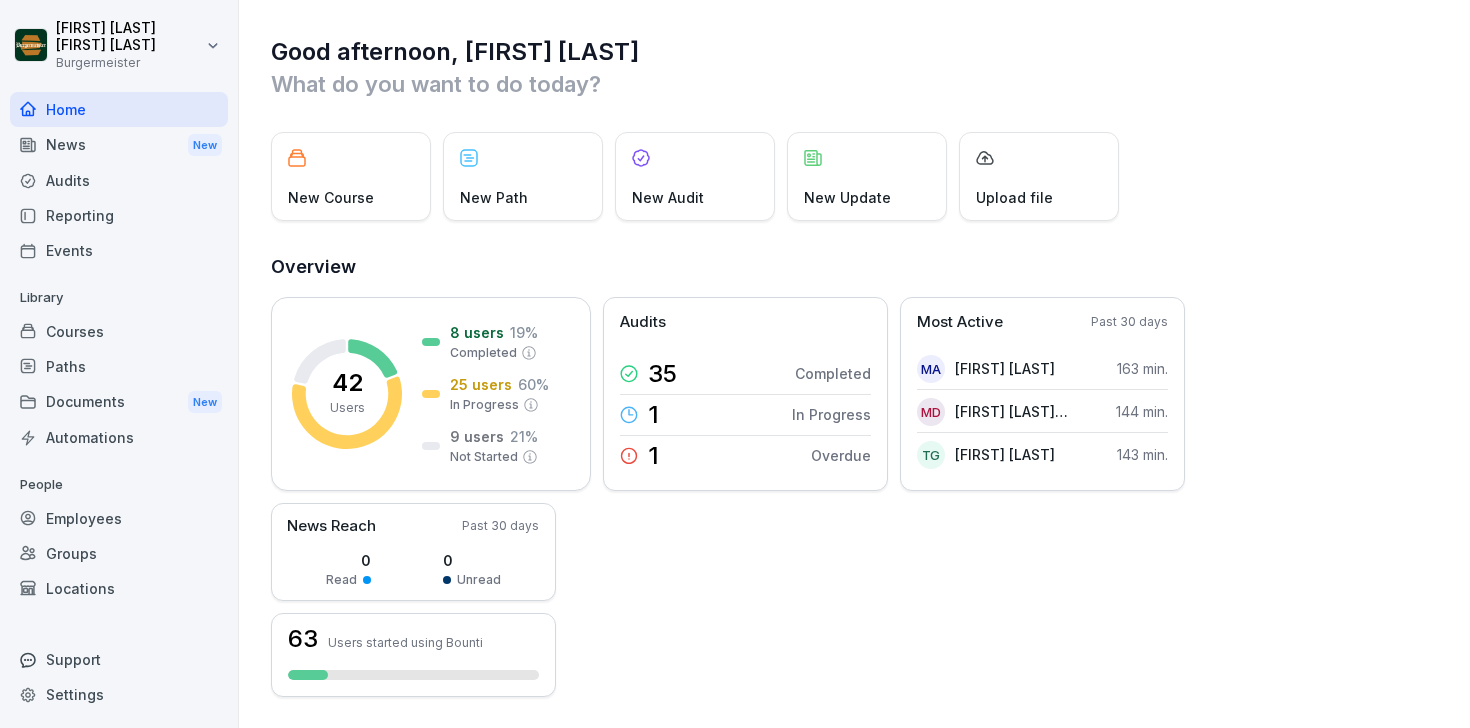 click on "Audits" at bounding box center (119, 180) 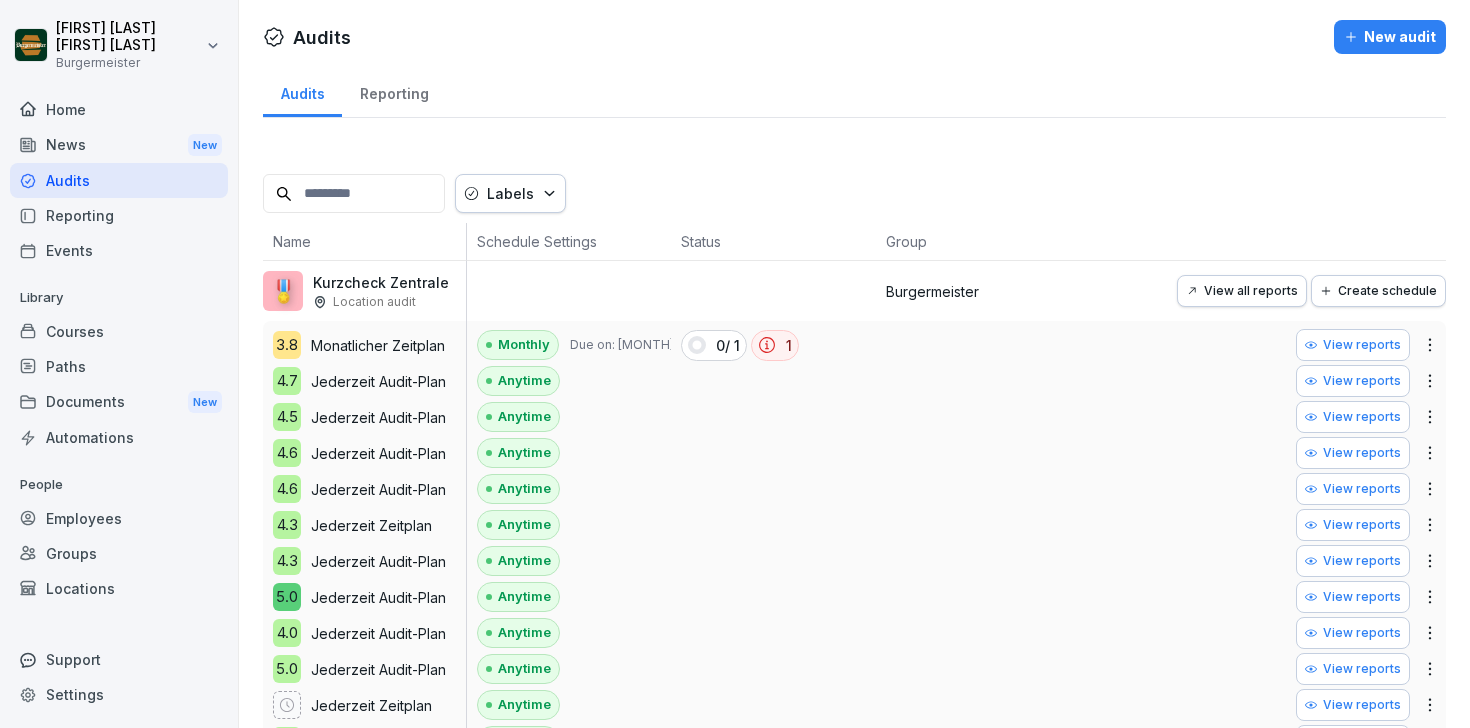 click on "Reporting" at bounding box center [394, 91] 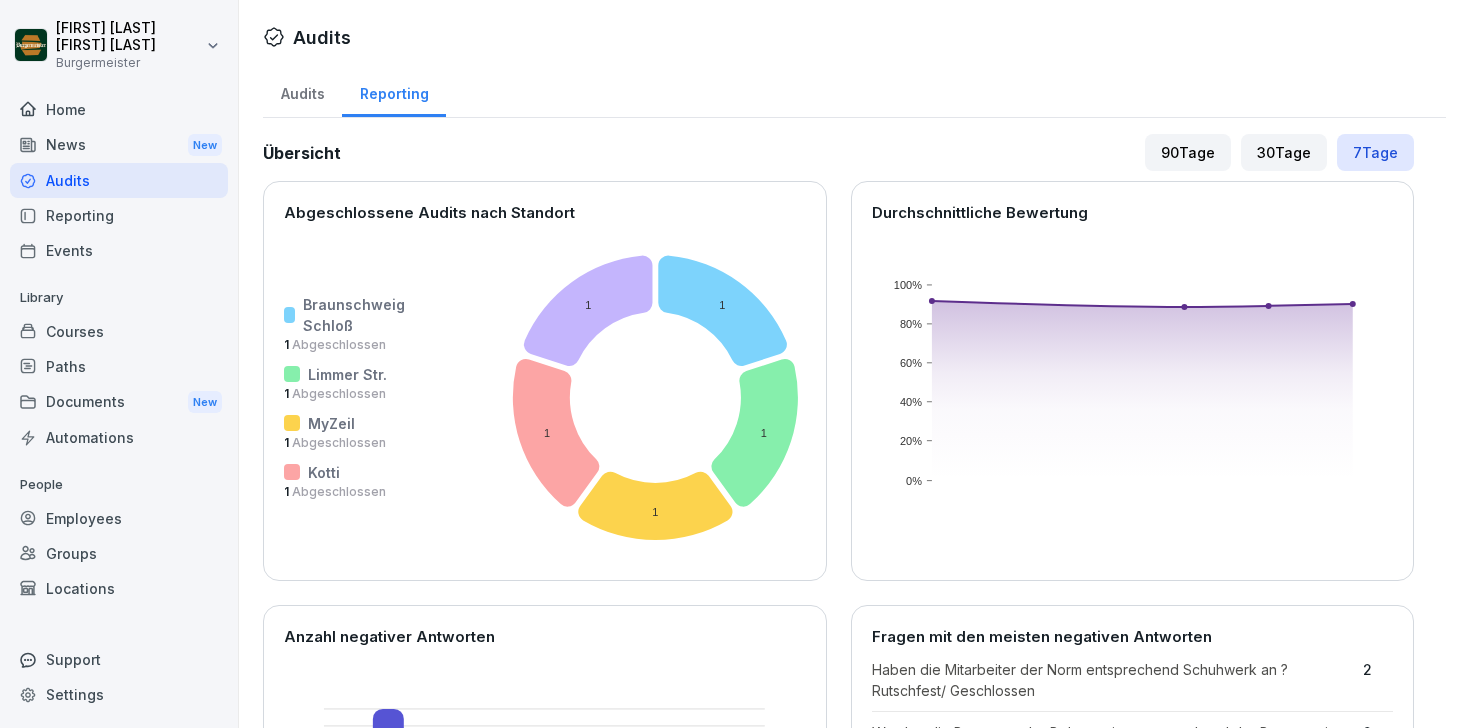 click on "Reporting" at bounding box center [119, 215] 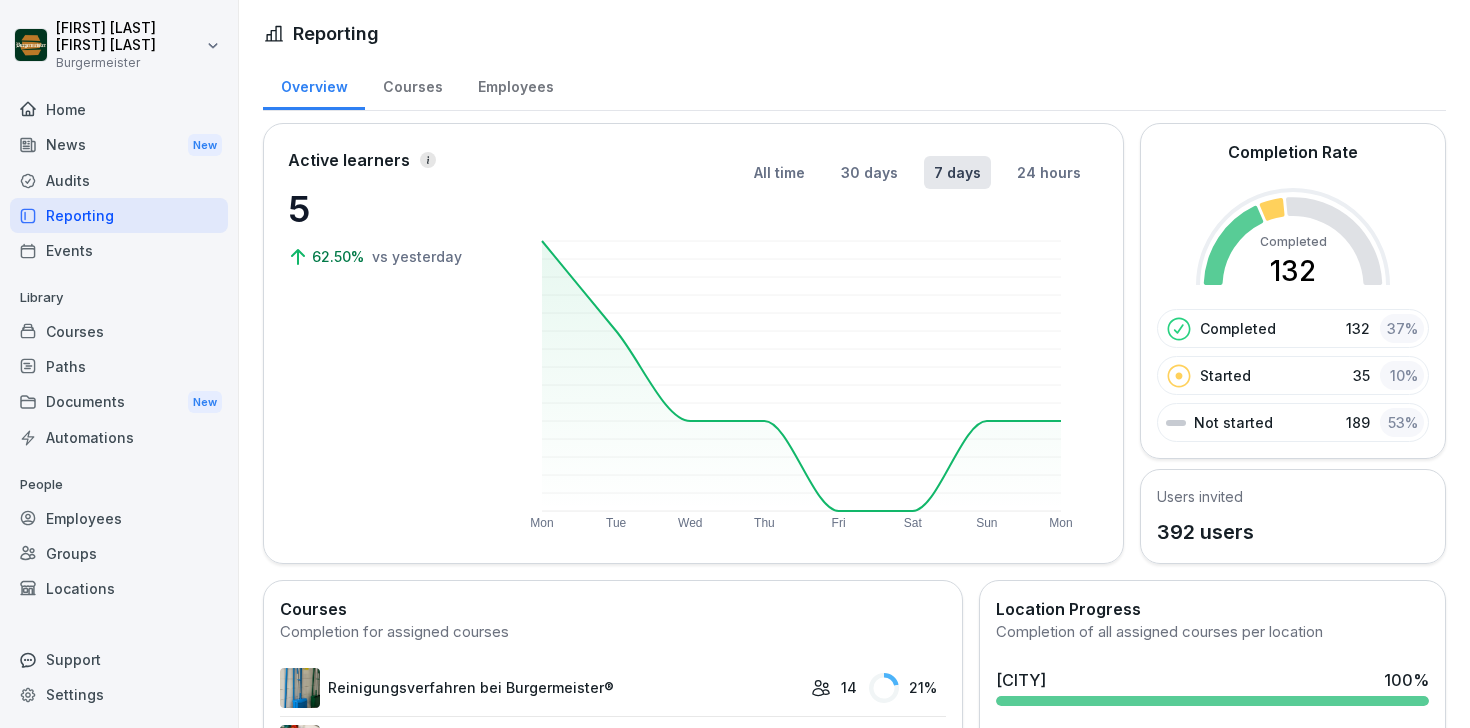 click on "Courses" at bounding box center (119, 331) 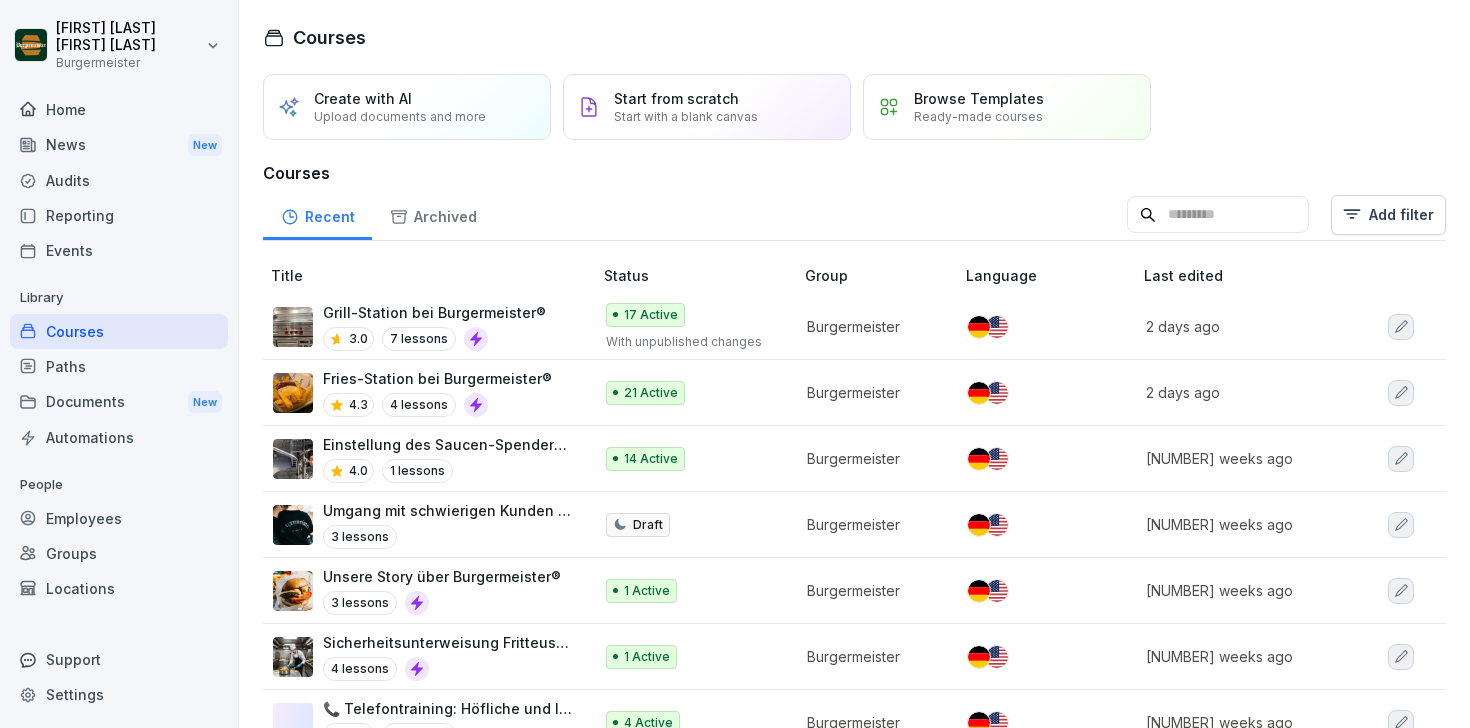 click on "Audits" at bounding box center (119, 180) 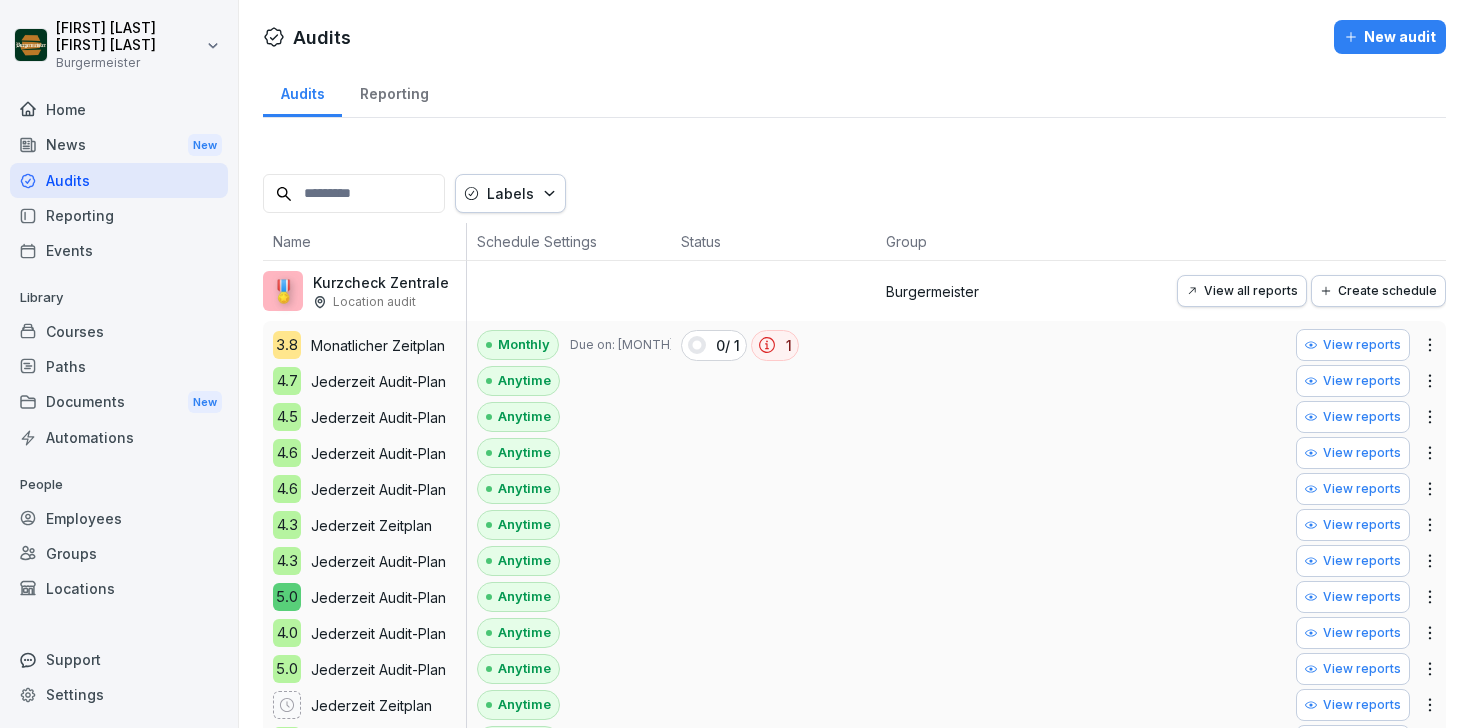 click on "Kurzcheck Zentrale" at bounding box center [381, 282] 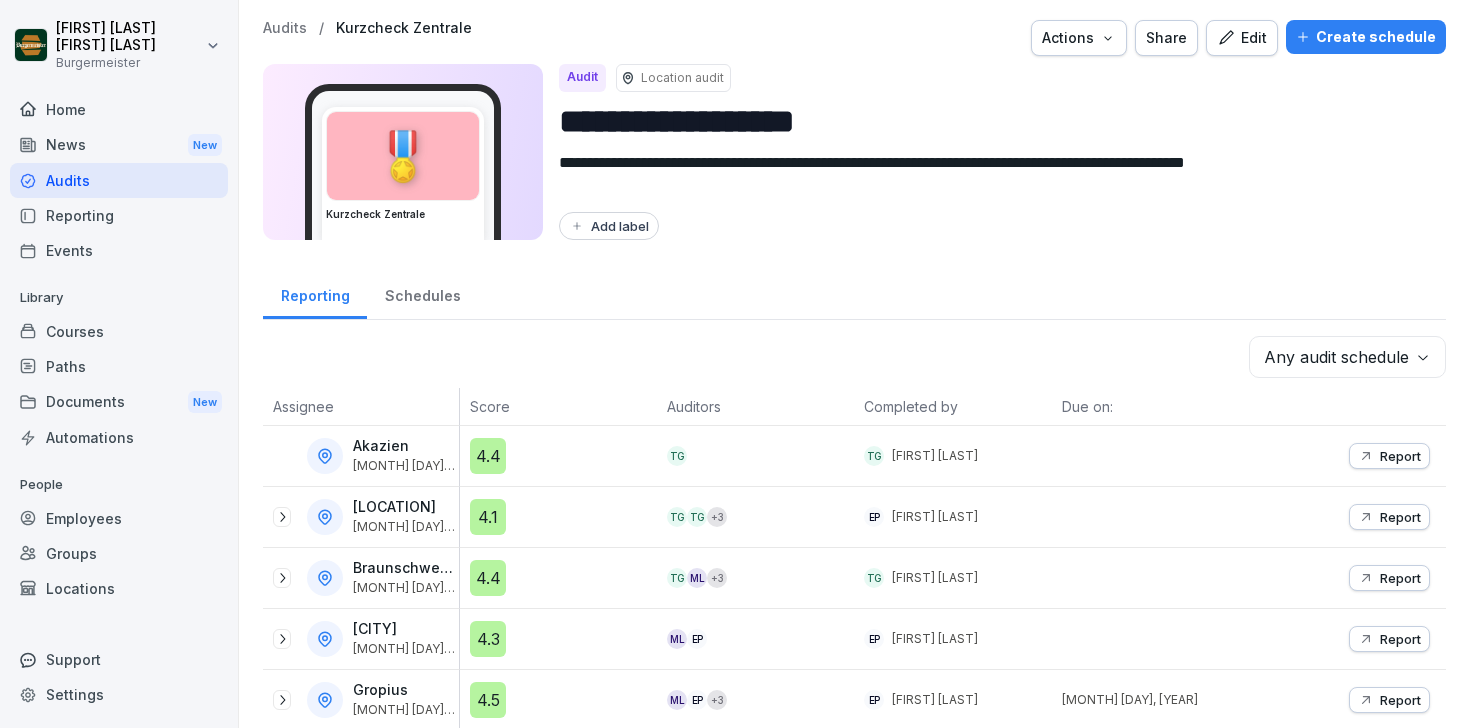 click on "Edit" at bounding box center (1242, 38) 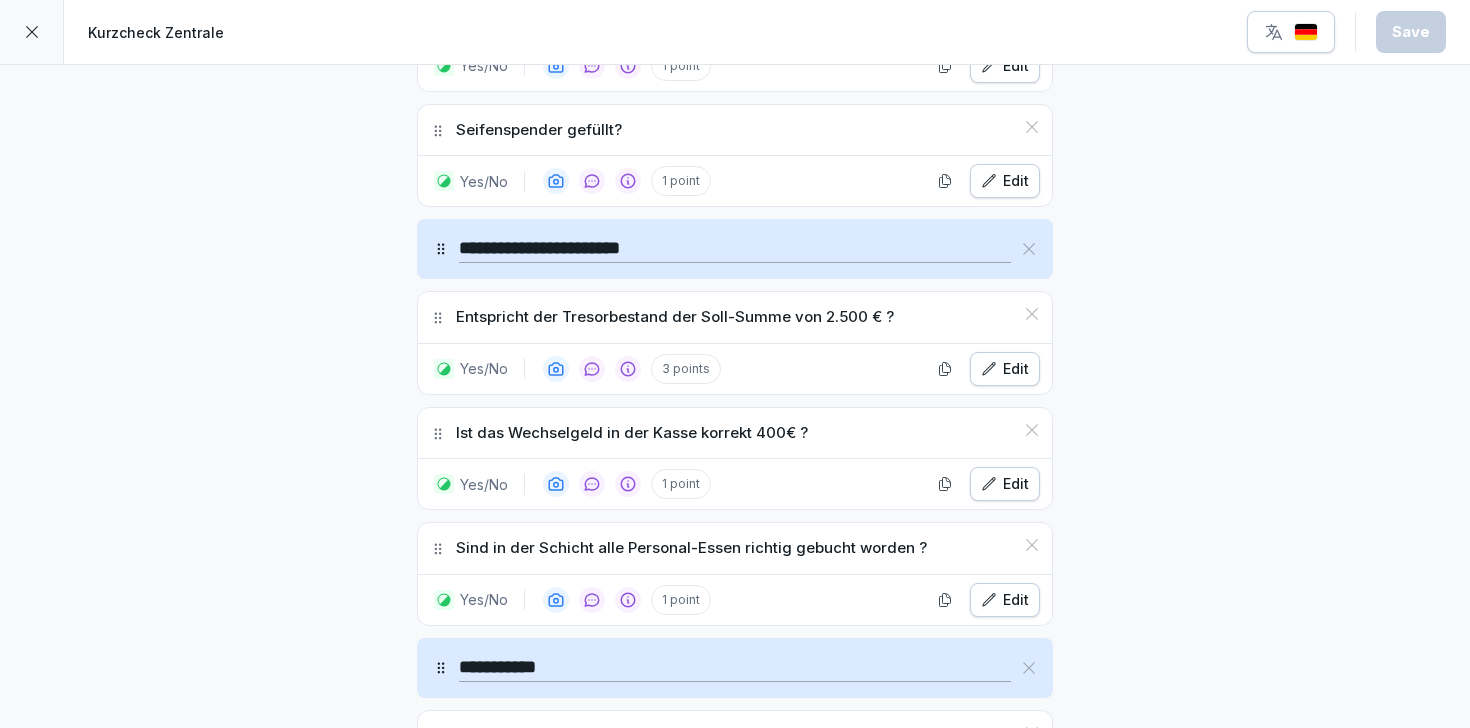 scroll, scrollTop: 7243, scrollLeft: 0, axis: vertical 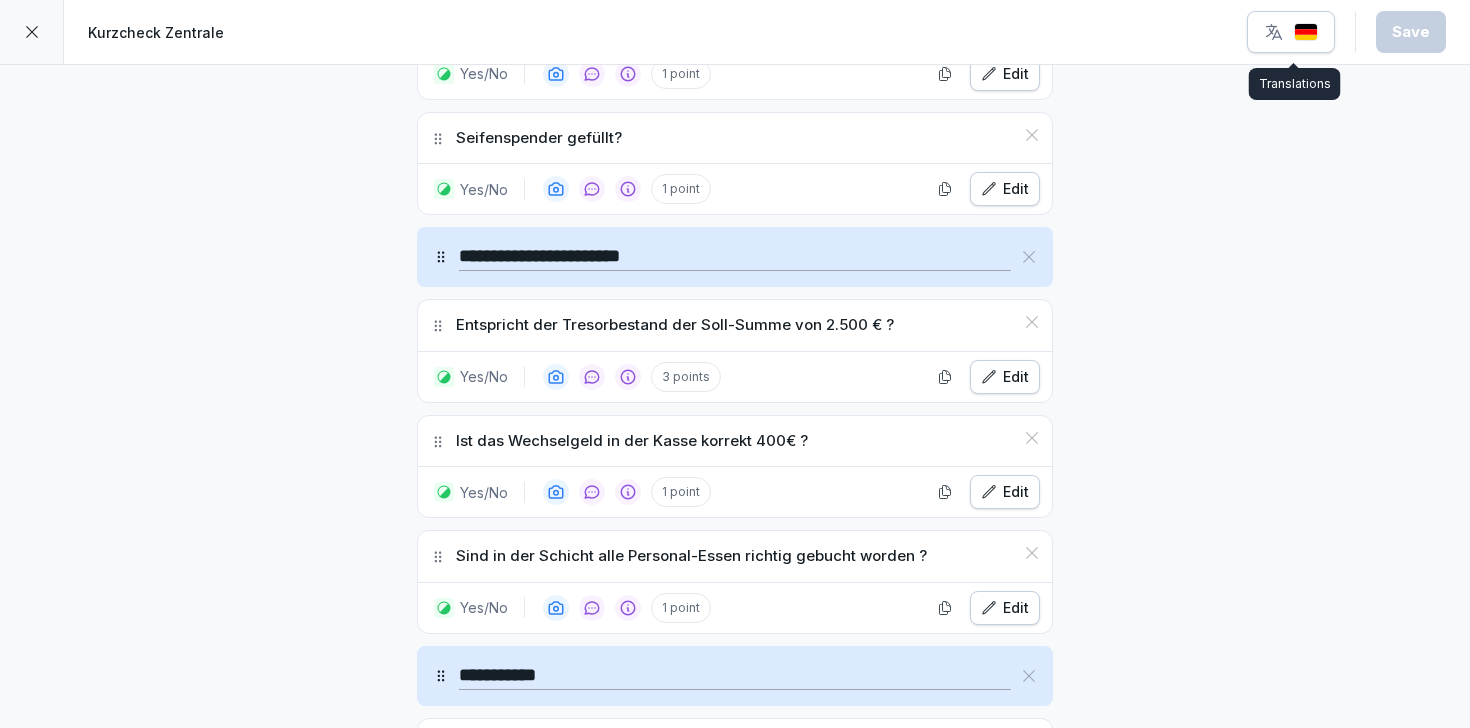 click at bounding box center [1291, 32] 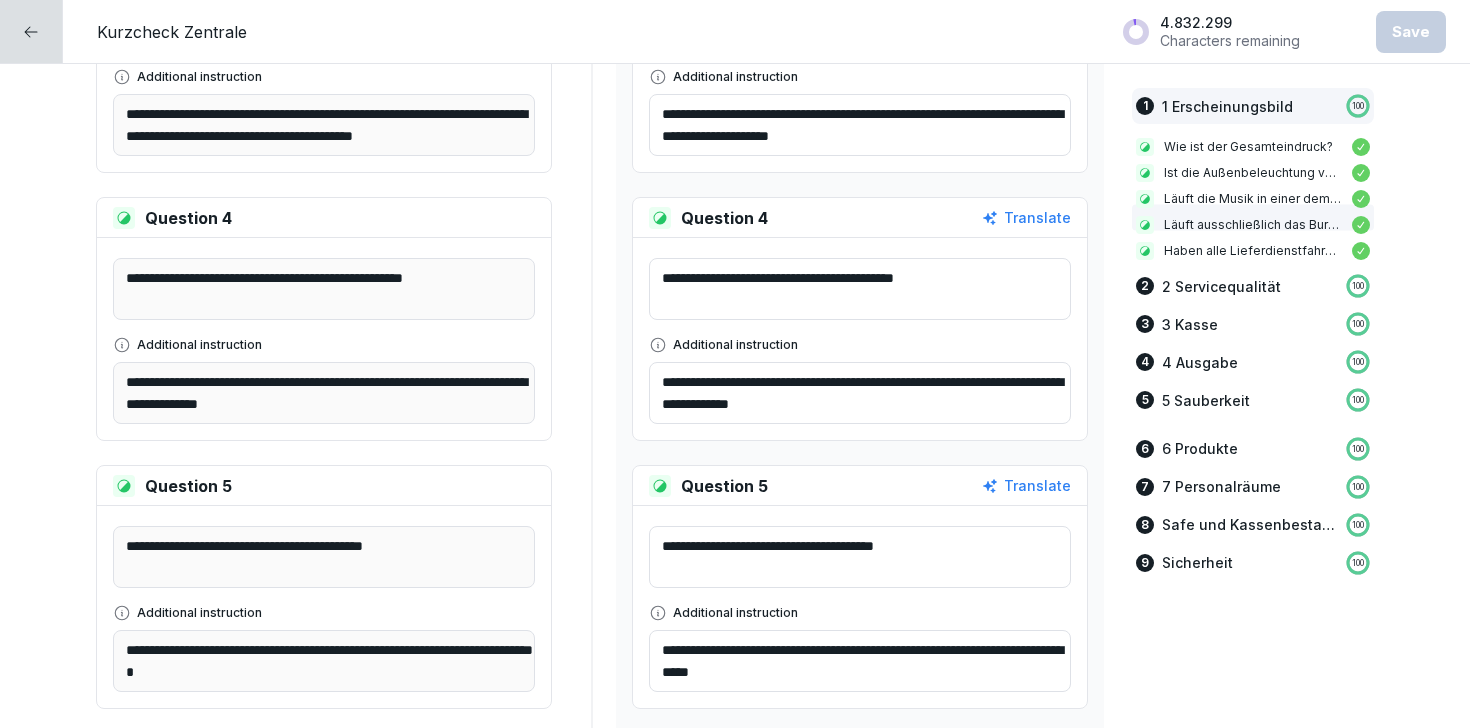 scroll, scrollTop: 1311, scrollLeft: 0, axis: vertical 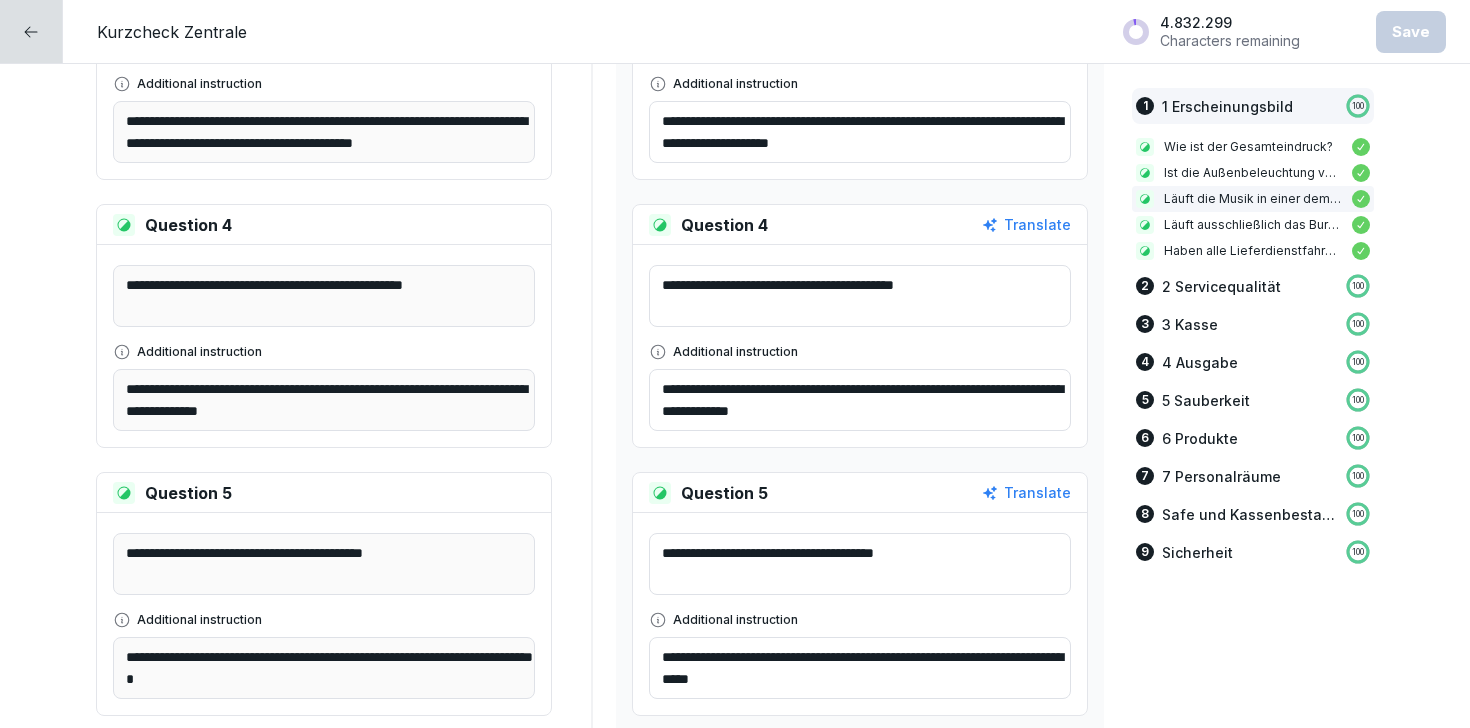 click 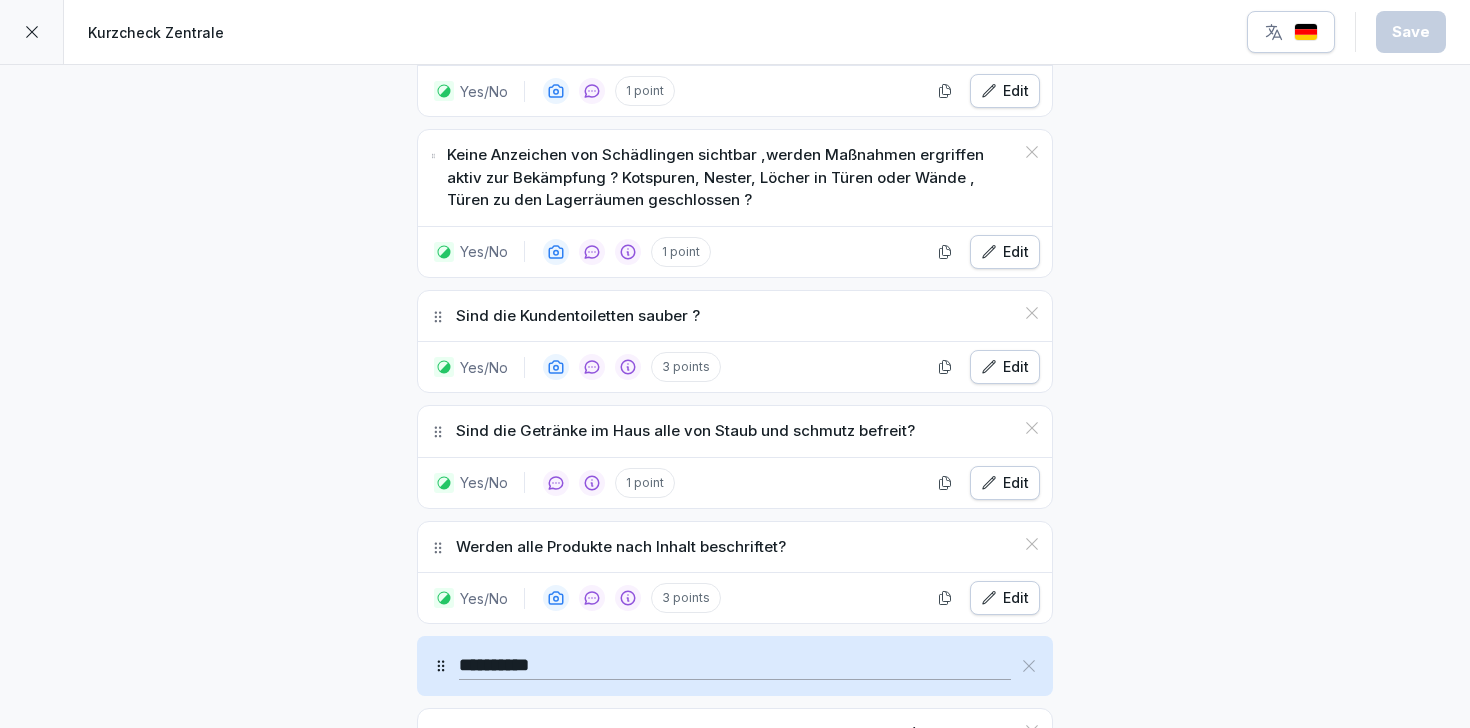 scroll, scrollTop: 4274, scrollLeft: 0, axis: vertical 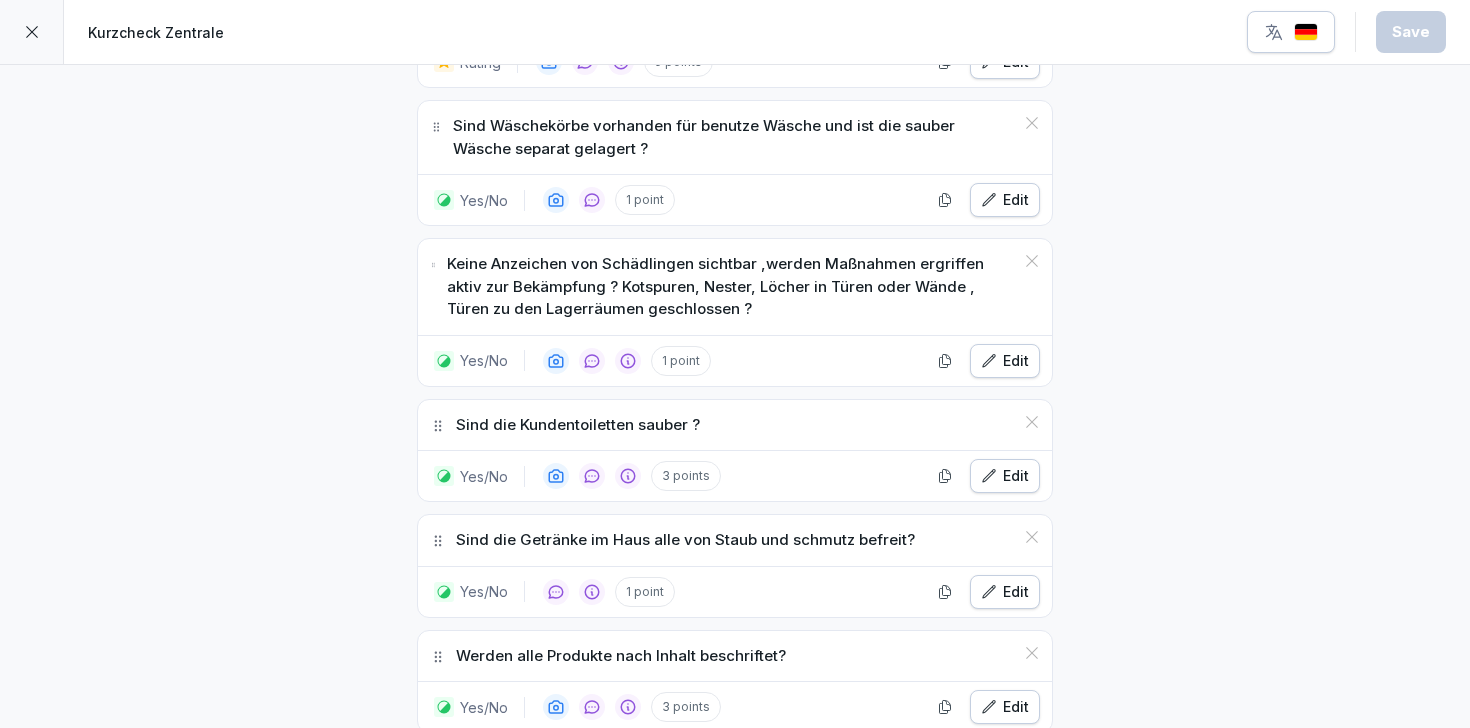 click on "Edit" at bounding box center (1005, 476) 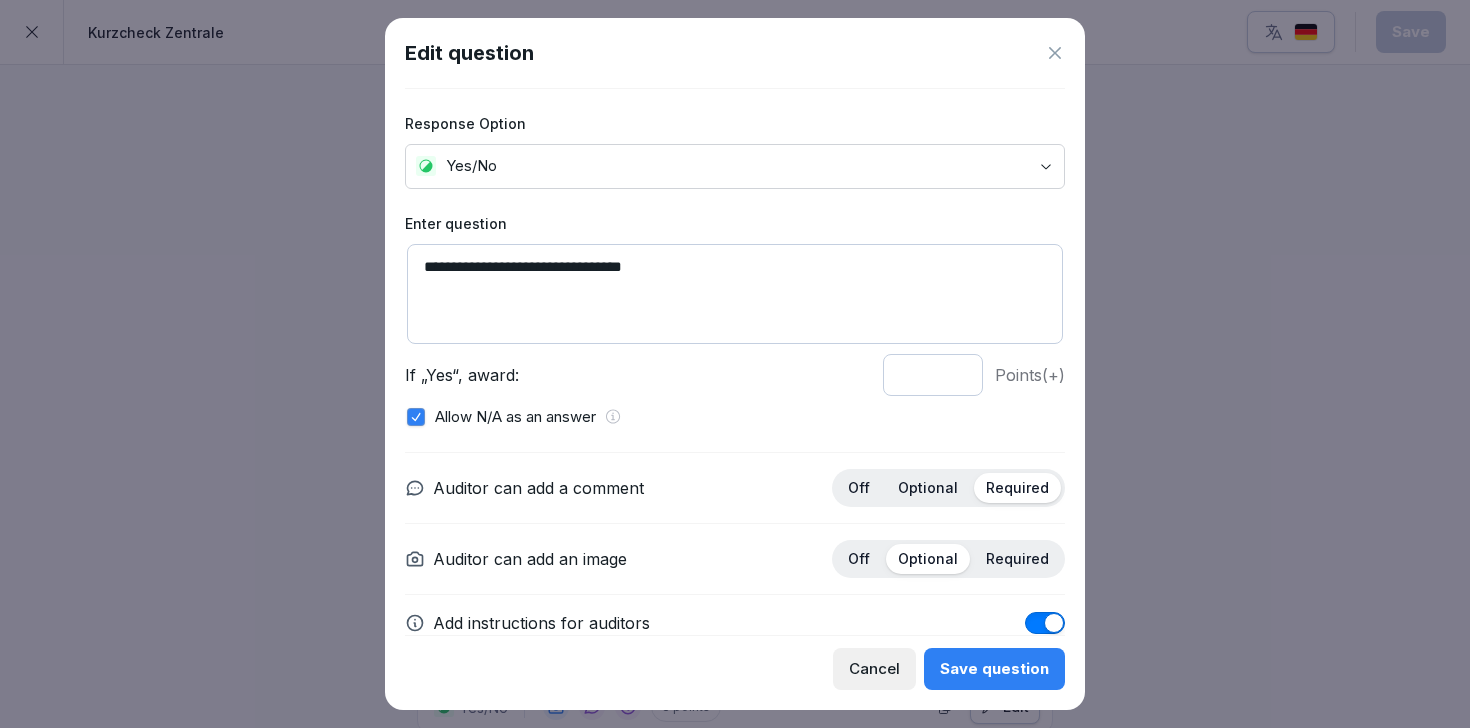 click 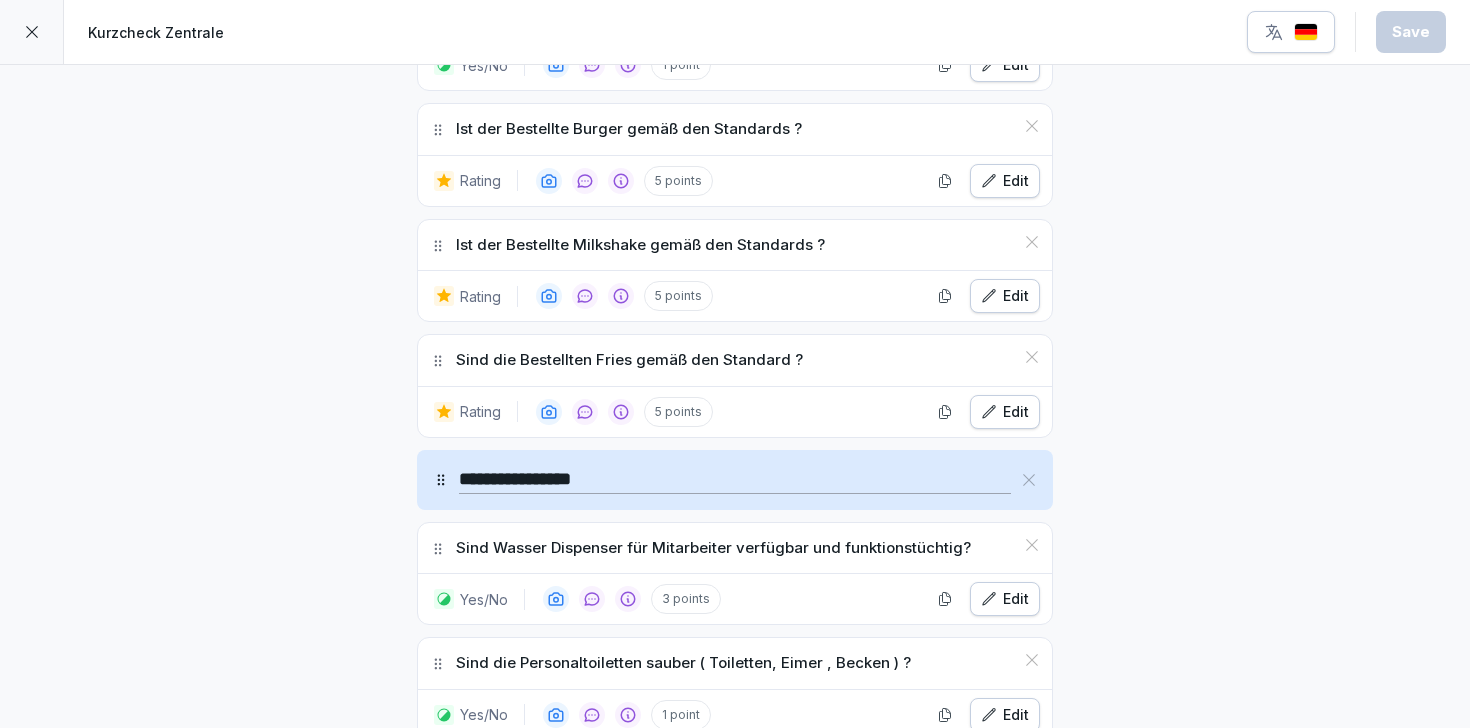 scroll, scrollTop: 6371, scrollLeft: 0, axis: vertical 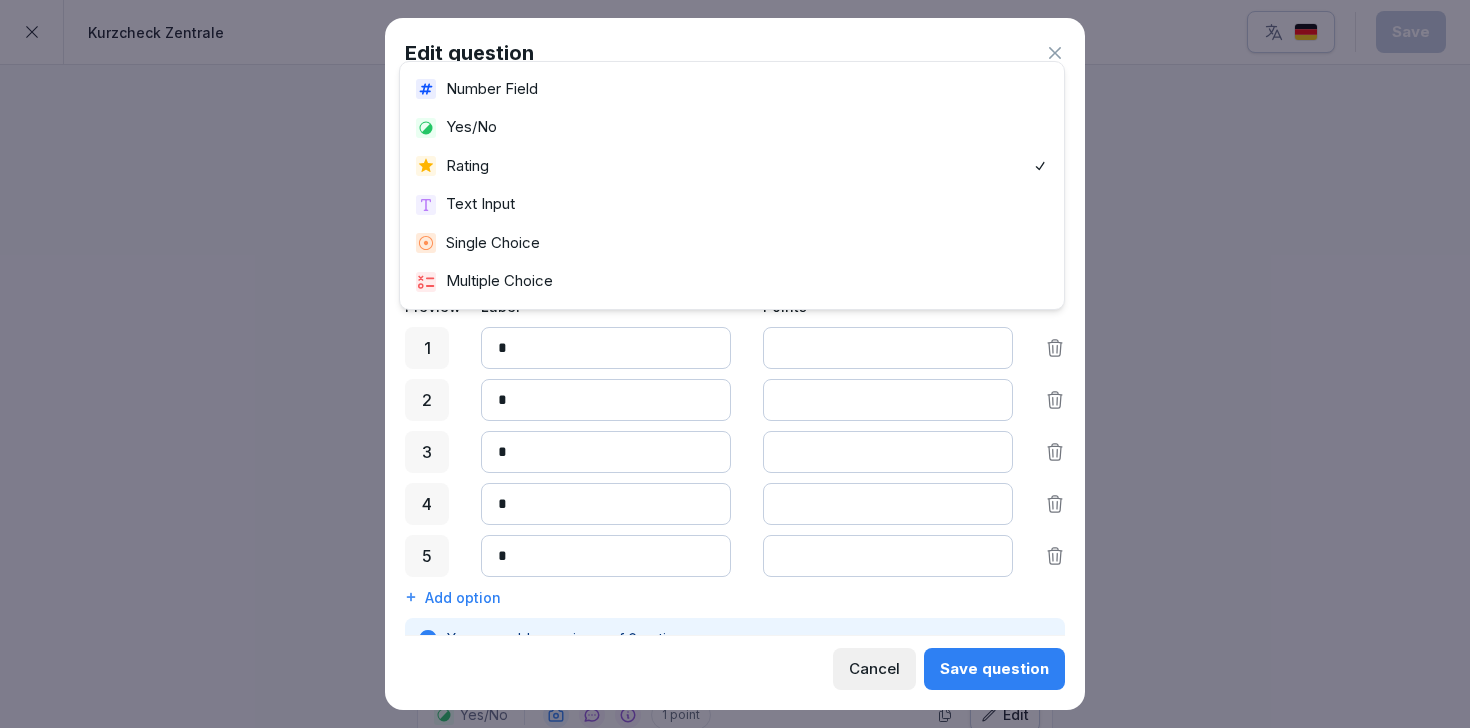 click on "**********" at bounding box center (735, 364) 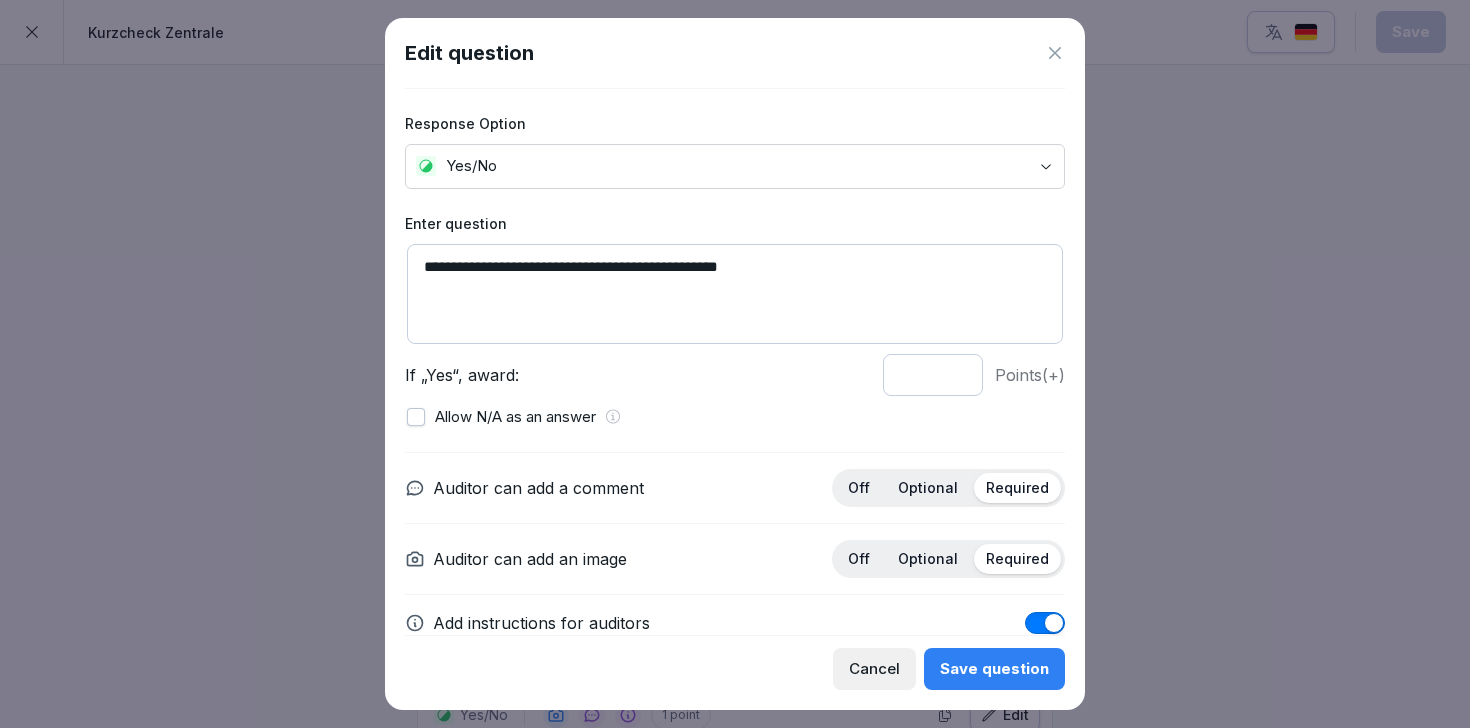 click on "*" at bounding box center (933, 375) 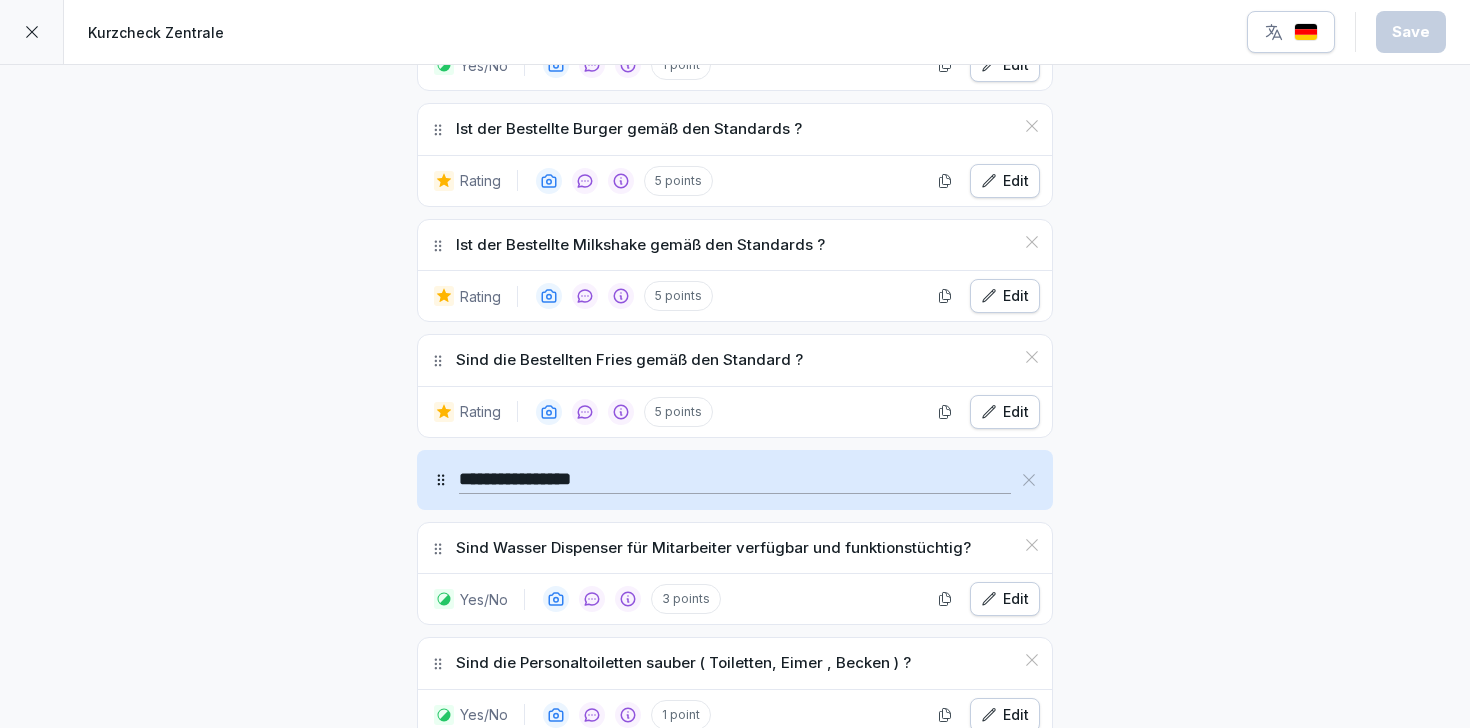 click on "Edit" at bounding box center (1005, 296) 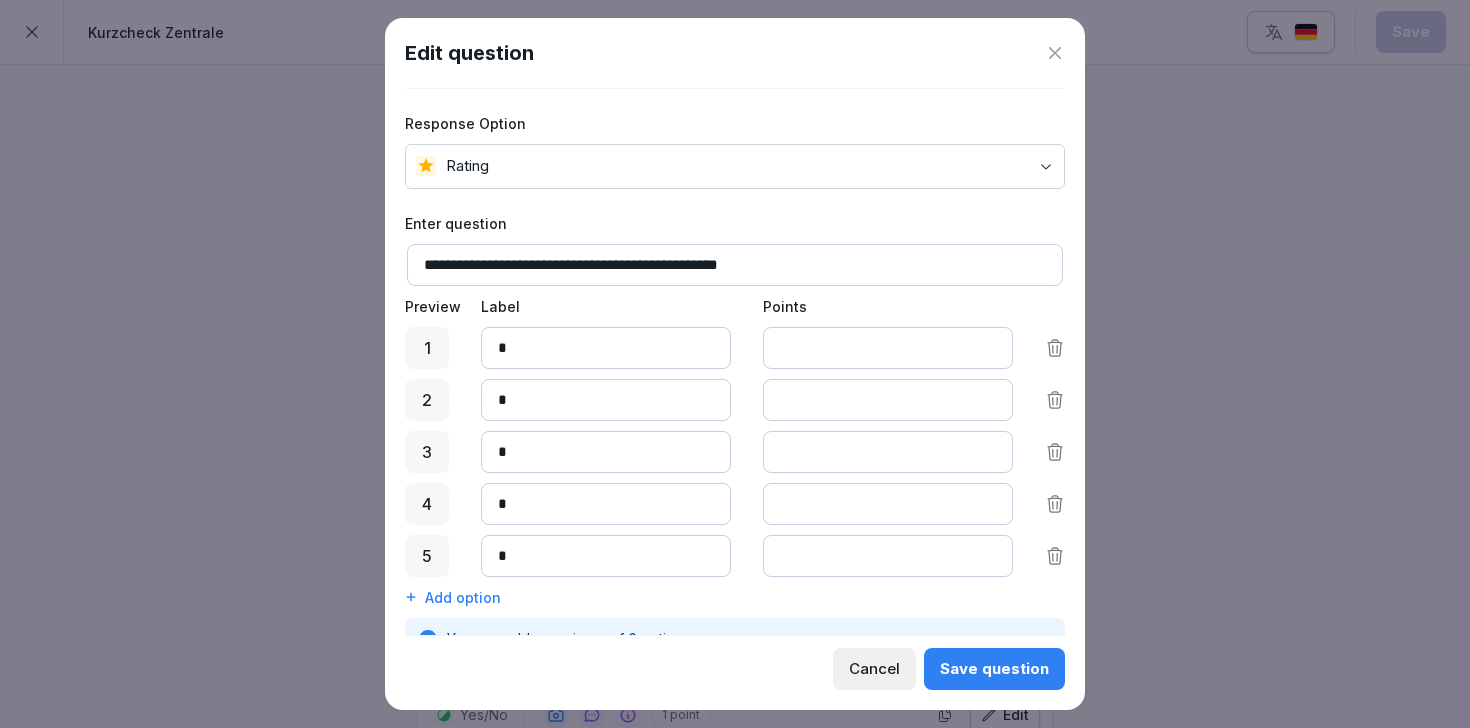 click on "**********" at bounding box center (735, 364) 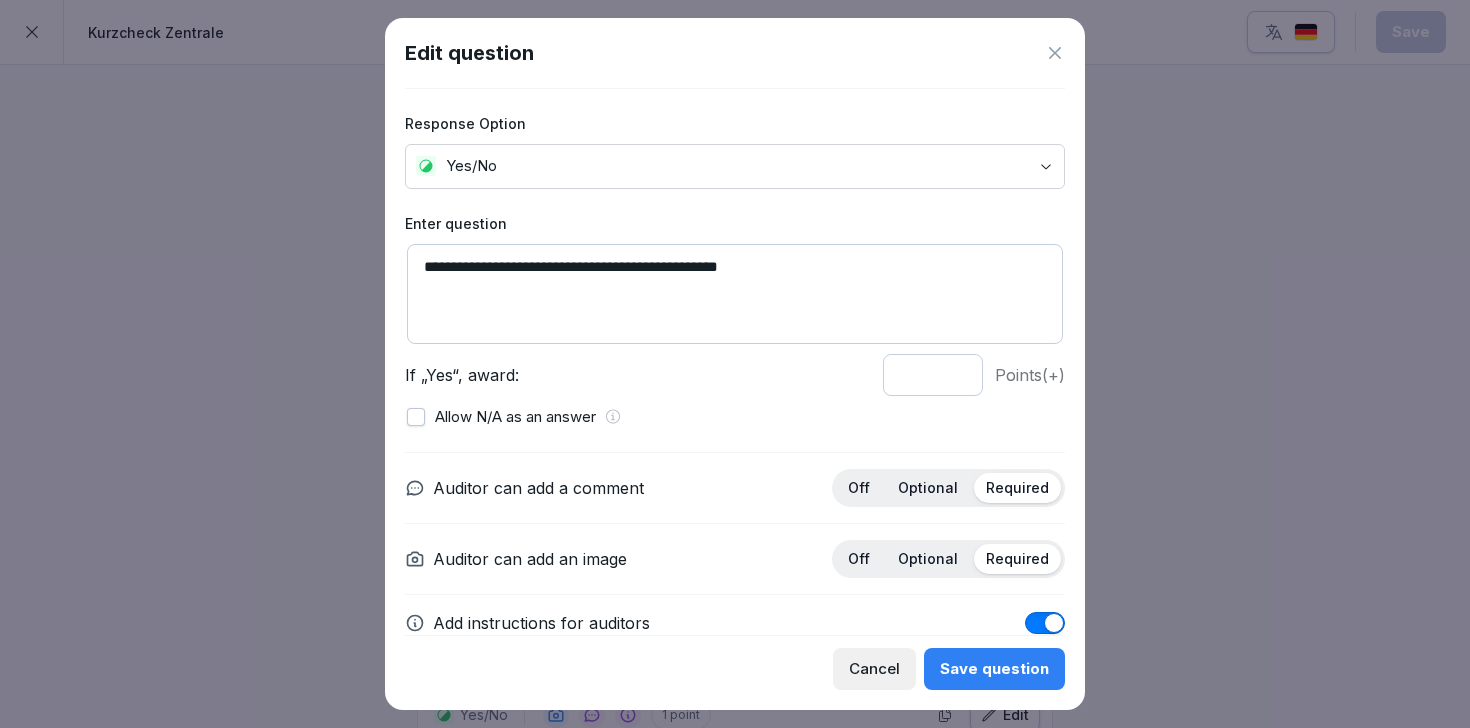 click on "*" at bounding box center (933, 375) 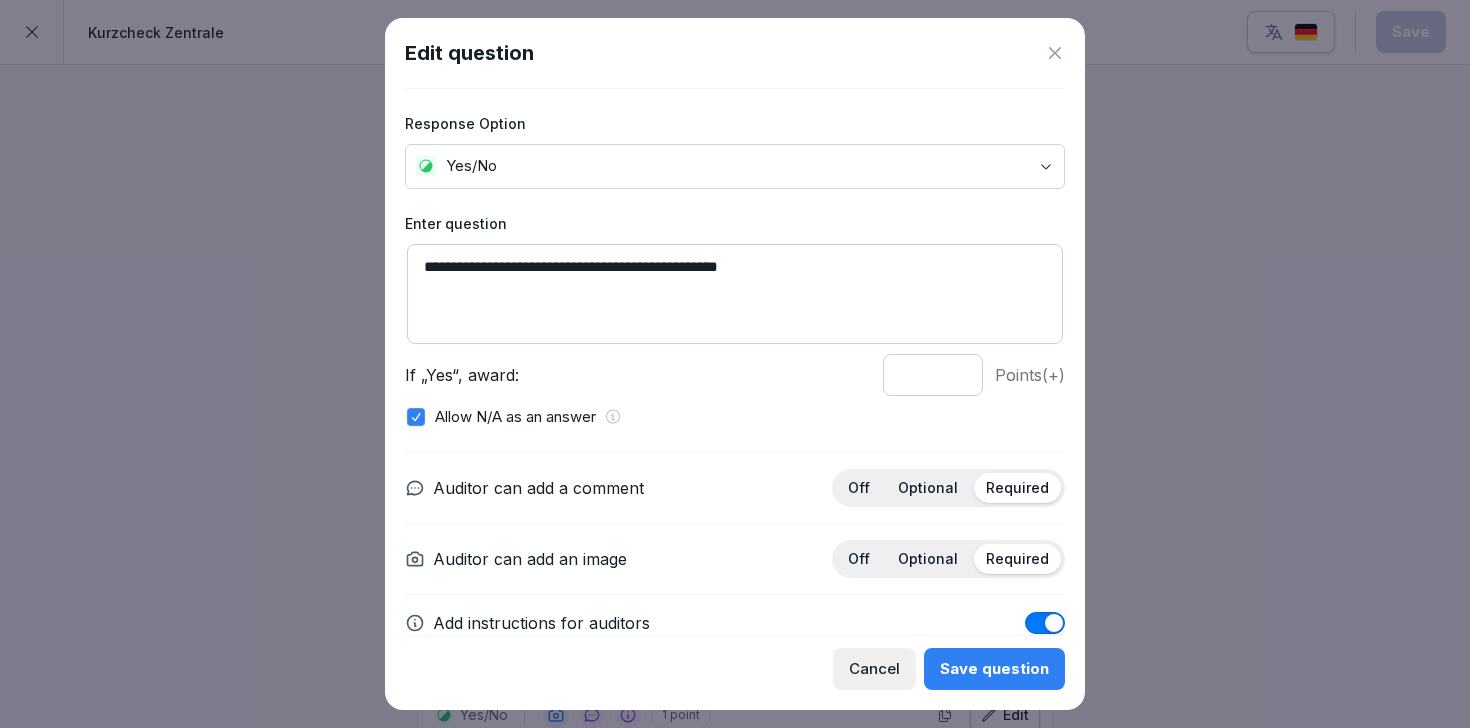 click on "Optional" at bounding box center (928, 559) 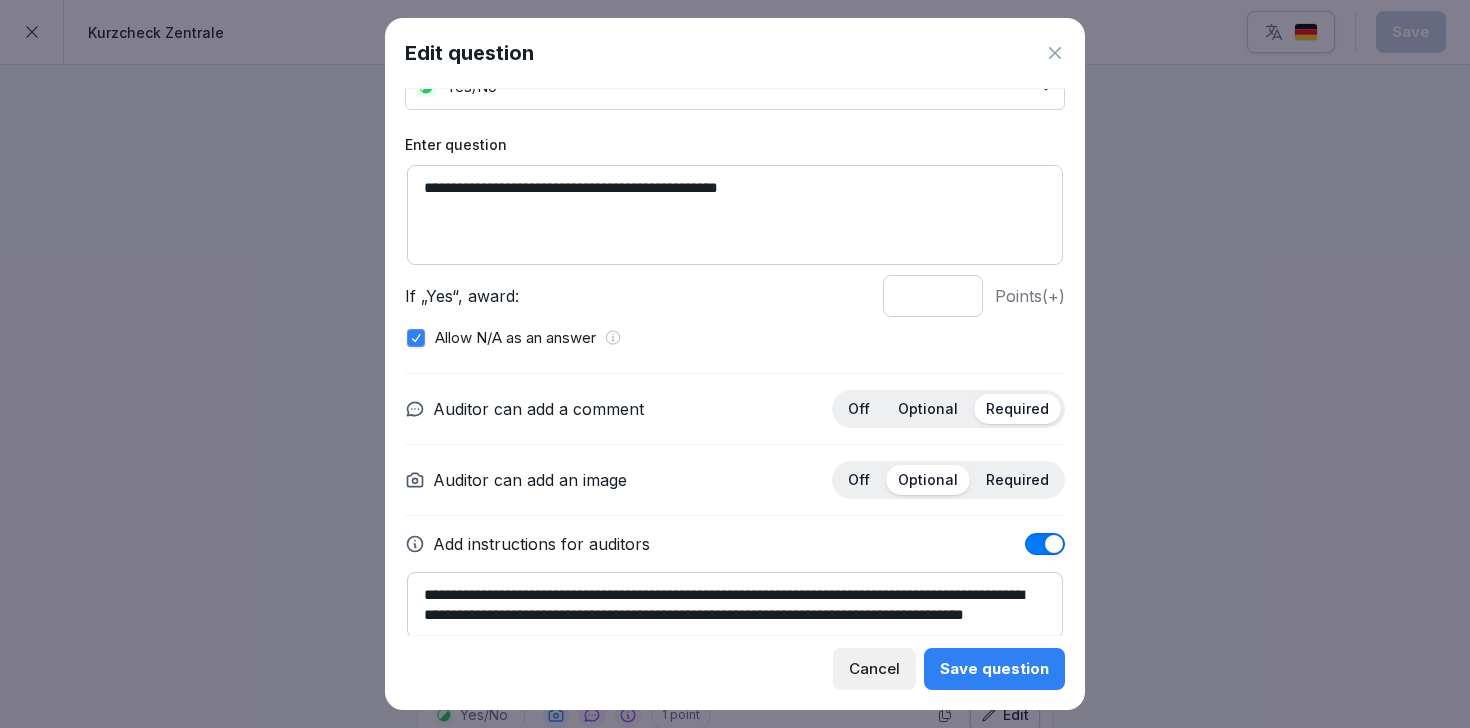 scroll, scrollTop: 149, scrollLeft: 0, axis: vertical 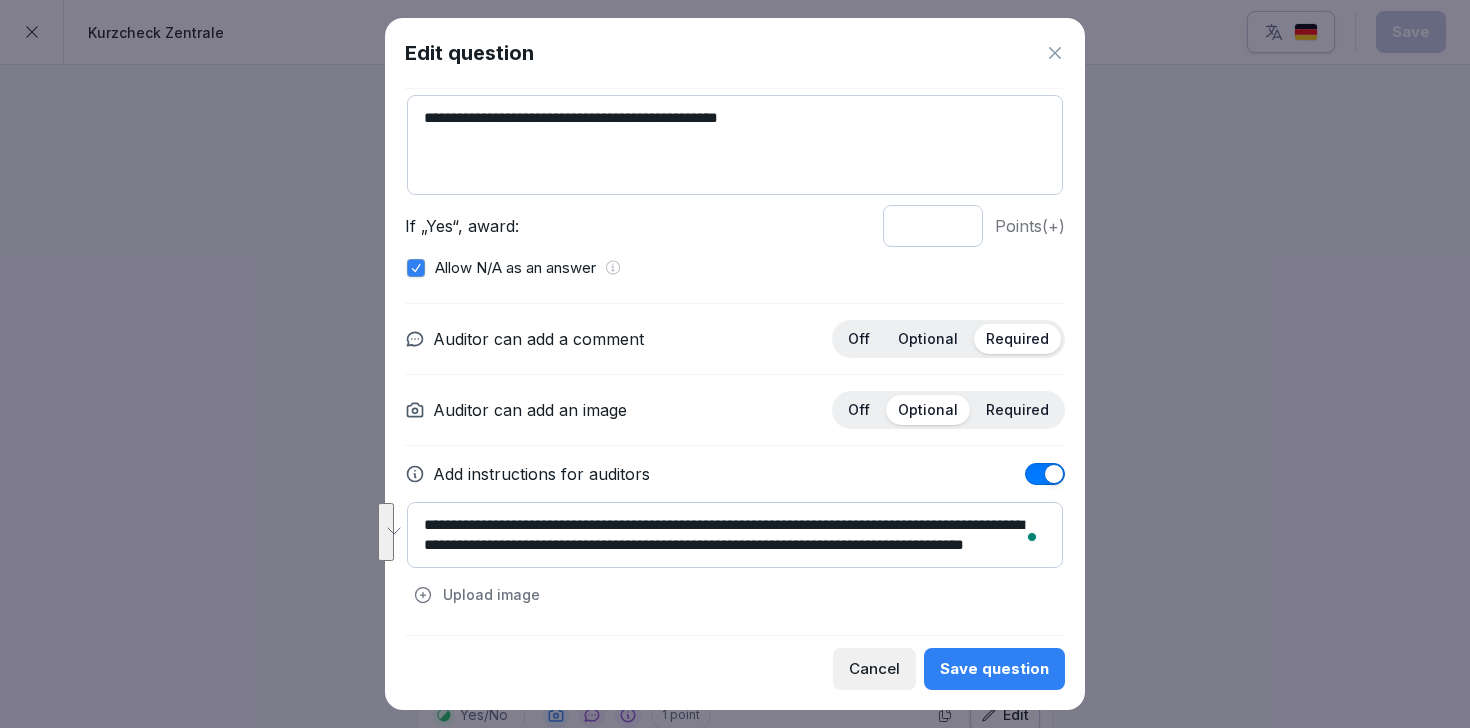 drag, startPoint x: 672, startPoint y: 545, endPoint x: 475, endPoint y: 531, distance: 197.49684 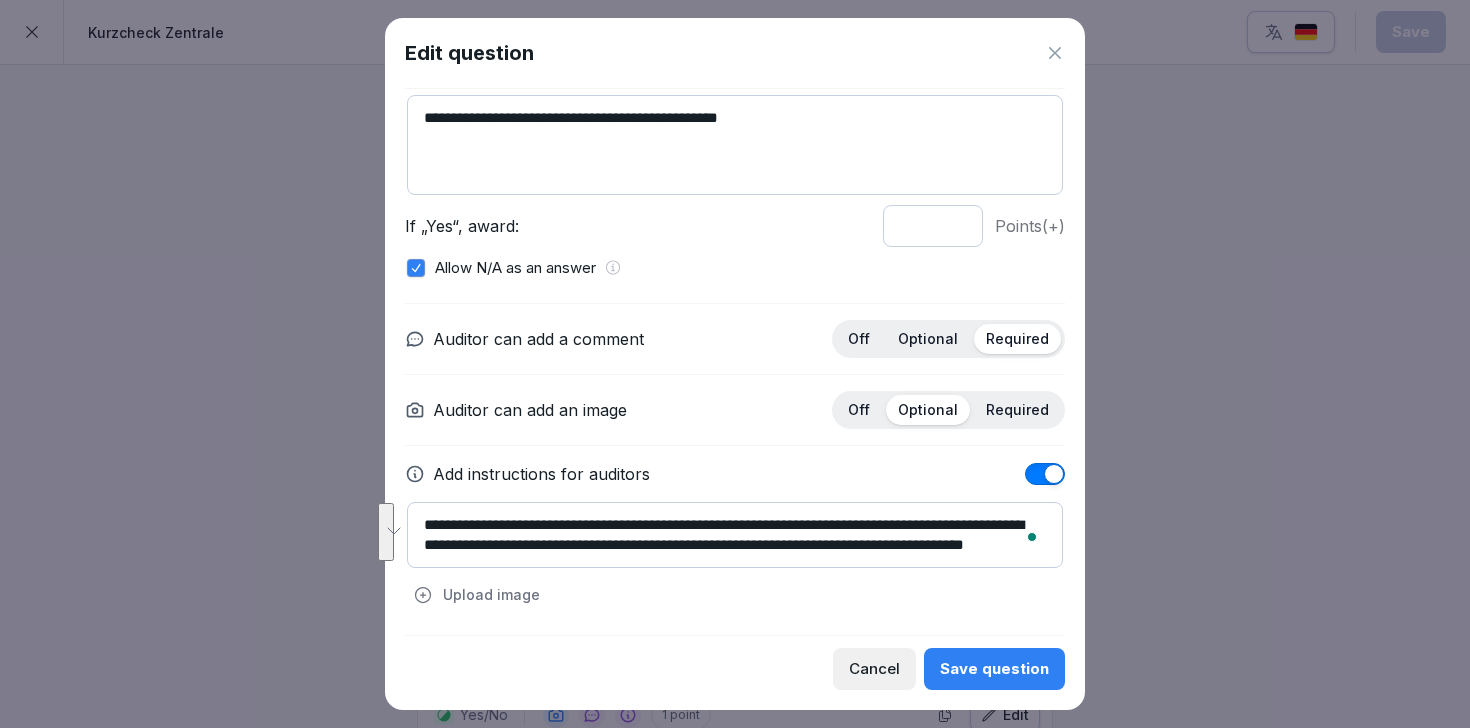 click on "**********" at bounding box center [735, 535] 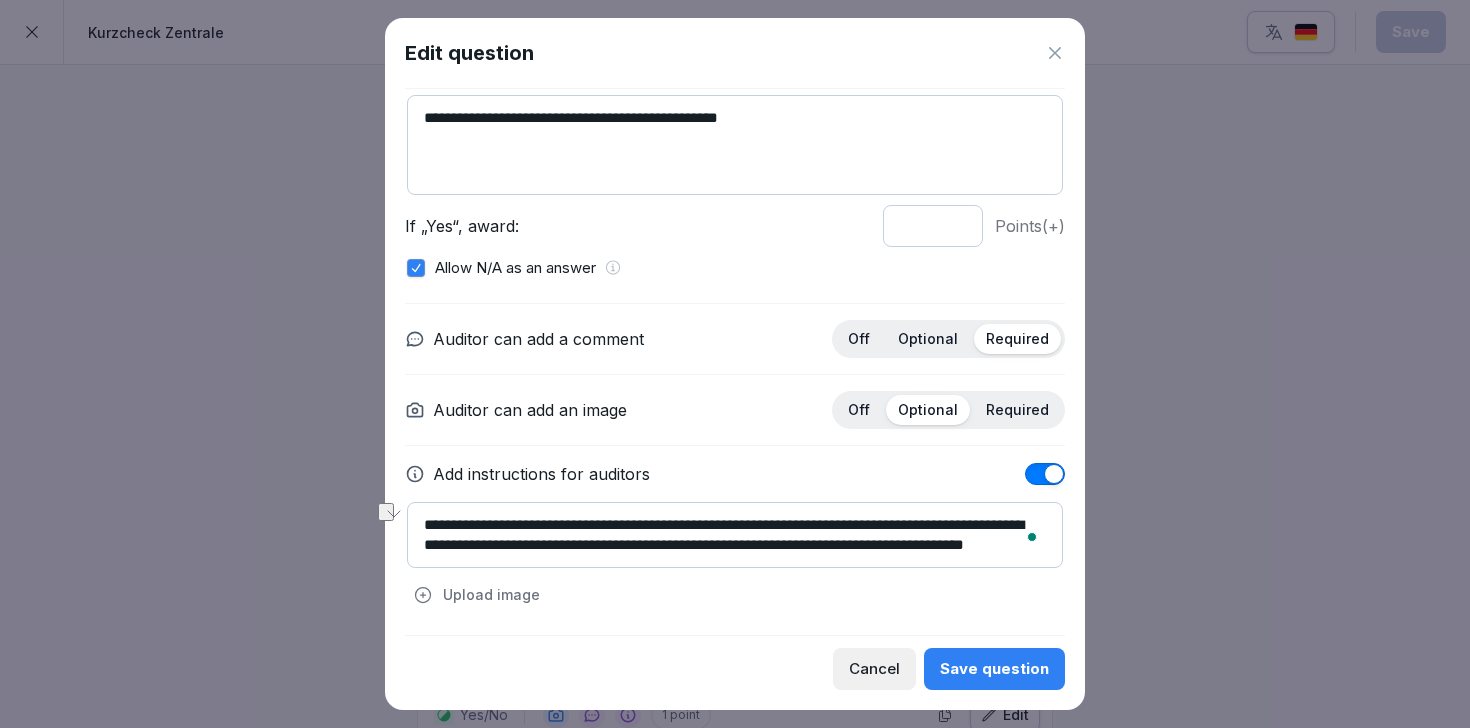 drag, startPoint x: 937, startPoint y: 526, endPoint x: 609, endPoint y: 433, distance: 340.92963 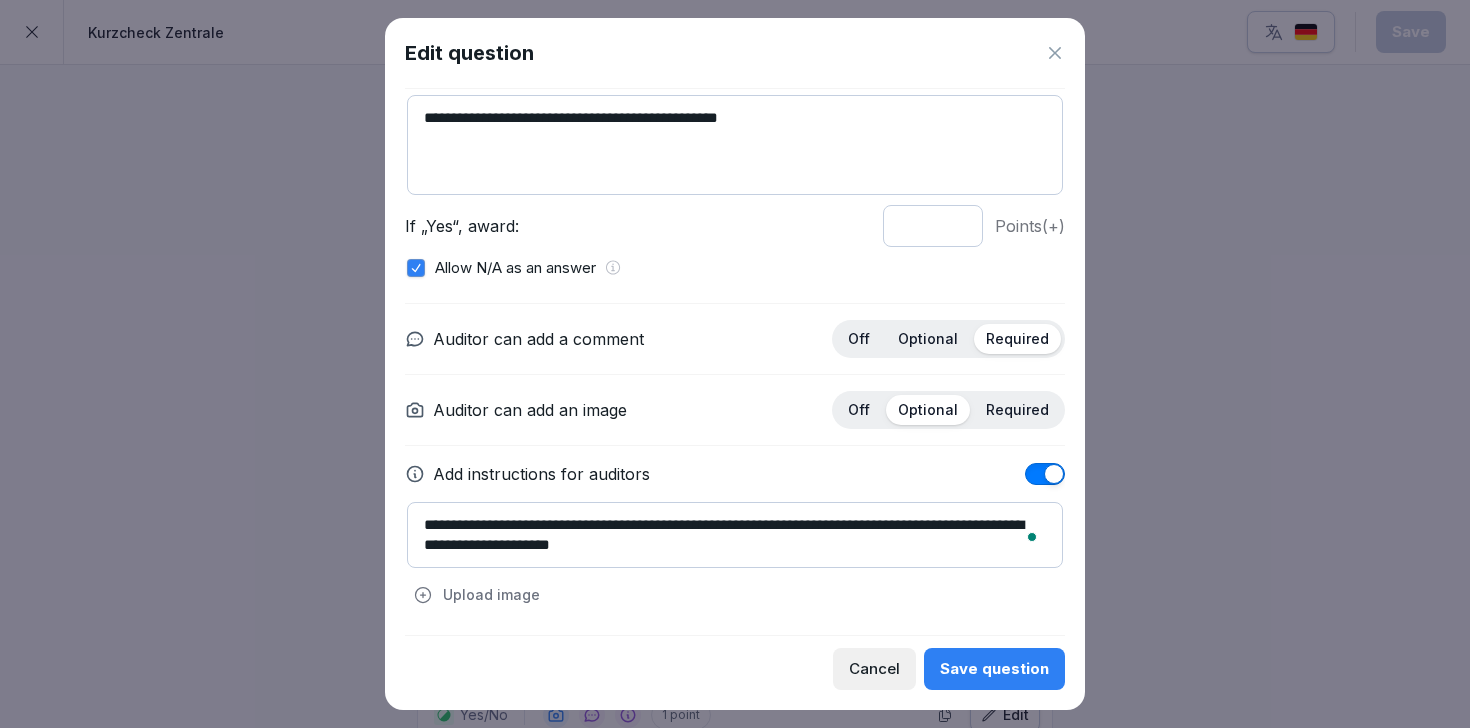 type on "**********" 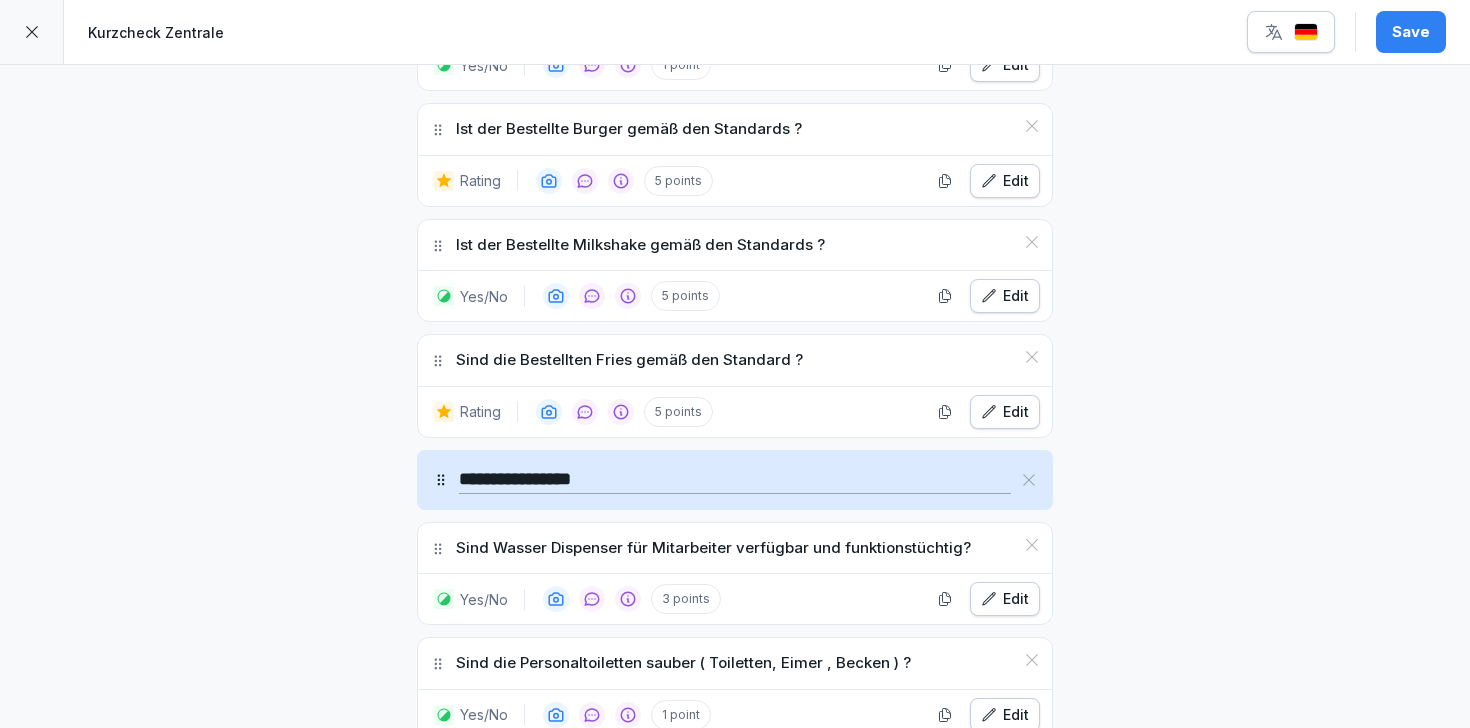 click on "Save" at bounding box center [1411, 32] 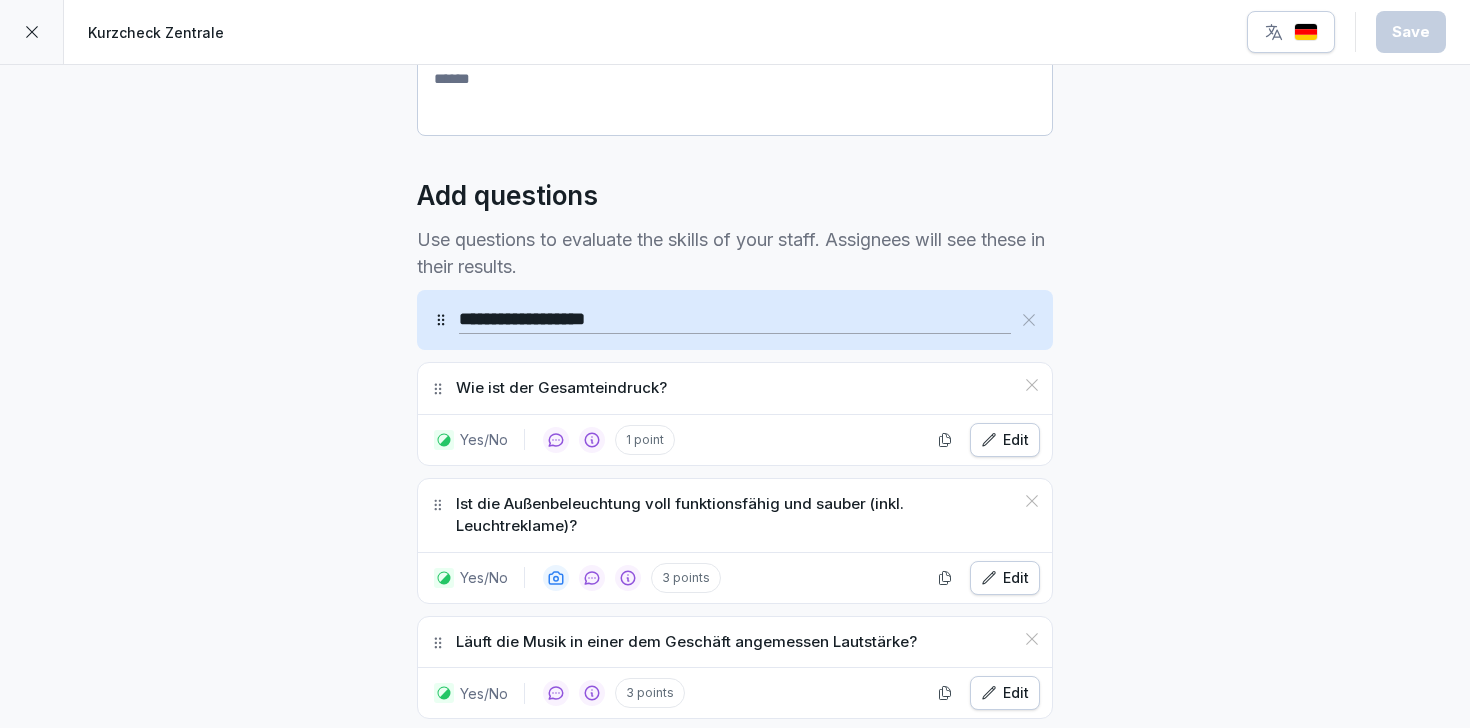 scroll, scrollTop: 0, scrollLeft: 0, axis: both 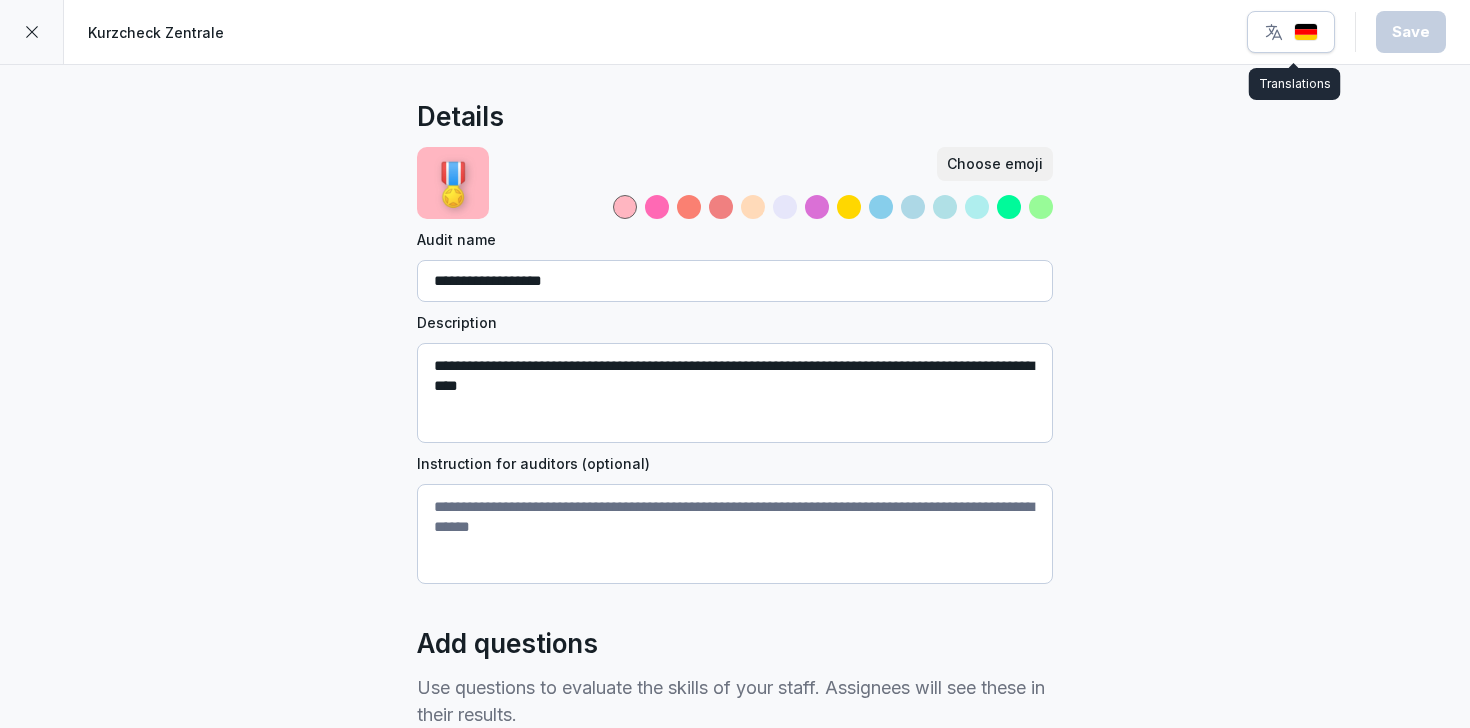 click at bounding box center [1291, 32] 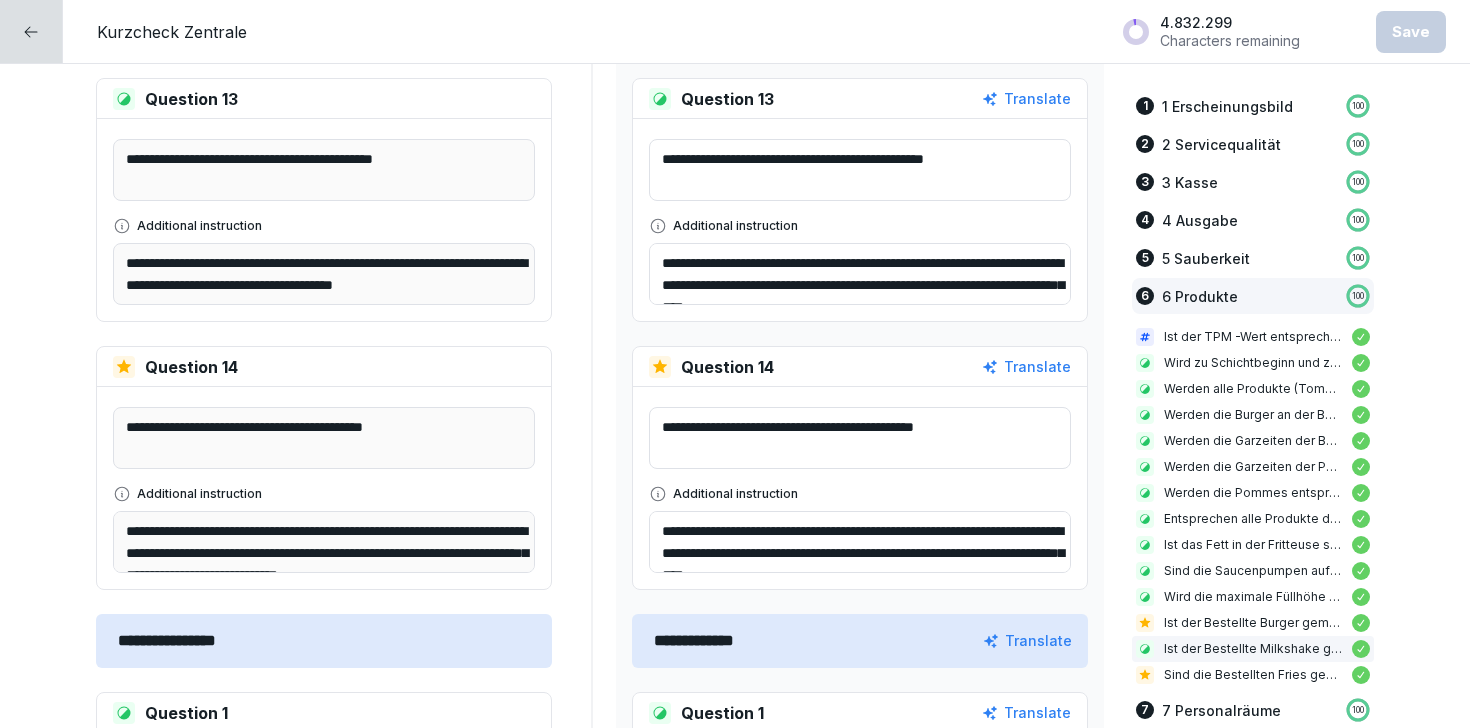 scroll, scrollTop: 12363, scrollLeft: 0, axis: vertical 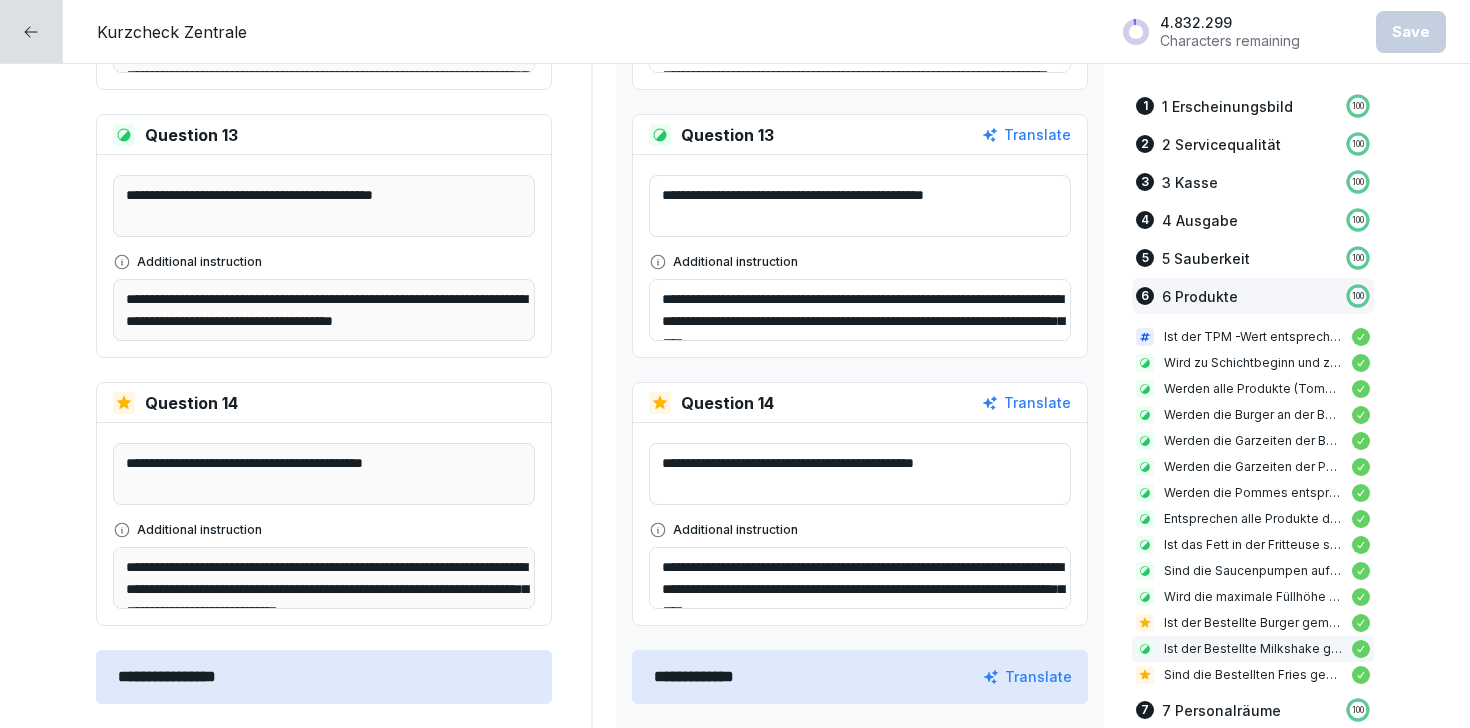click on "**********" at bounding box center (860, 310) 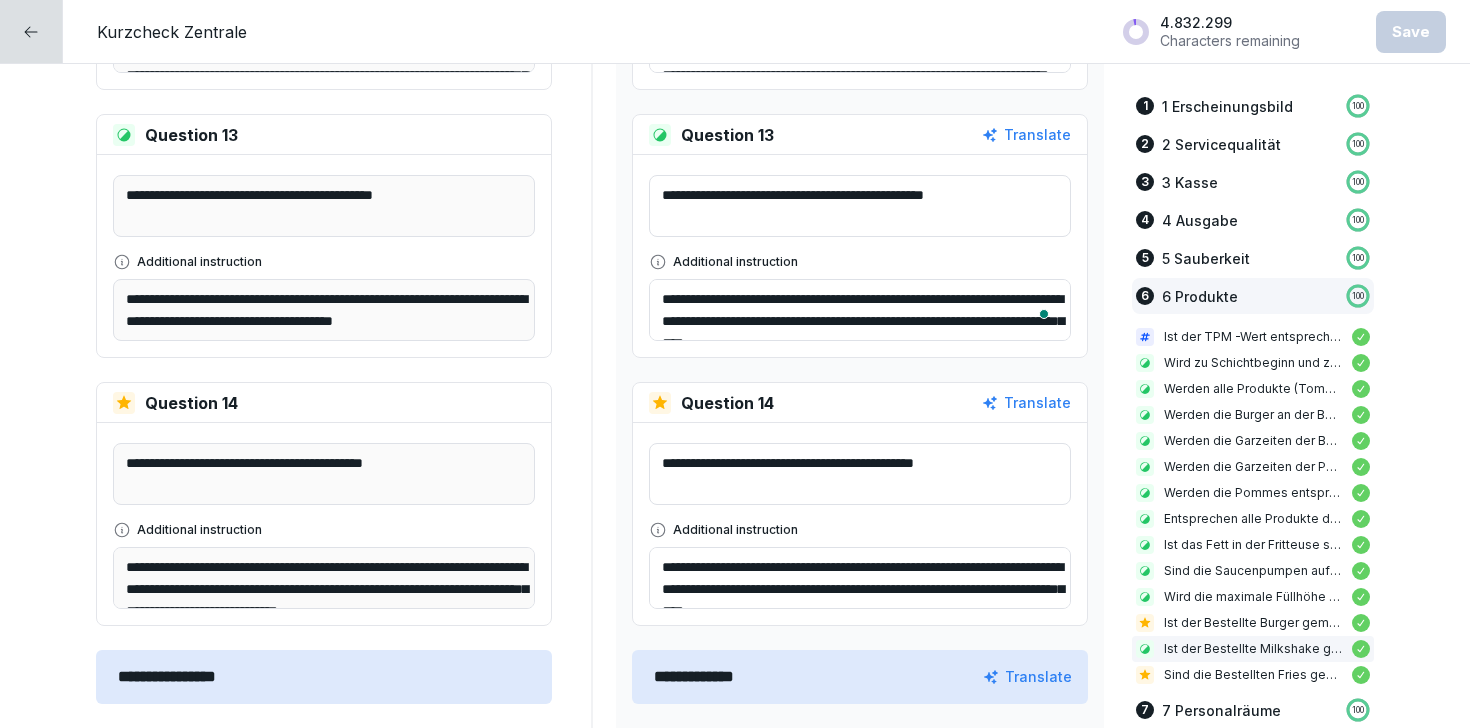 scroll, scrollTop: 20, scrollLeft: 0, axis: vertical 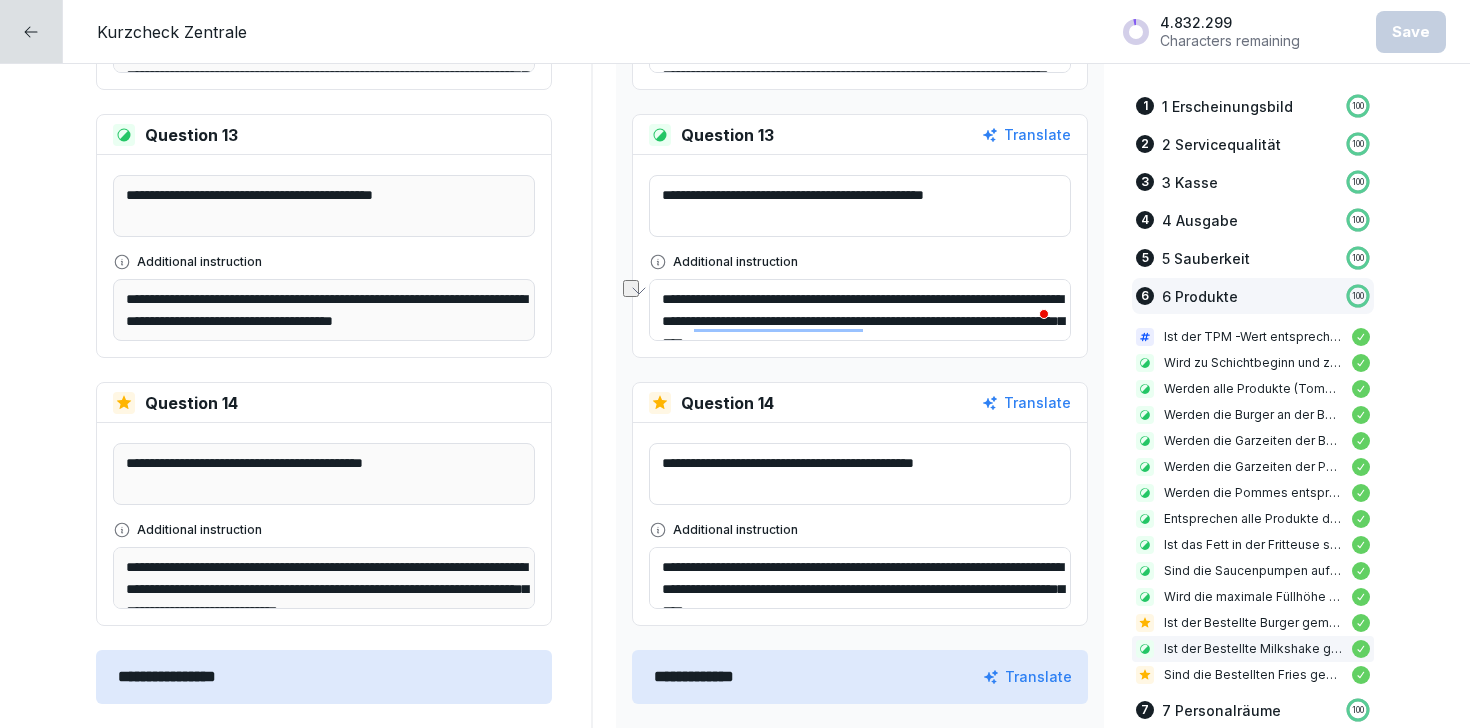 drag, startPoint x: 660, startPoint y: 322, endPoint x: 635, endPoint y: 278, distance: 50.606323 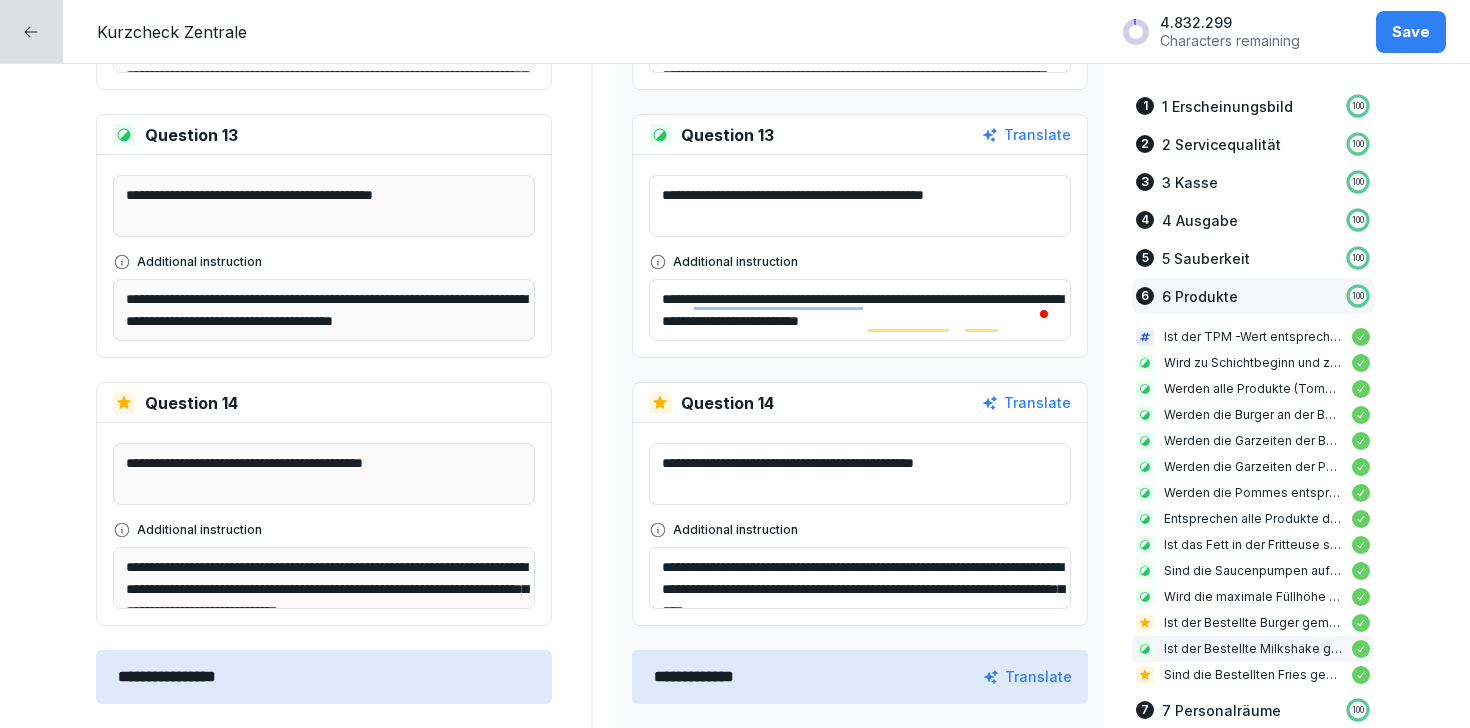 type on "**********" 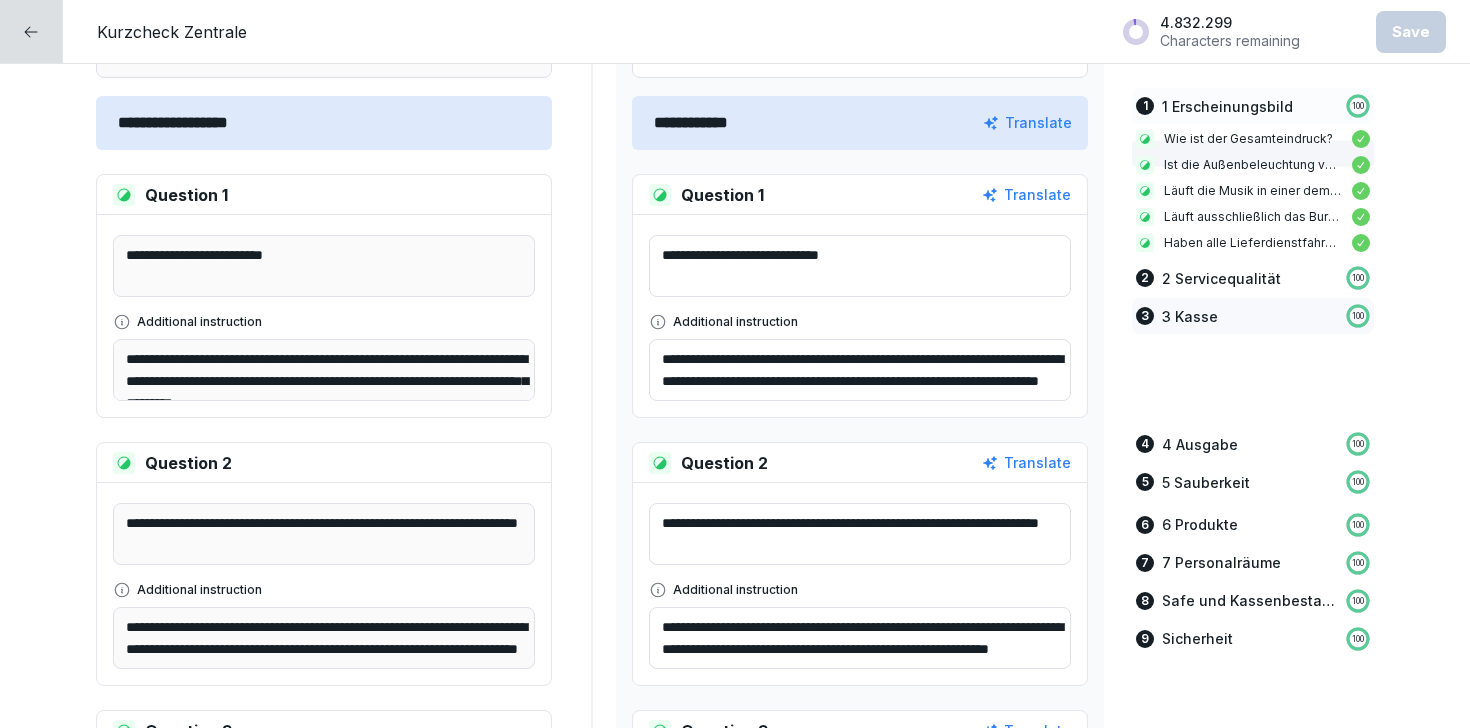 scroll, scrollTop: 0, scrollLeft: 0, axis: both 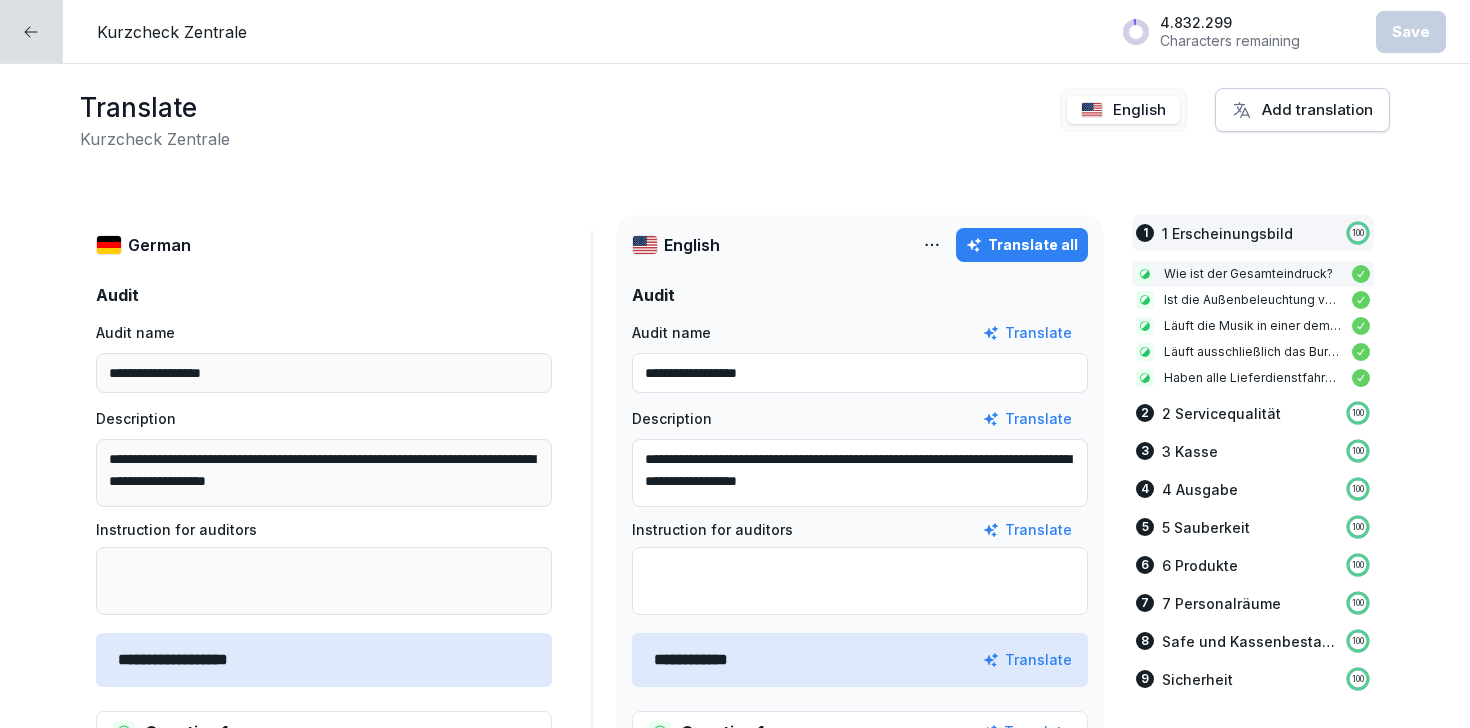 click 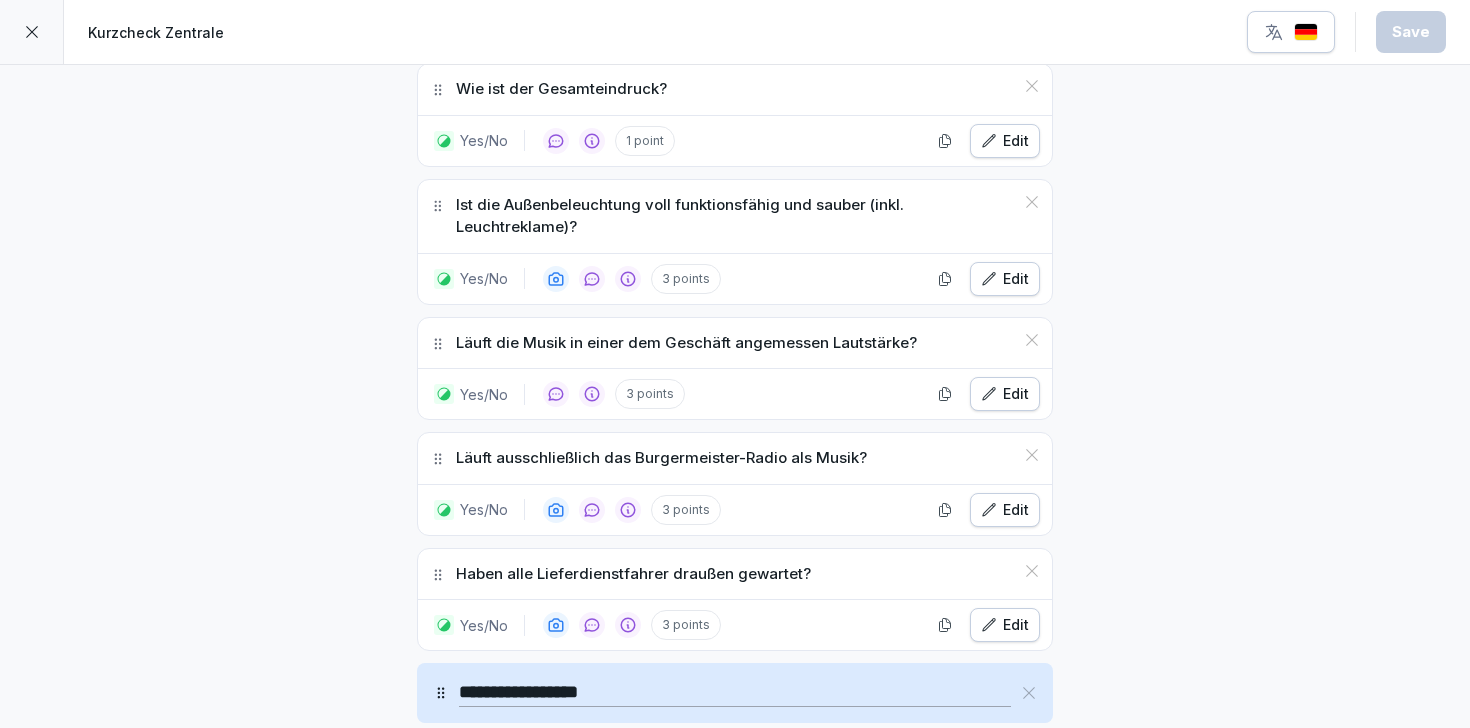 scroll, scrollTop: 746, scrollLeft: 0, axis: vertical 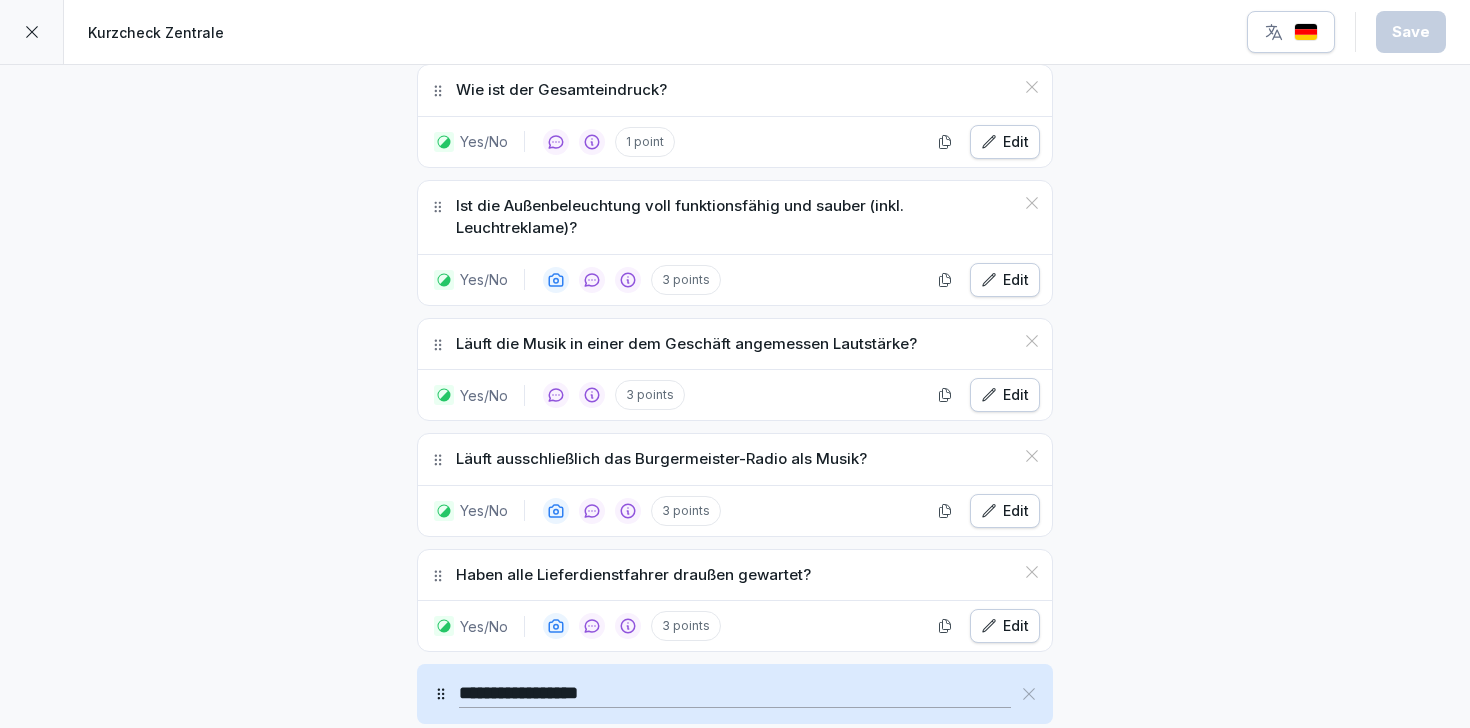 click 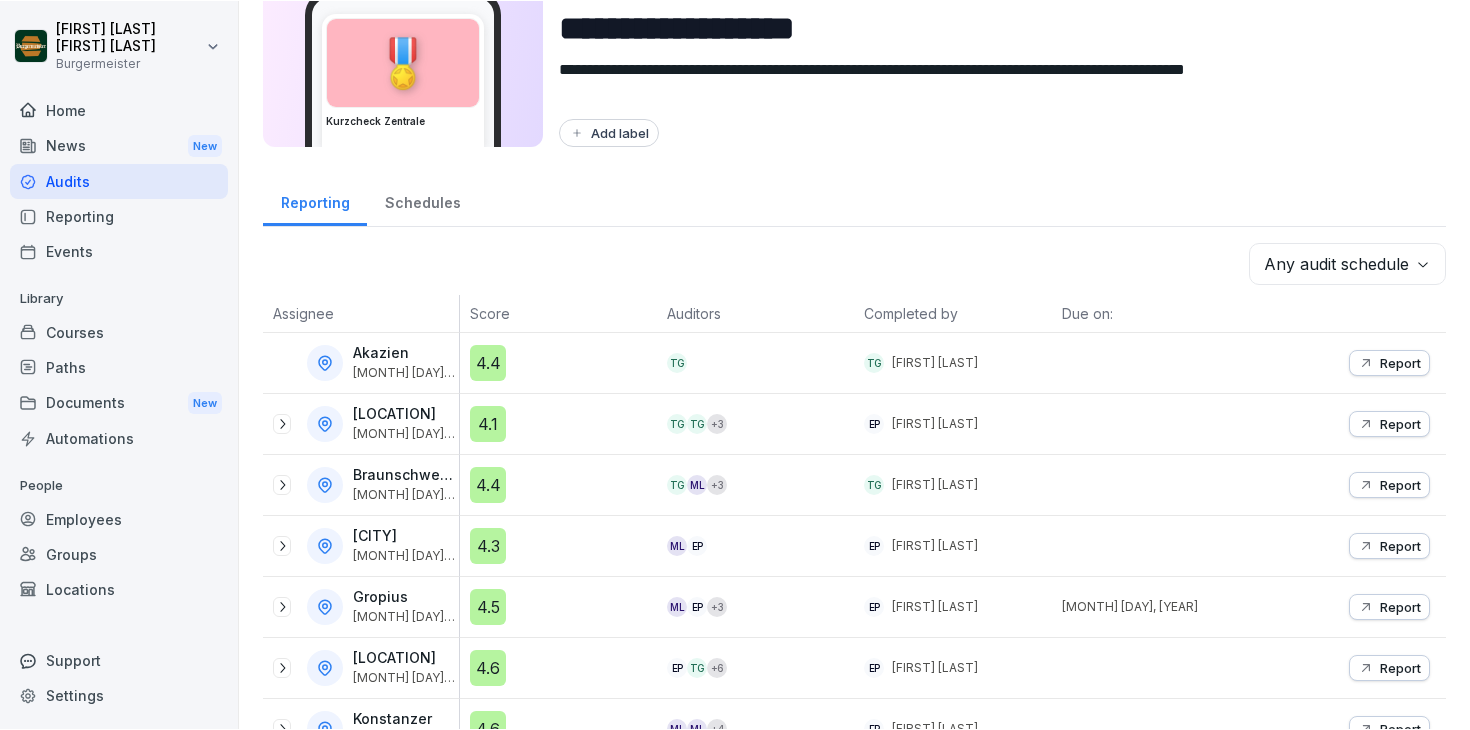 scroll, scrollTop: 125, scrollLeft: 0, axis: vertical 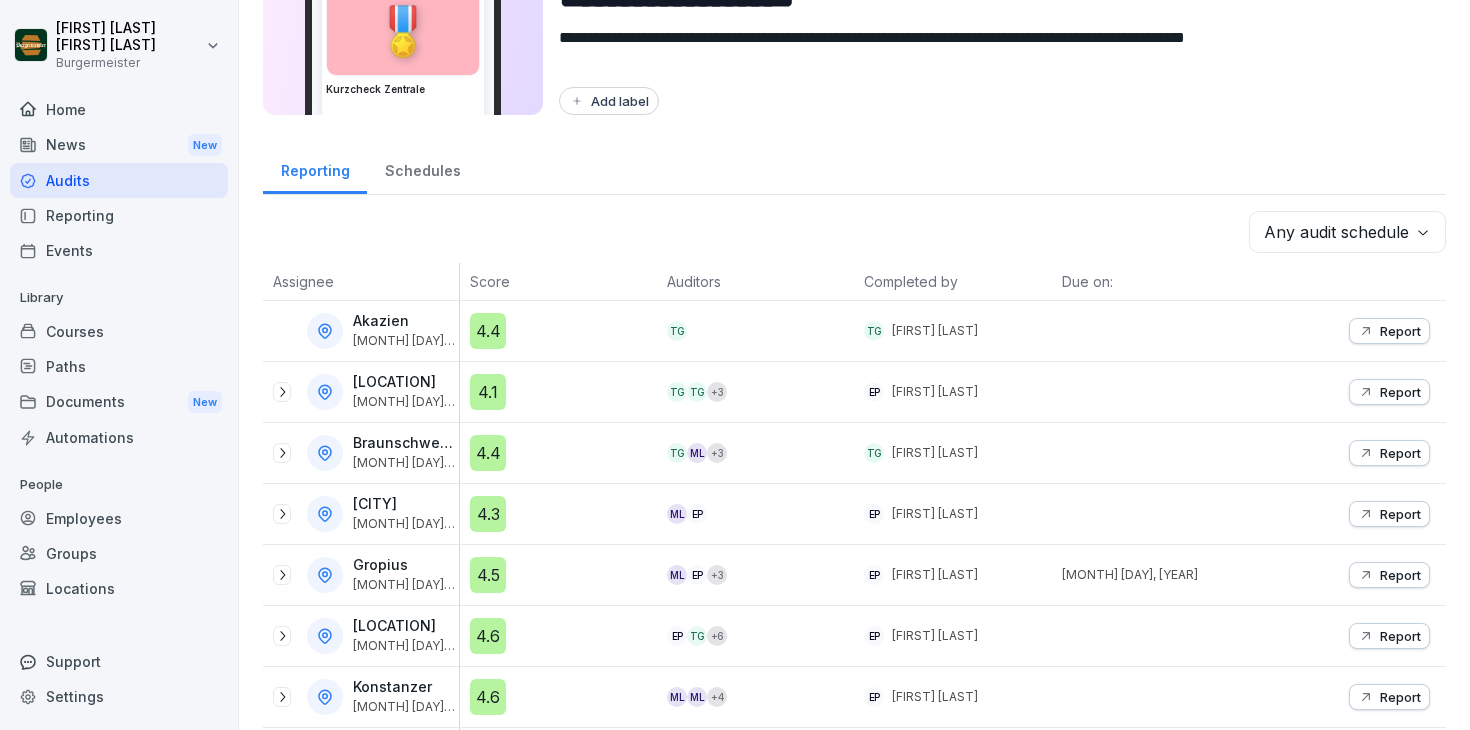 click on "Akazien [MONTH] [DAY], [YEAR] 4.4 TG TG [FIRST] [LAST] Report [LOCATION] [MONTH] [DAY], [YEAR] 4.1 TG TG + 3 EP [FIRST] [LAST] Report Braunschweig Schloß [MONTH] [DAY], [YEAR] 4.4 TG ML + 3 TG [FIRST] [LAST] Report Eberswalder [MONTH] [DAY], [YEAR] 4.3 ML EP EP [FIRST] [LAST] Report Gropius [MONTH] [DAY], [YEAR] 4.5 ML EP + 3 EP [FIRST] [LAST] [MONTH] [DAY], [YEAR] Report Hermannplatz [MONTH] [DAY], [YEAR] 4.6 EP TG + 6 EP [FIRST] [LAST] Report Konstanzer [MONTH] [DAY], [YEAR] 4.6 ML ML + 4 EP [FIRST] [LAST] Report Kotti [MONTH] [DAY], [YEAR] 4.7 ML EP + 6 EP [FIRST] [LAST] Report Leopoldplatz [MONTH] [DAY], [YEAR] 4.2 EP EP [FIRST] [LAST] Report Limmer Str. [MONTH] [DAY], [YEAR] 4.6 EP TG + 2 TG [FIRST] [LAST] Report Manager Trainee ML RS Markt 4" at bounding box center (854, 769) 